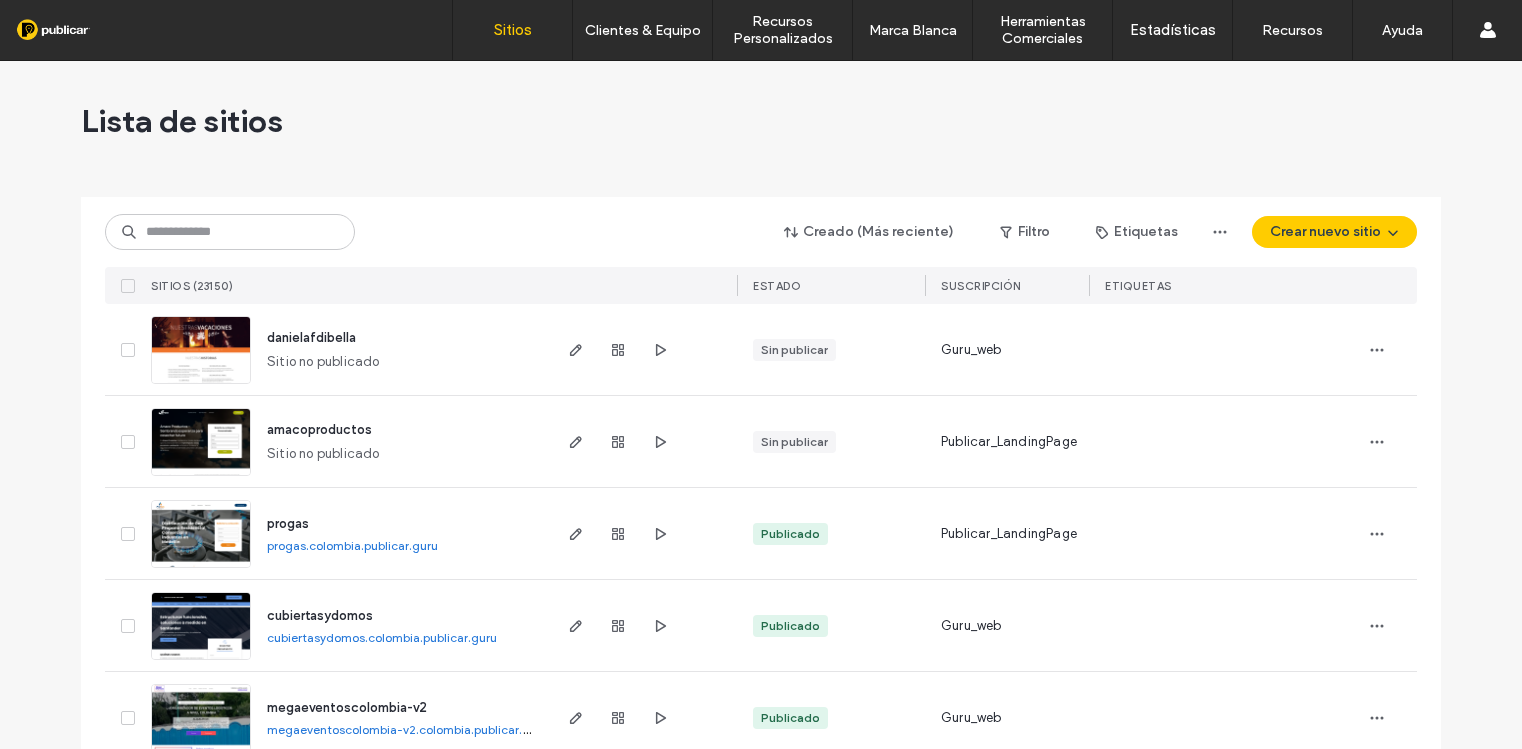 scroll, scrollTop: 0, scrollLeft: 0, axis: both 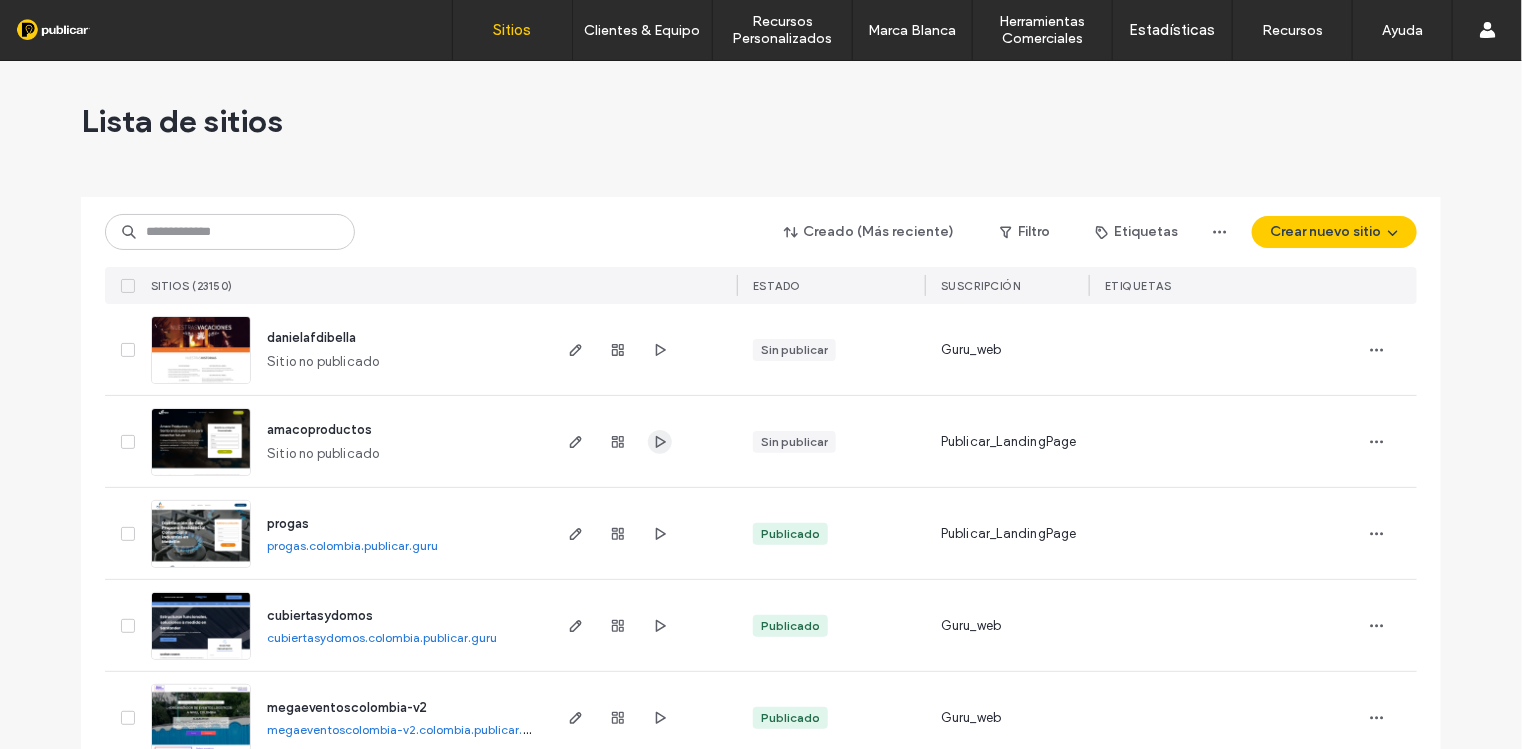 click 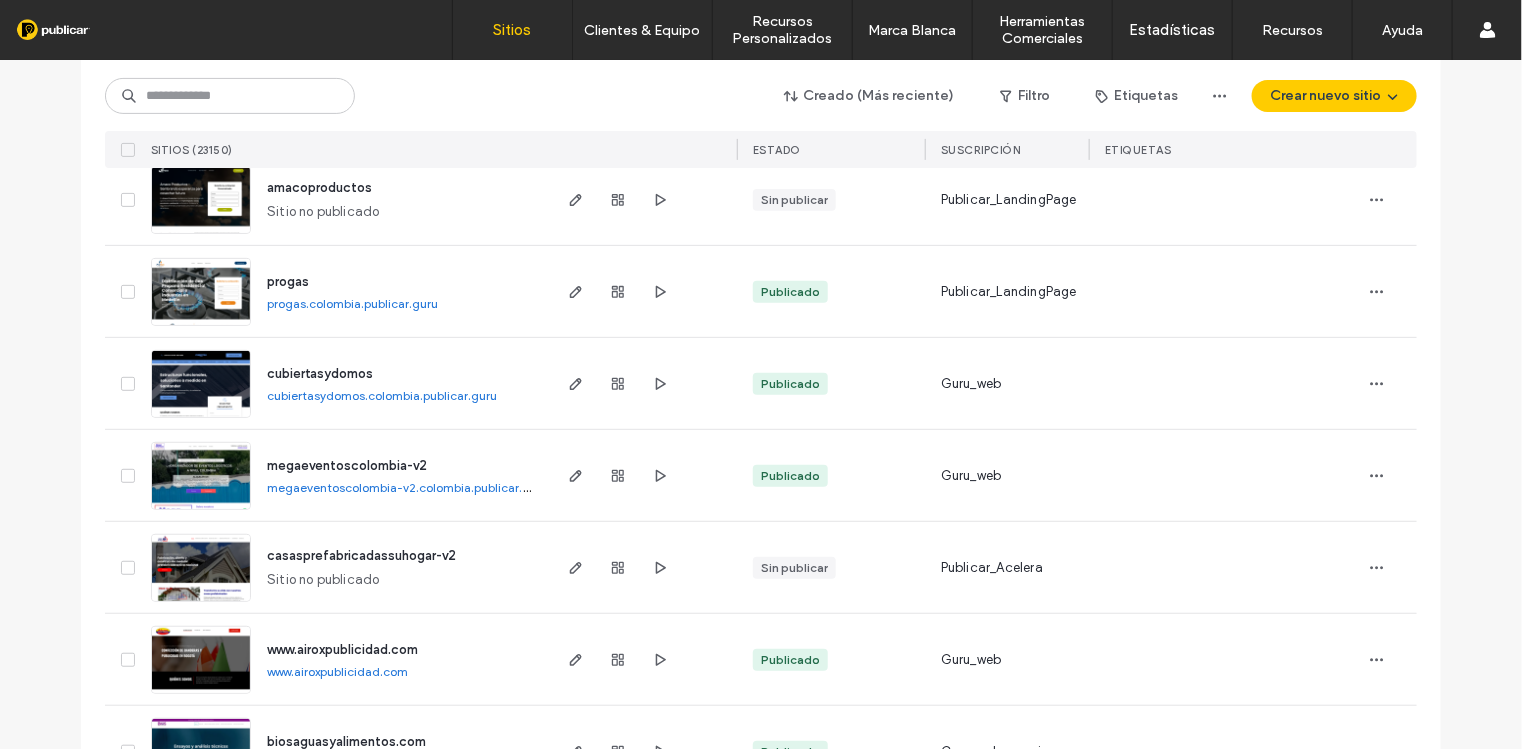 scroll, scrollTop: 249, scrollLeft: 0, axis: vertical 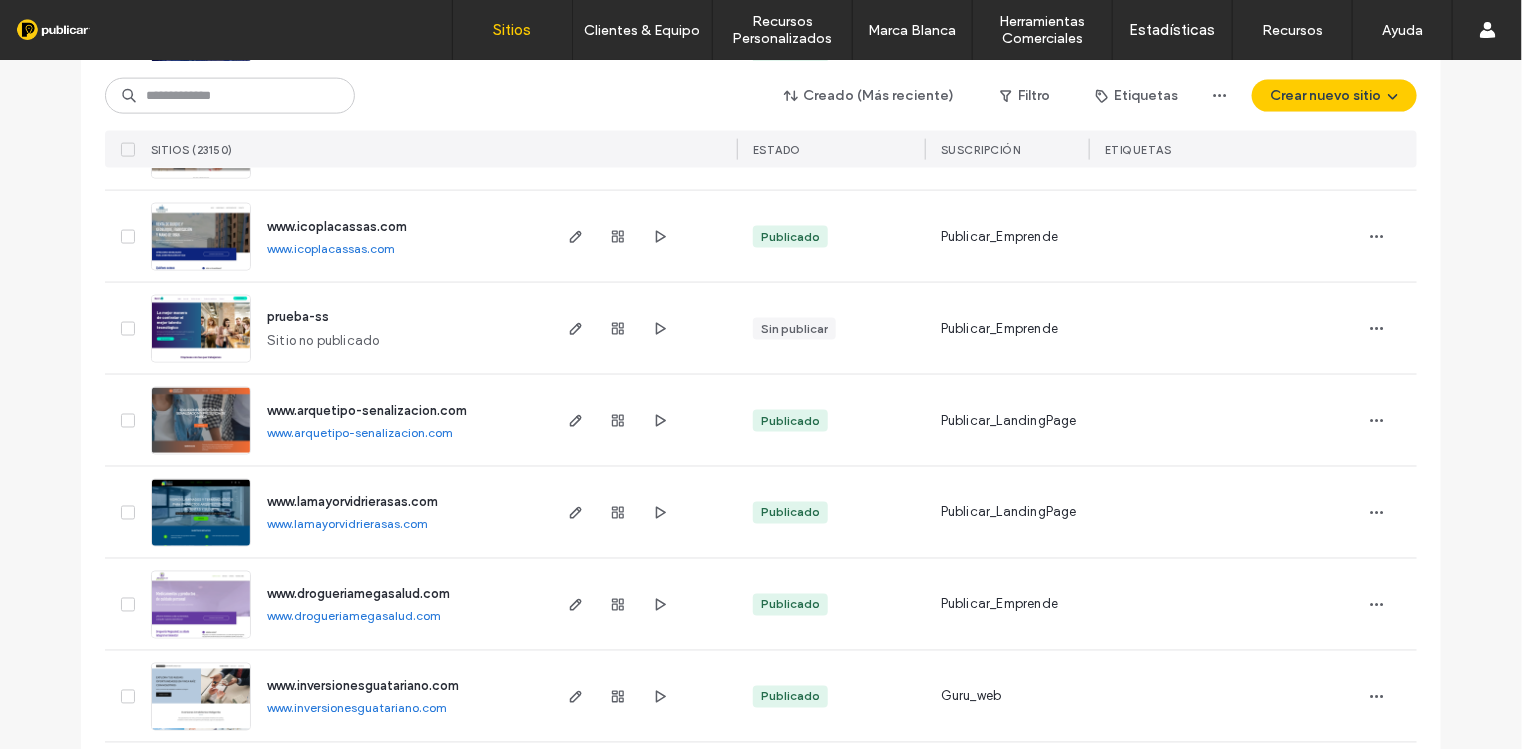 click on "www.lamayorvidrierasas.com" at bounding box center (347, 524) 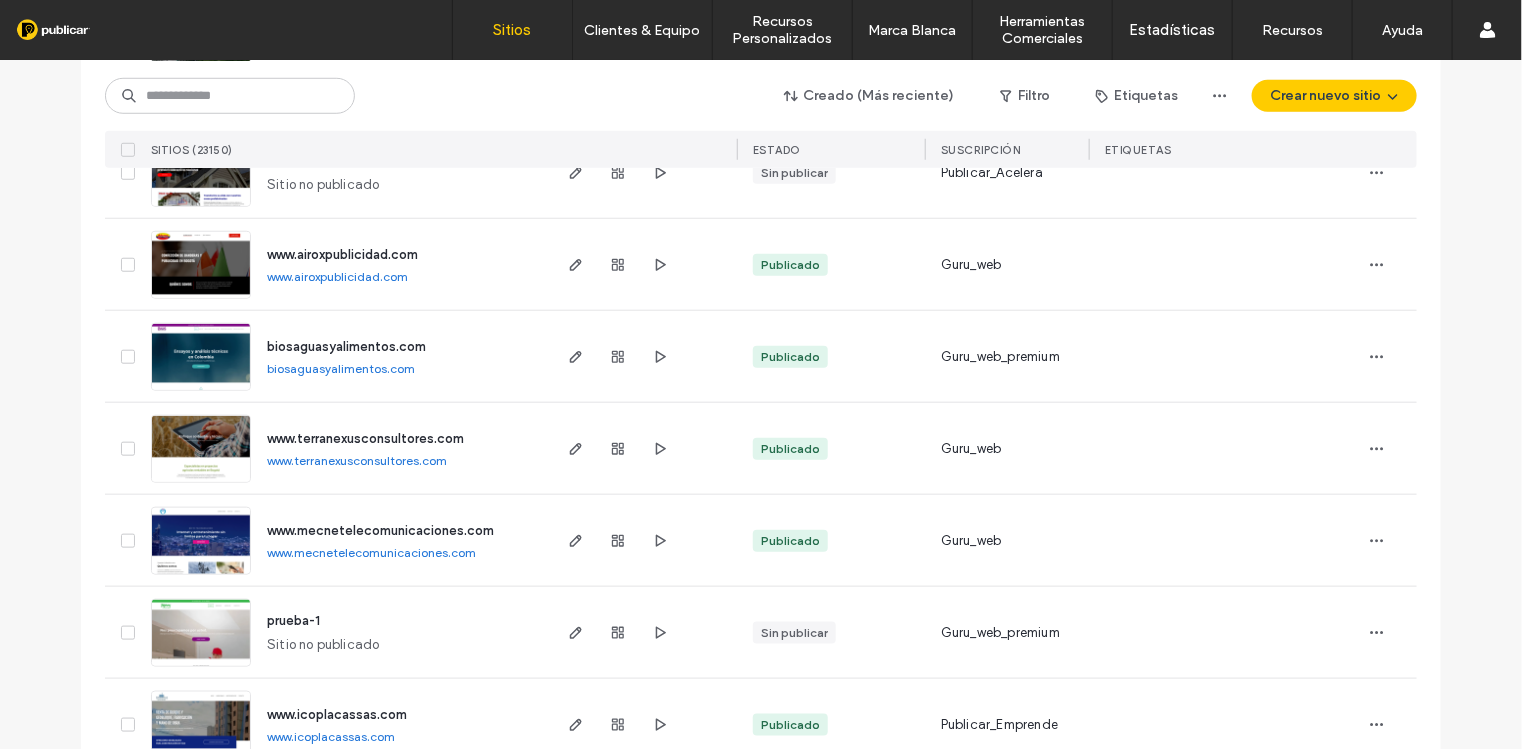 scroll, scrollTop: 499, scrollLeft: 0, axis: vertical 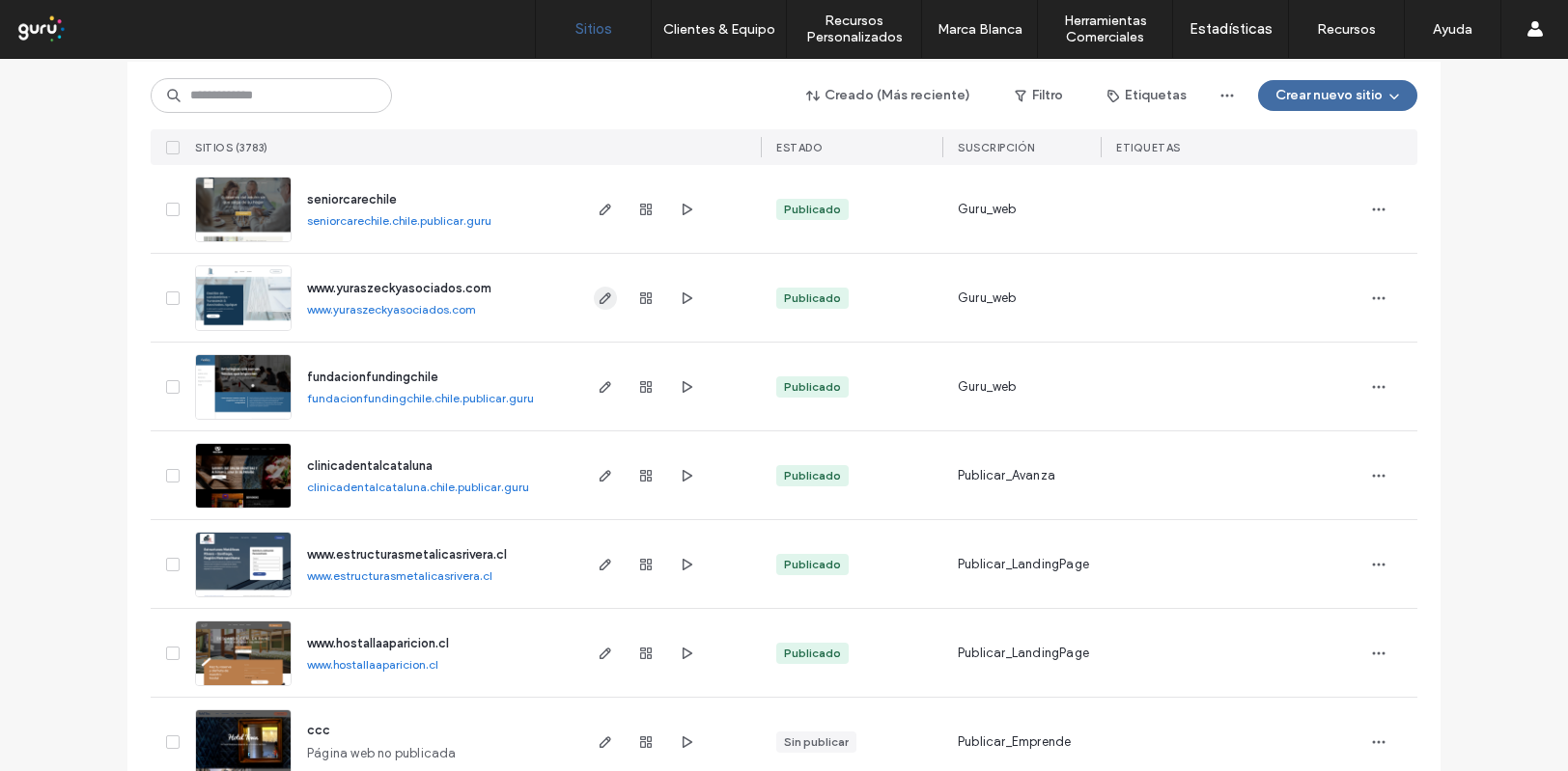 click 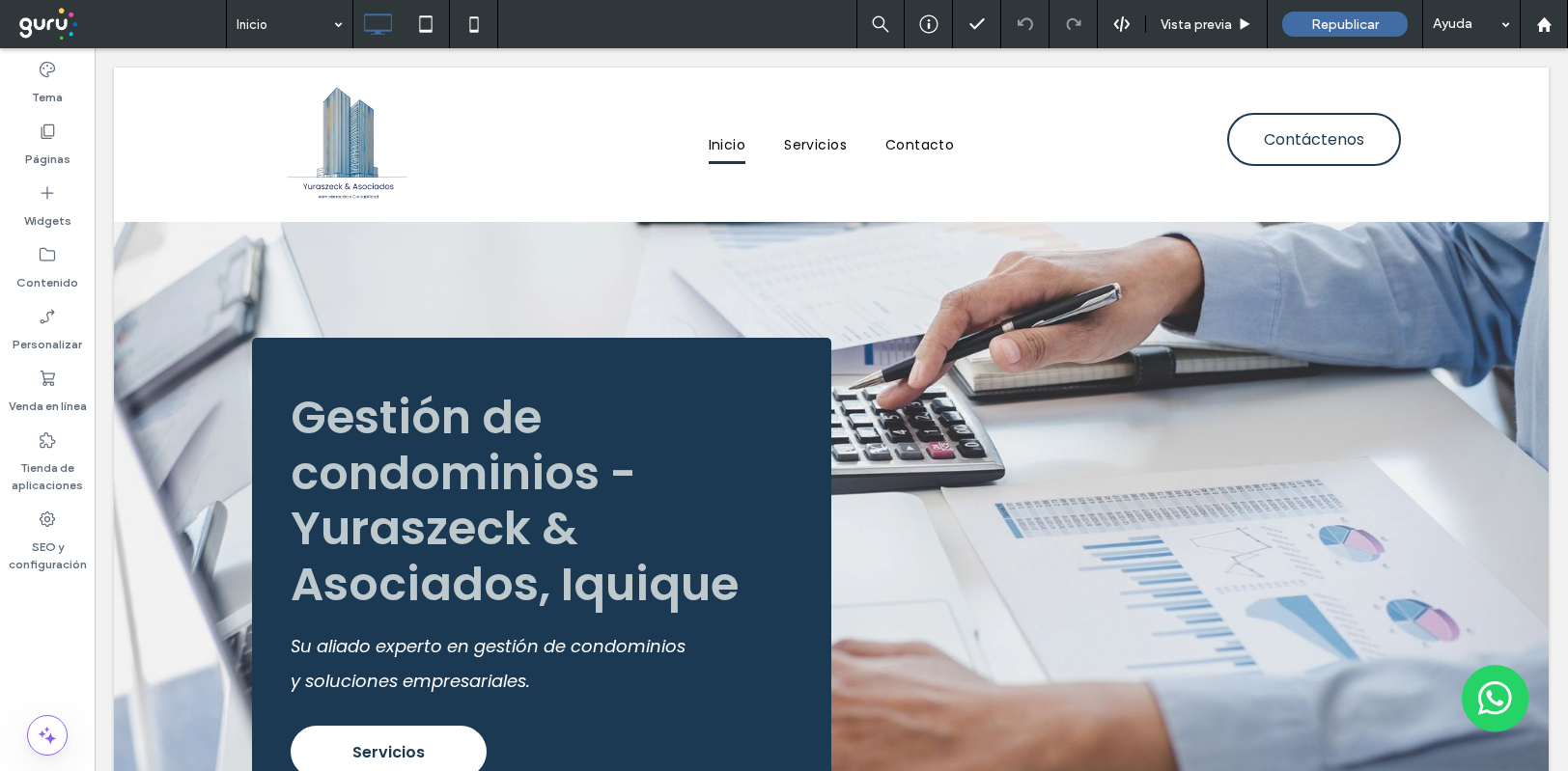 scroll, scrollTop: 0, scrollLeft: 0, axis: both 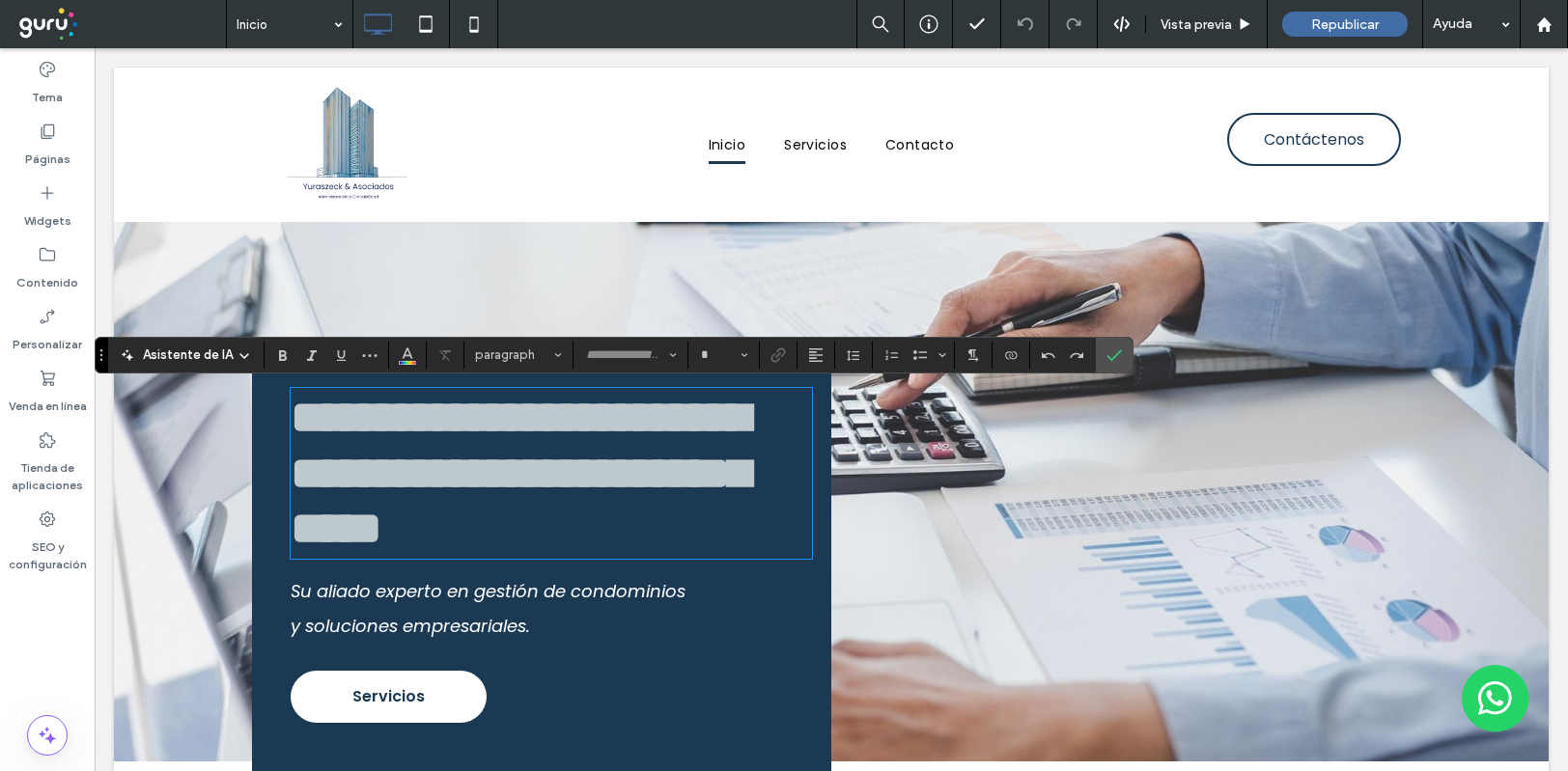 type on "*******" 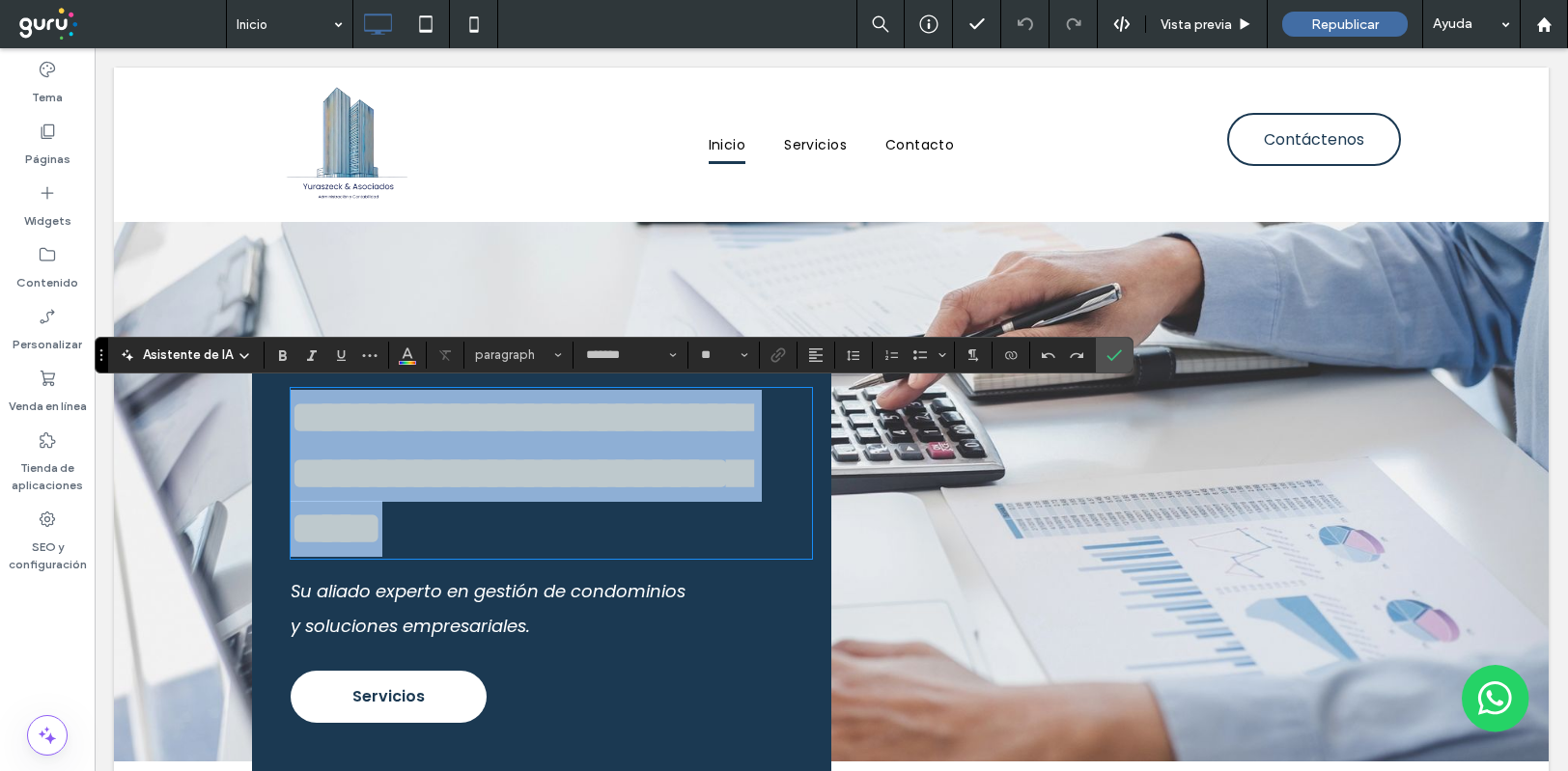 click on "**********" at bounding box center (551, 473) 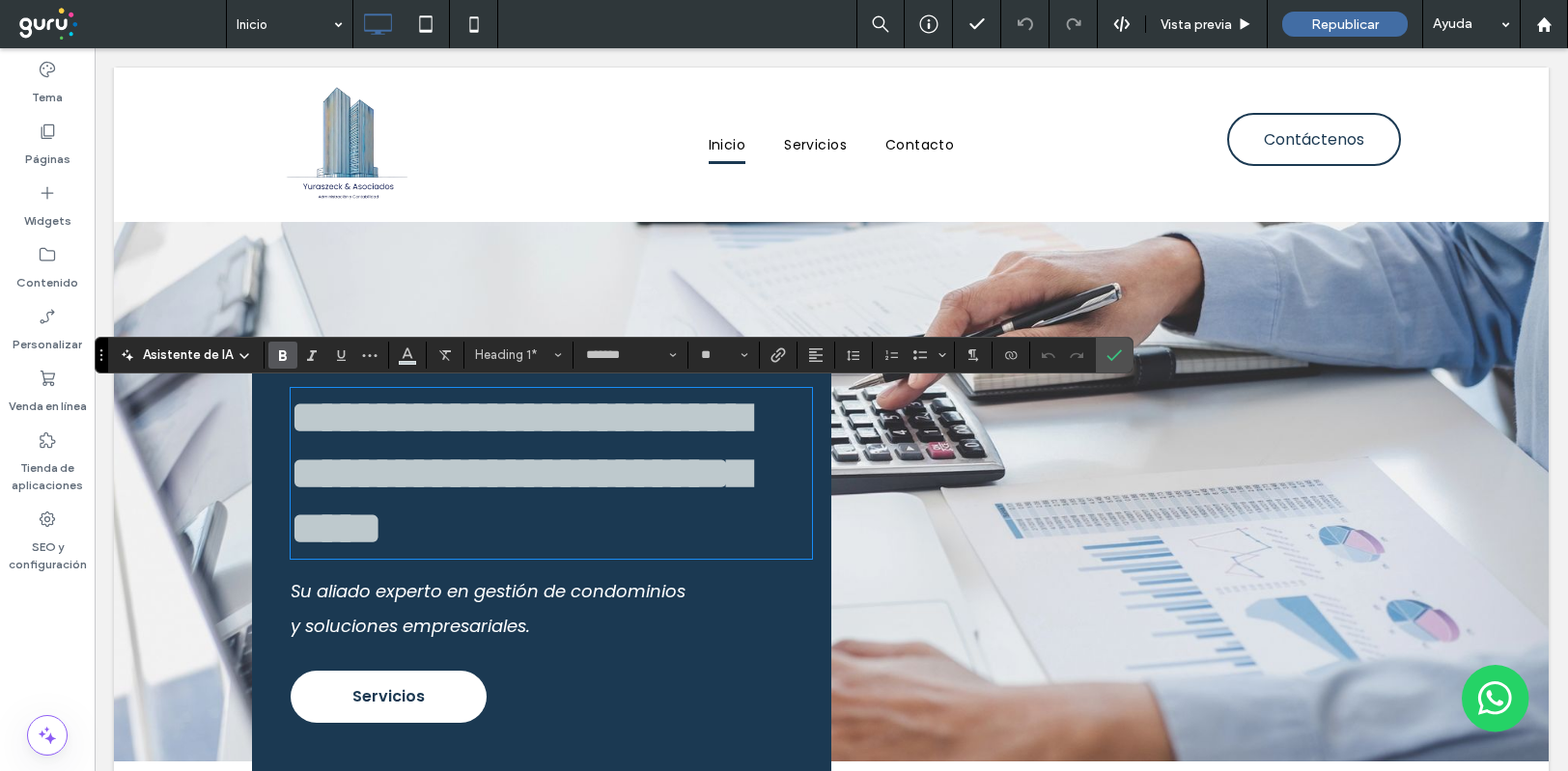 scroll, scrollTop: 4, scrollLeft: 0, axis: vertical 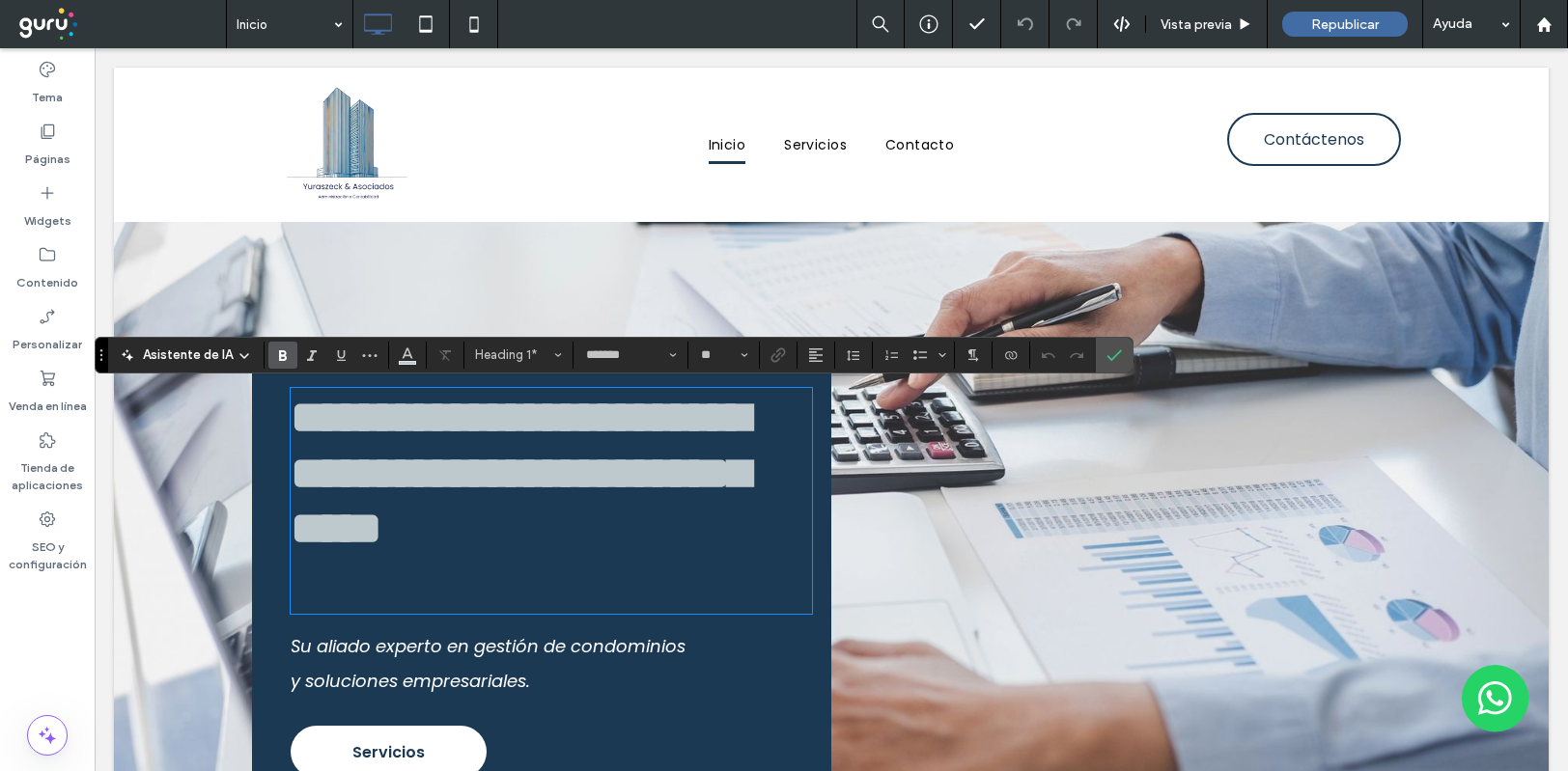 type 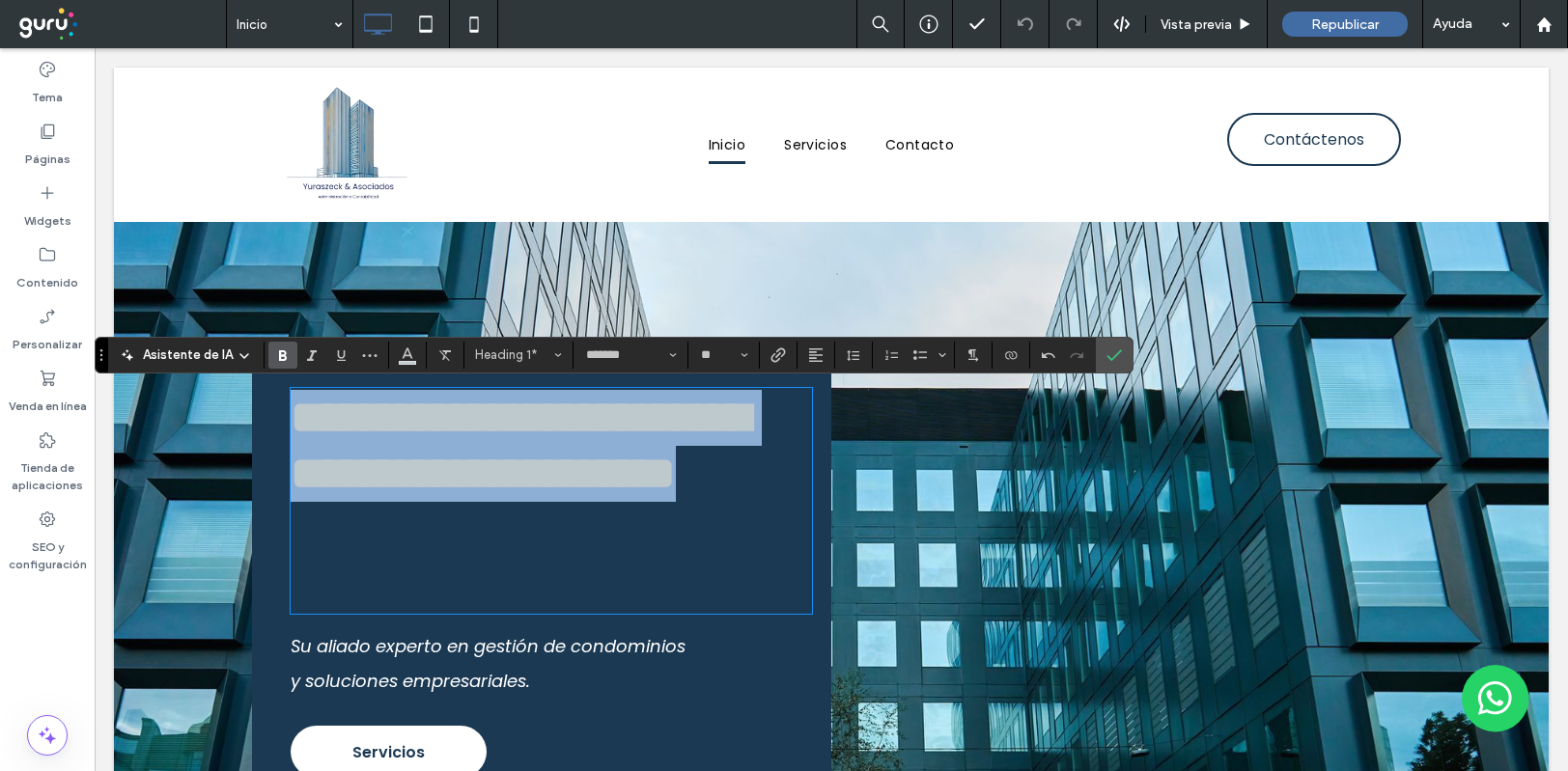 scroll, scrollTop: 0, scrollLeft: 0, axis: both 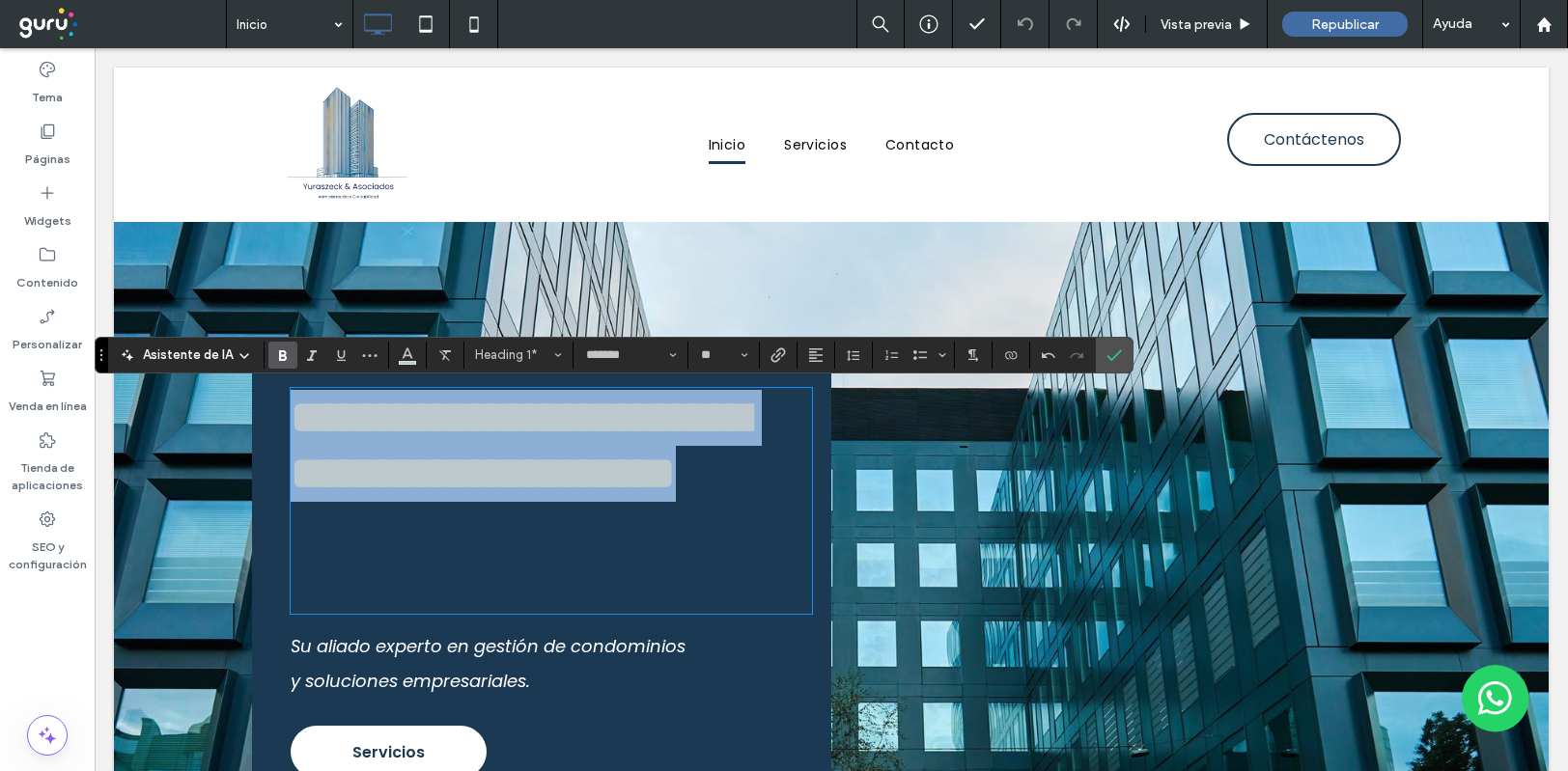 drag, startPoint x: 483, startPoint y: 556, endPoint x: 266, endPoint y: 407, distance: 263.22994 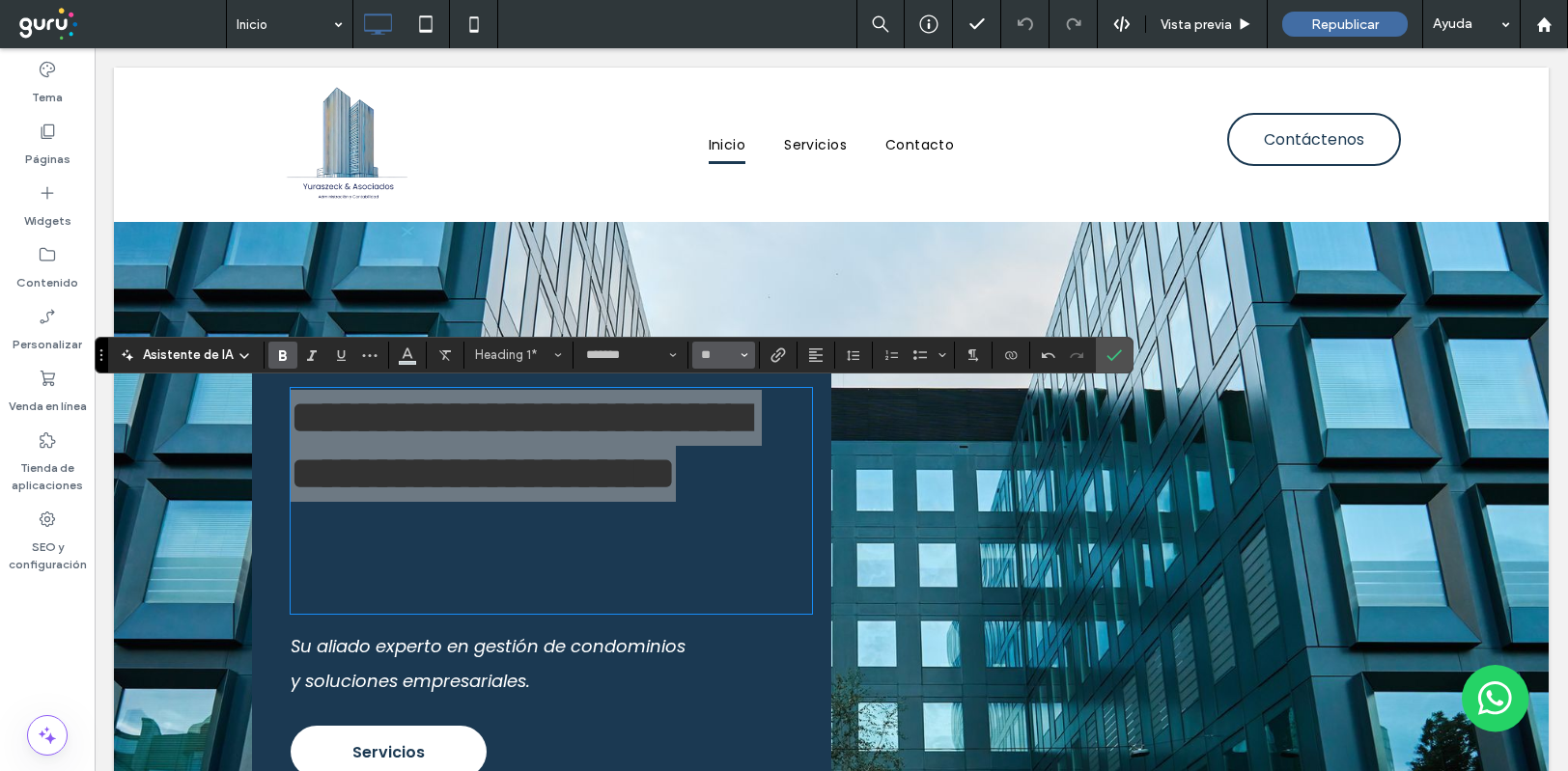 click on "**" at bounding box center (723, 355) 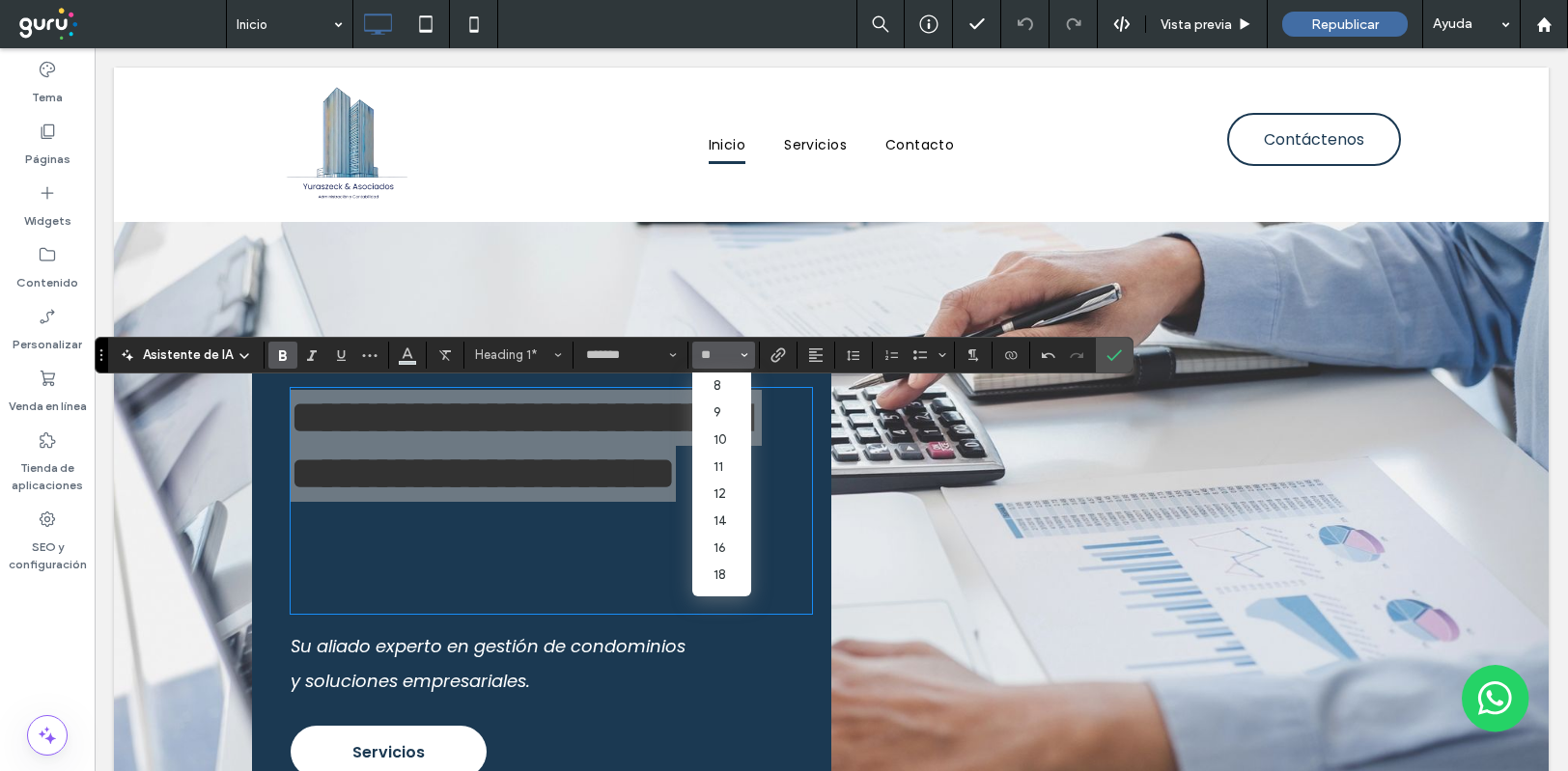 scroll, scrollTop: 128, scrollLeft: 0, axis: vertical 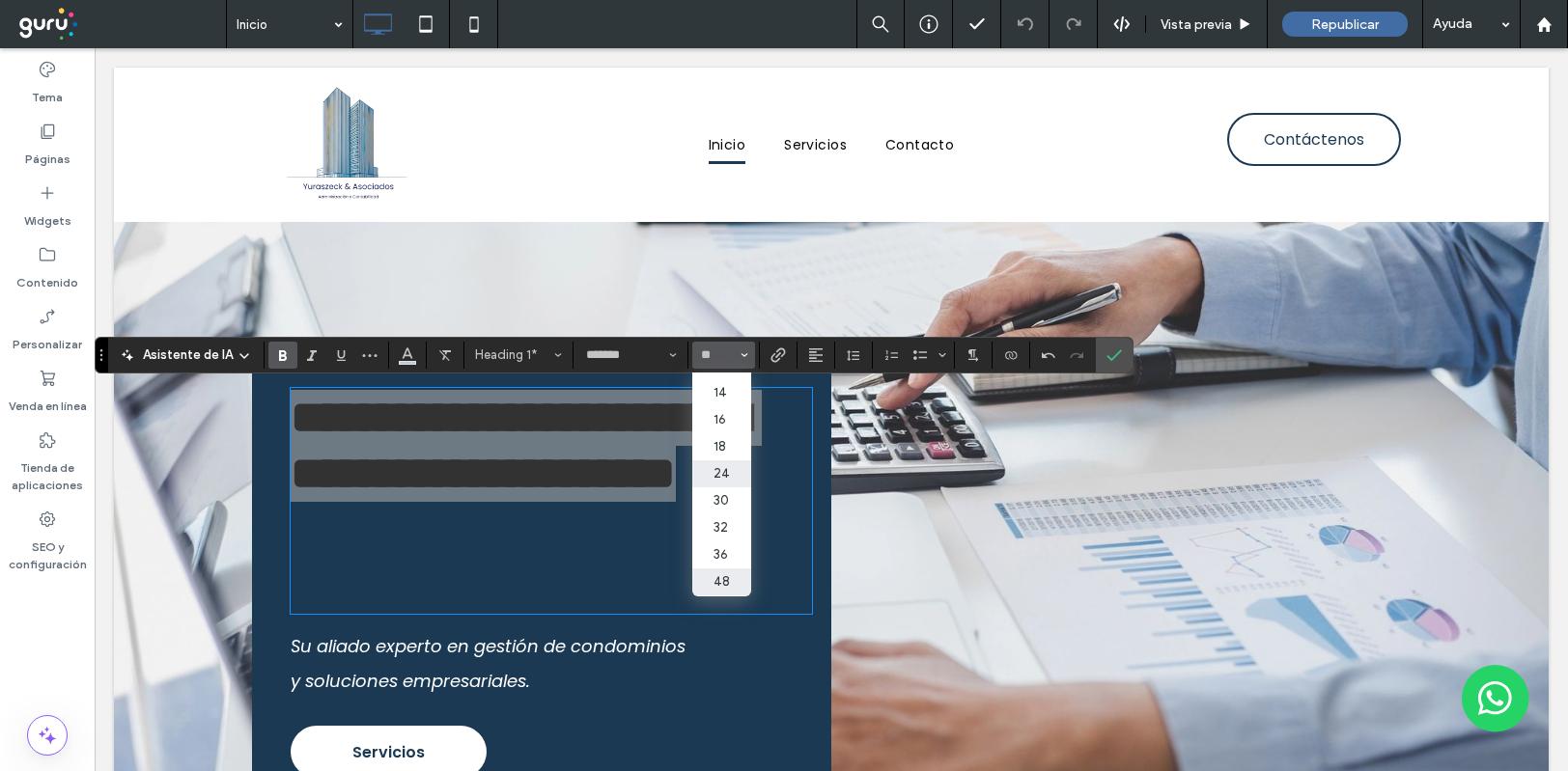 click on "24" at bounding box center (721, 474) 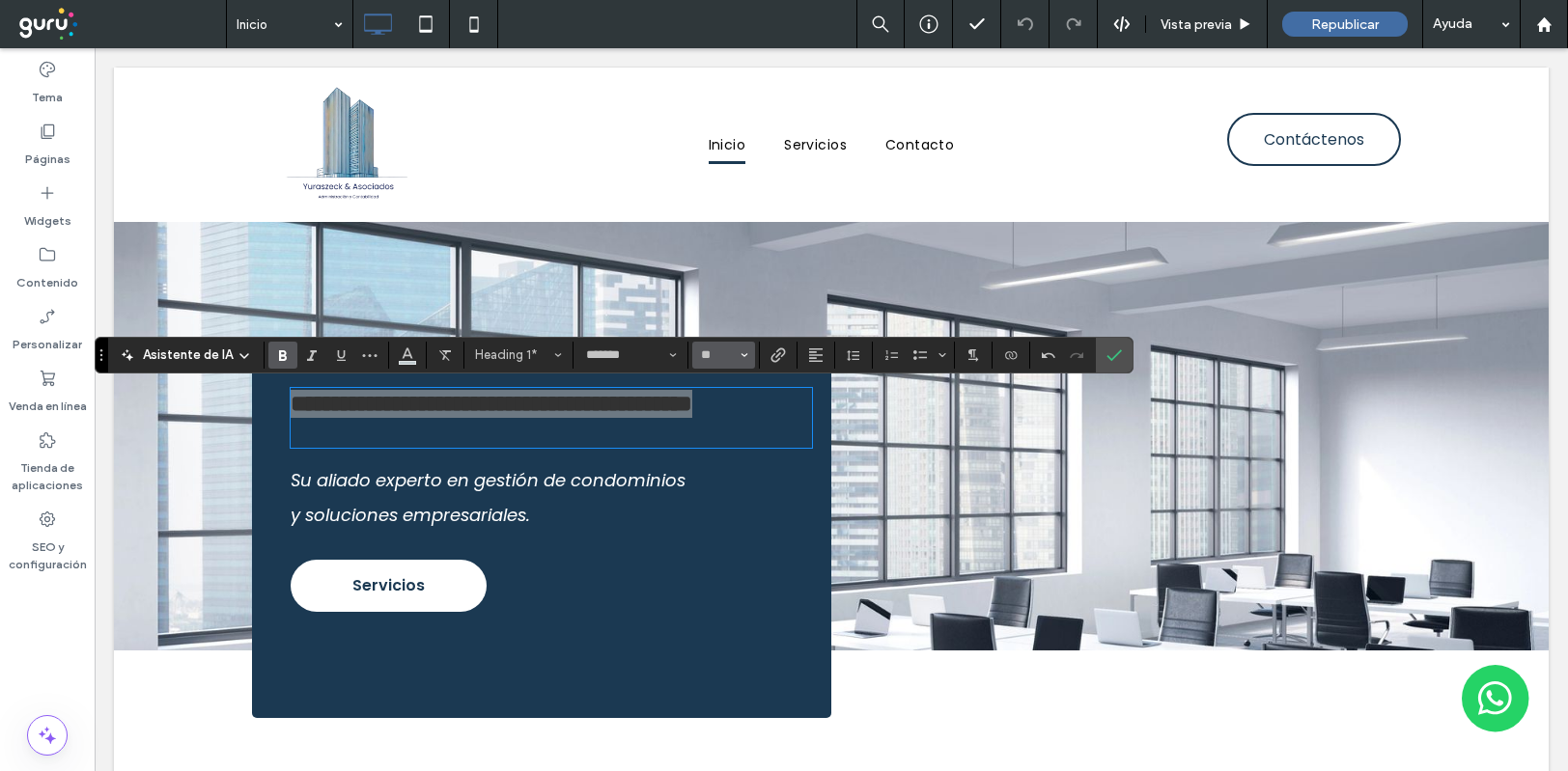 click on "**" at bounding box center (723, 355) 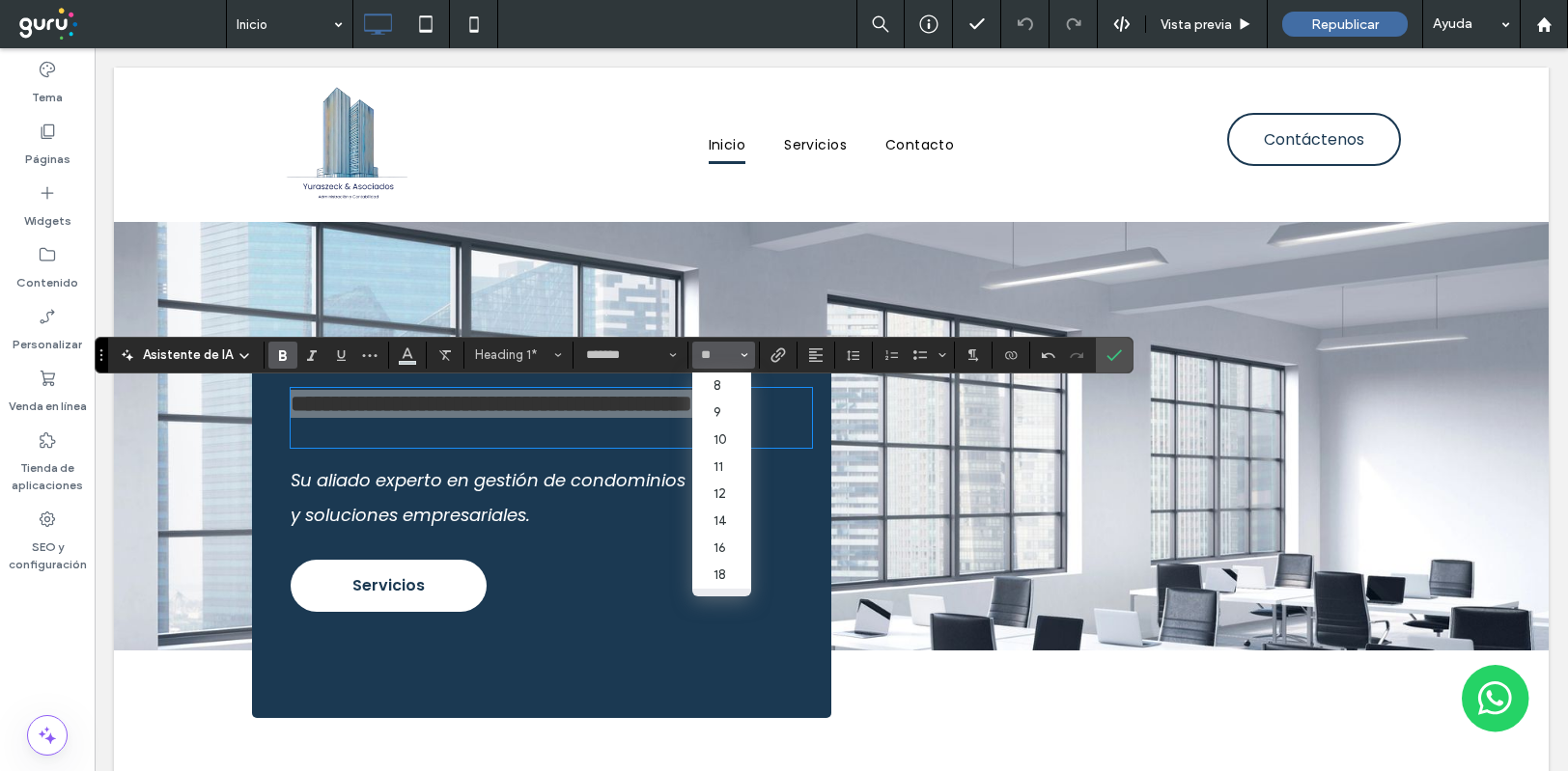 scroll, scrollTop: 128, scrollLeft: 0, axis: vertical 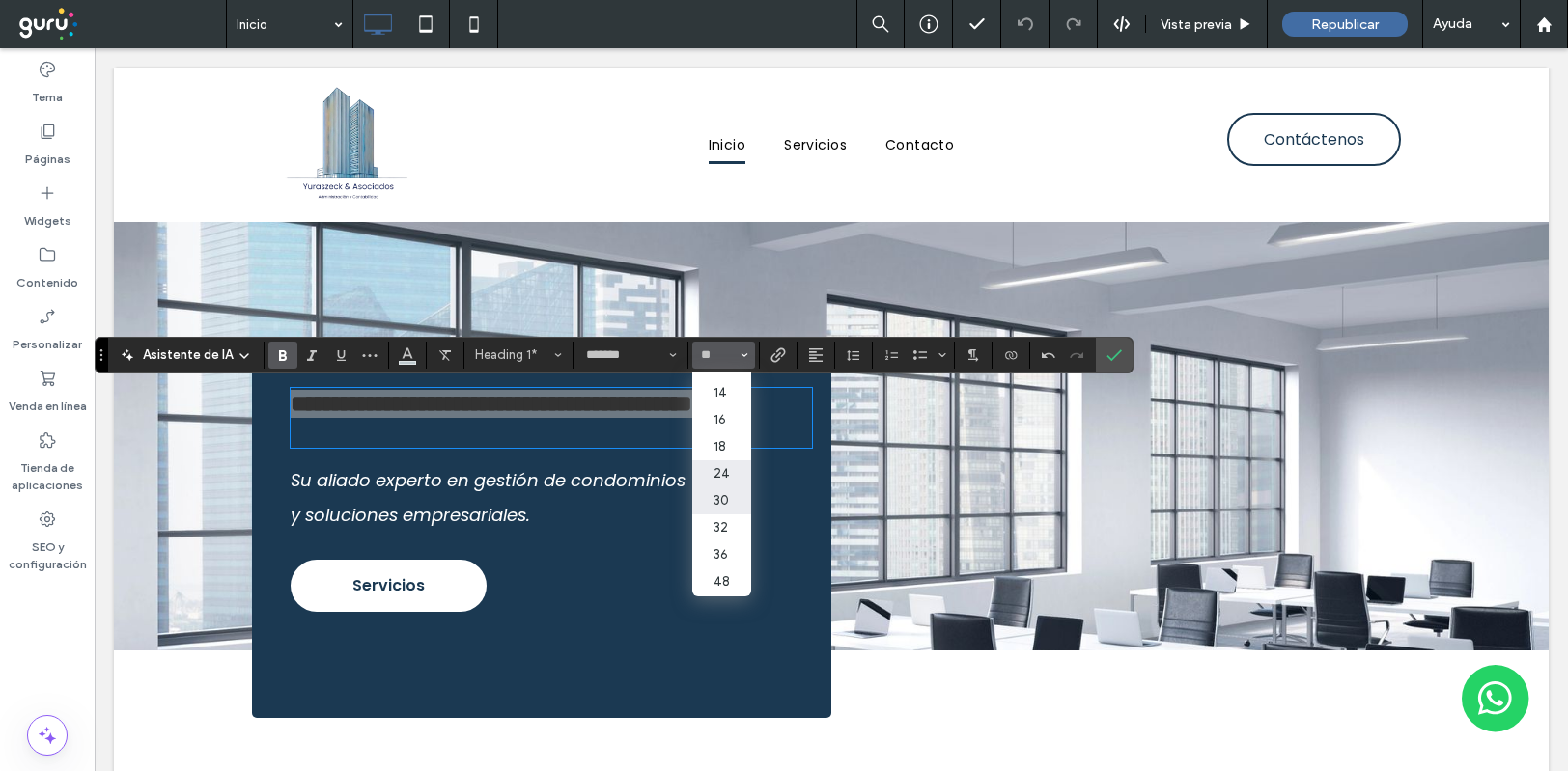 click on "30" at bounding box center (721, 501) 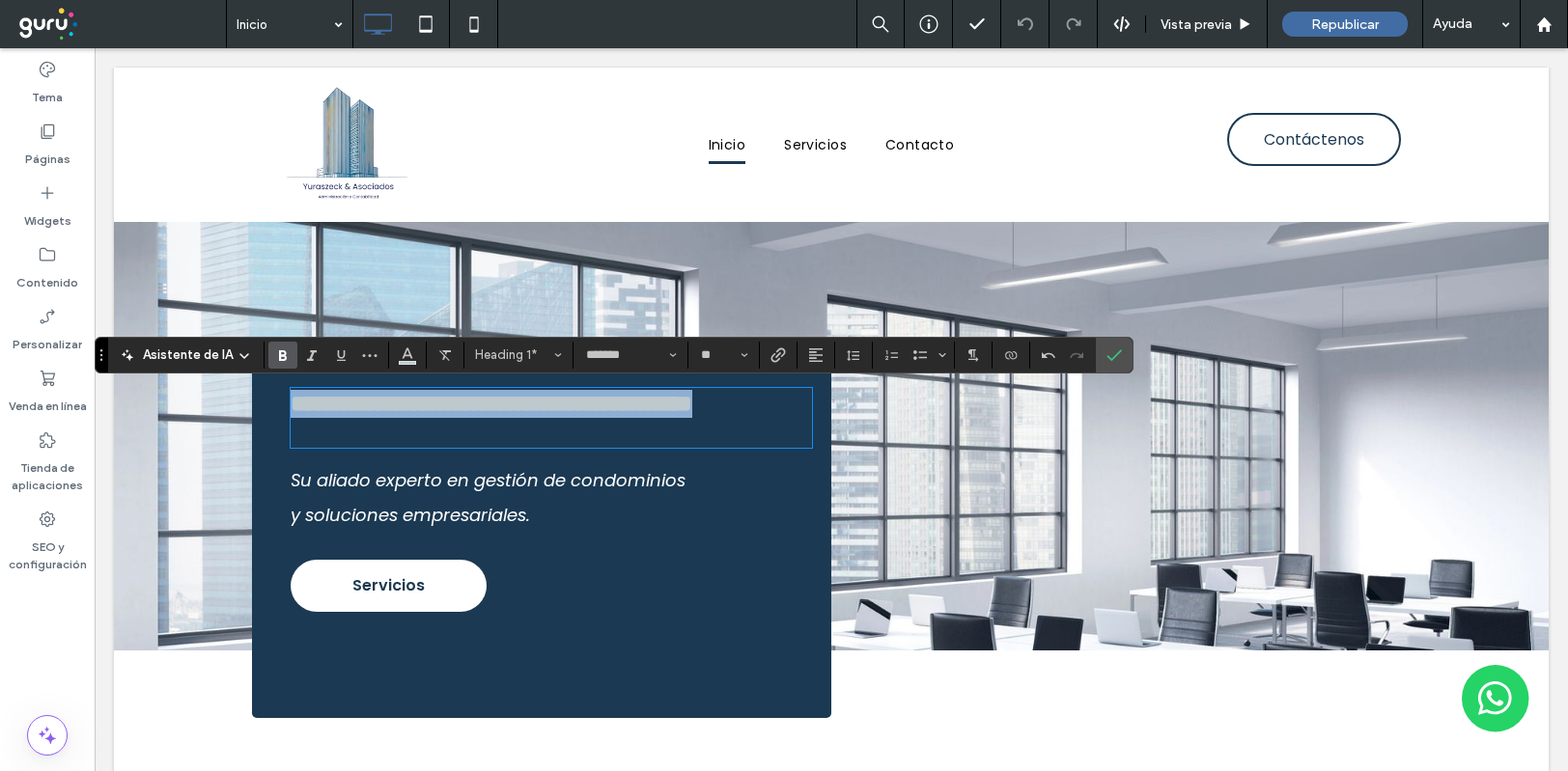 type on "**" 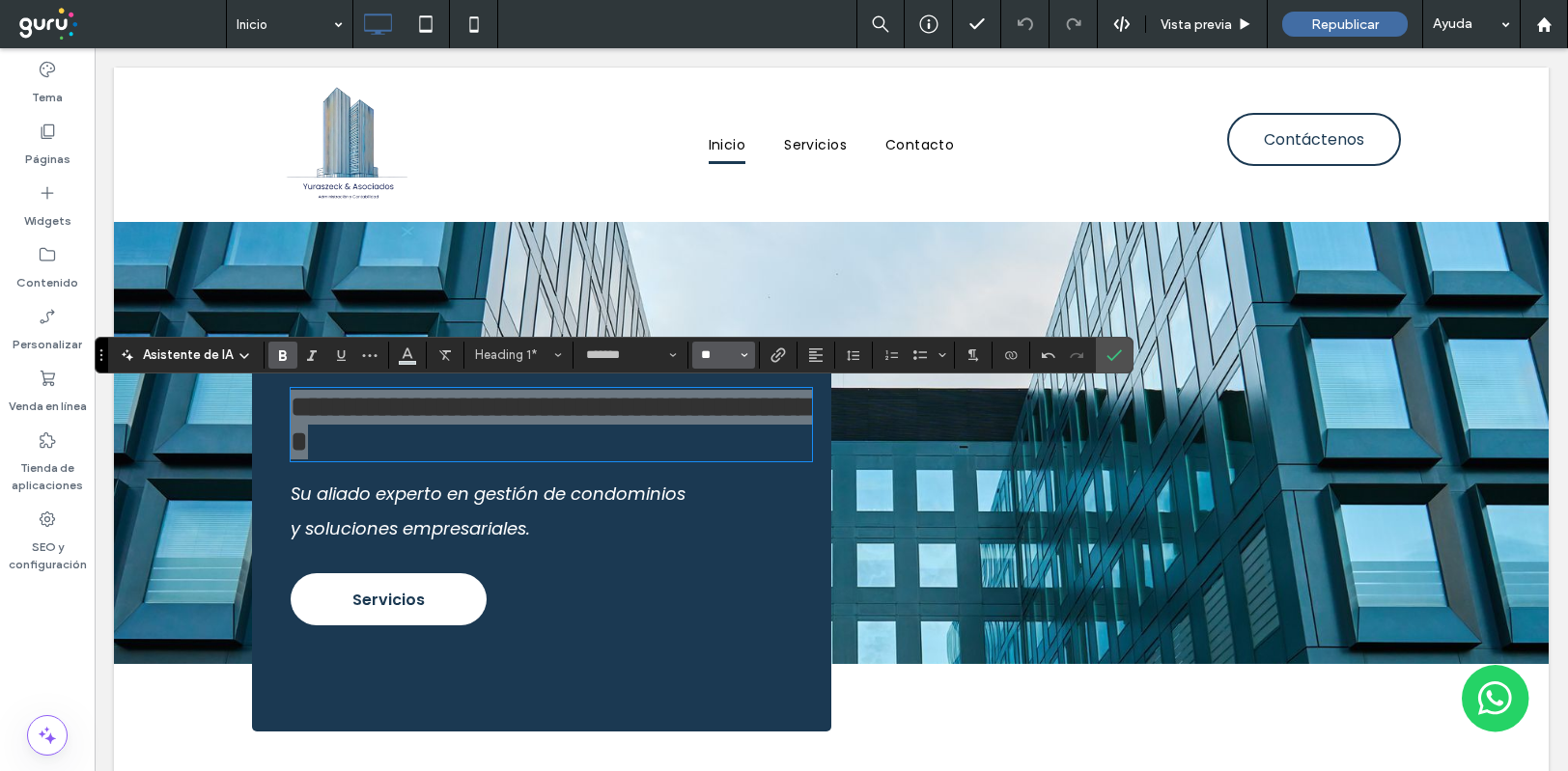 click on "**" at bounding box center (717, 355) 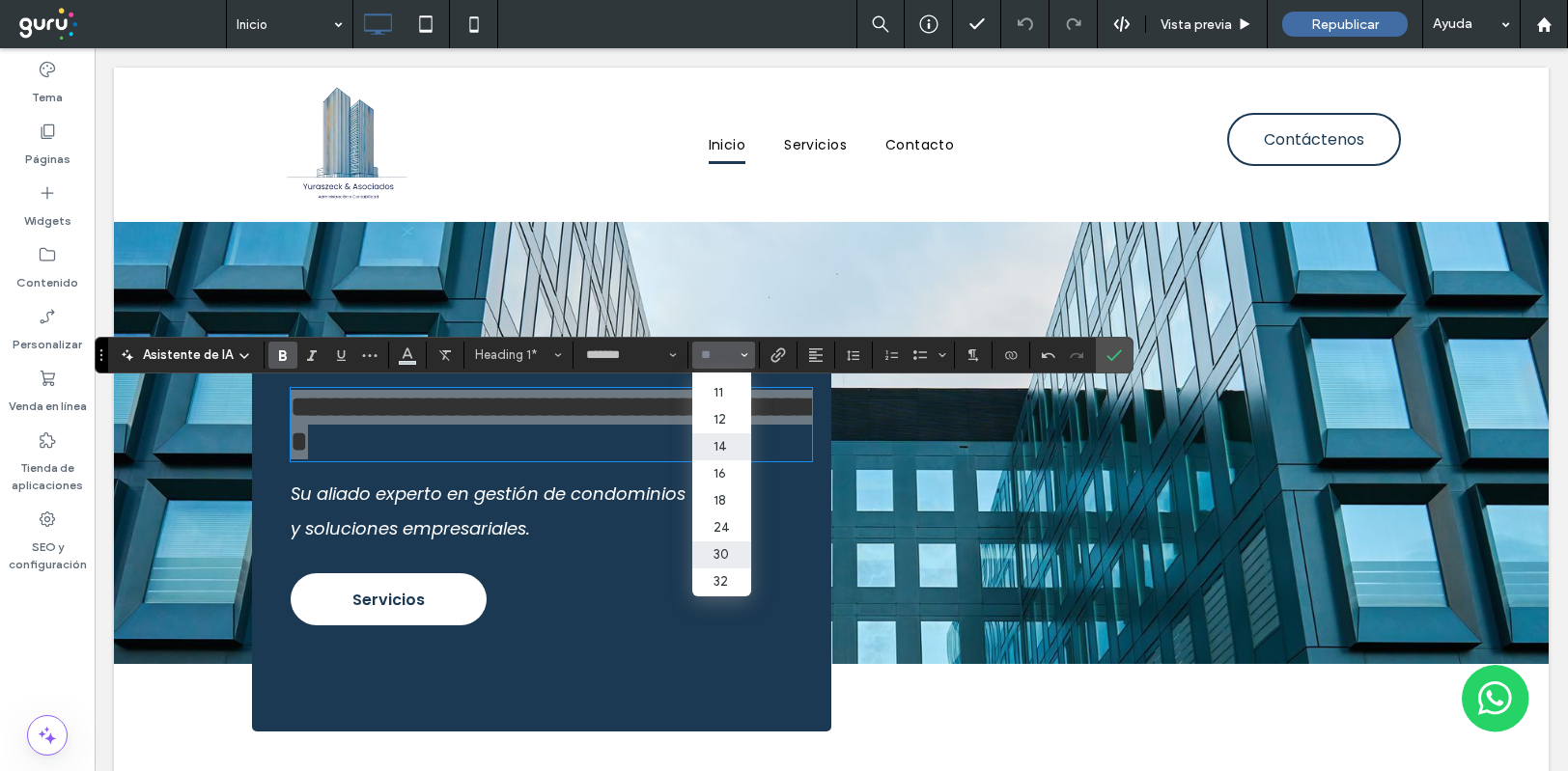 scroll, scrollTop: 128, scrollLeft: 0, axis: vertical 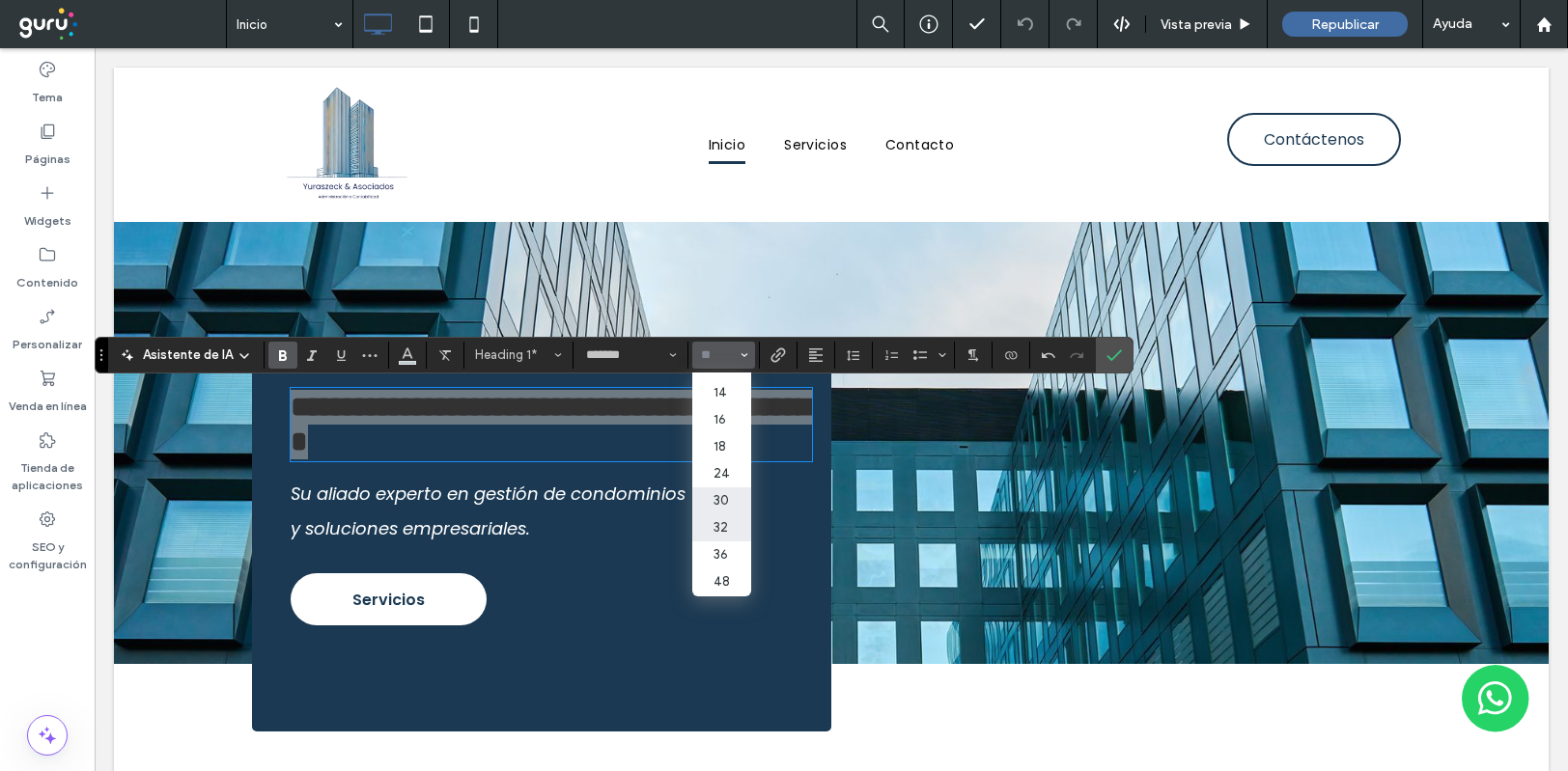 click on "32" at bounding box center (721, 528) 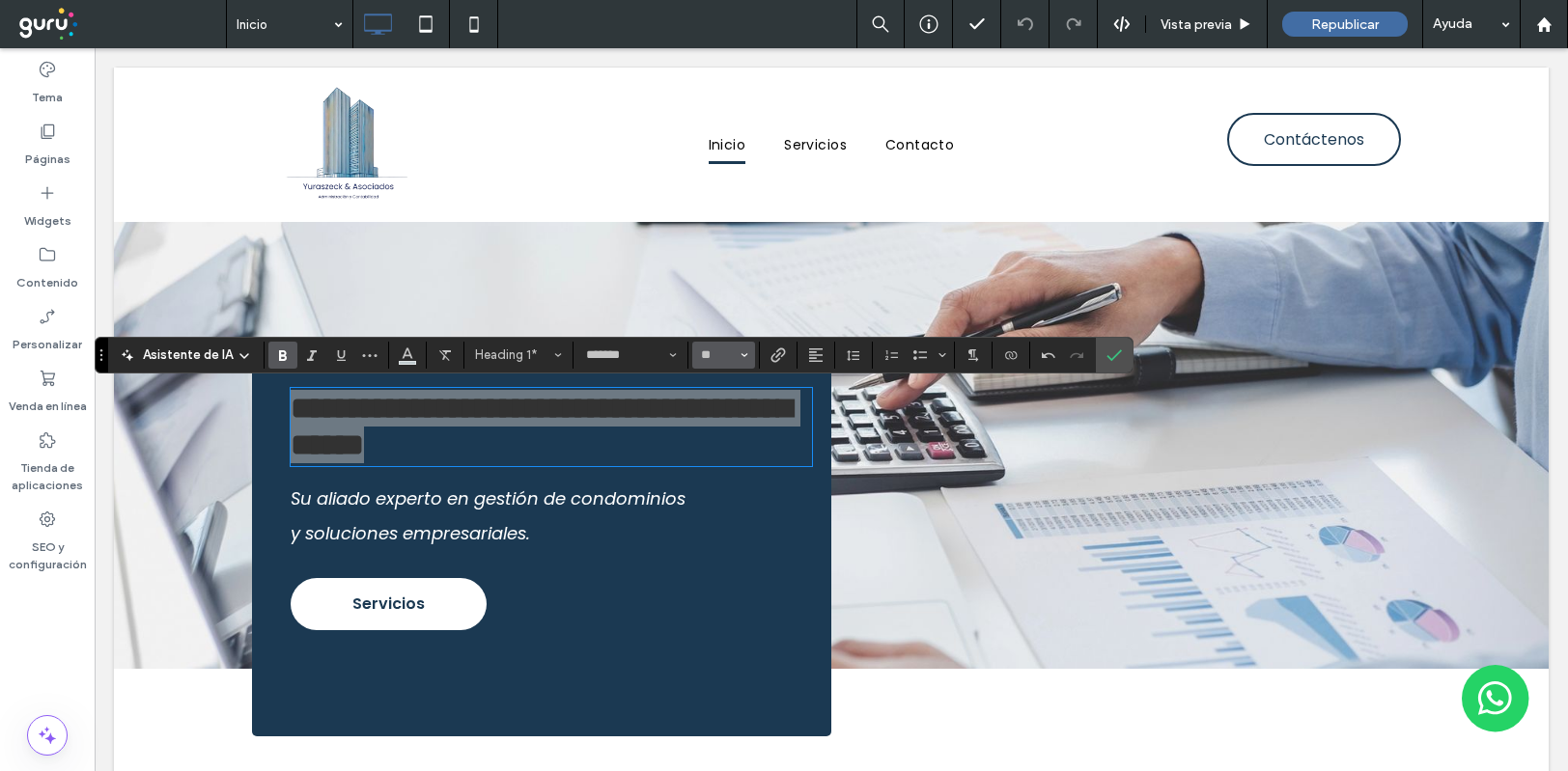click on "**" at bounding box center (723, 355) 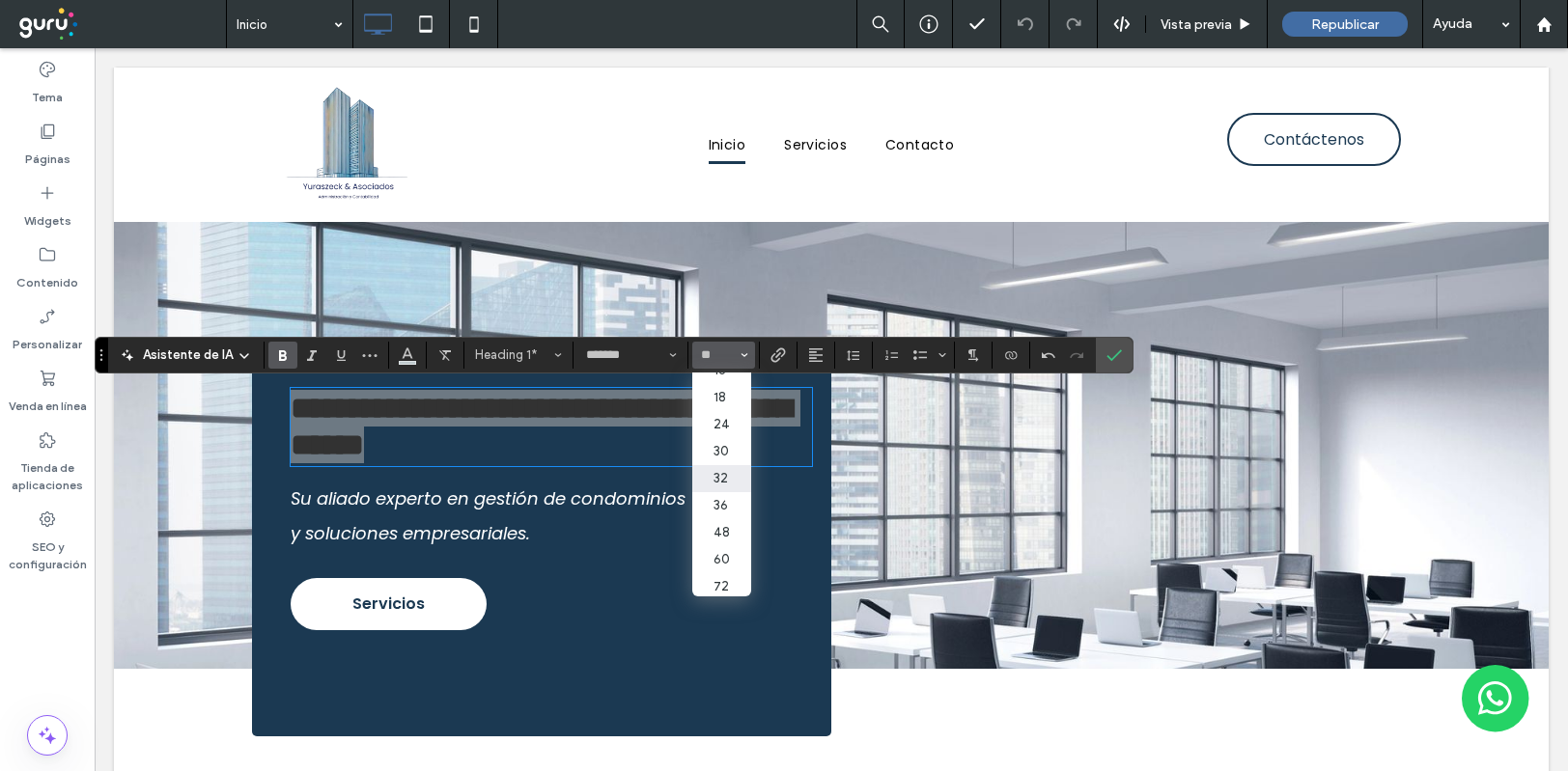 scroll, scrollTop: 224, scrollLeft: 0, axis: vertical 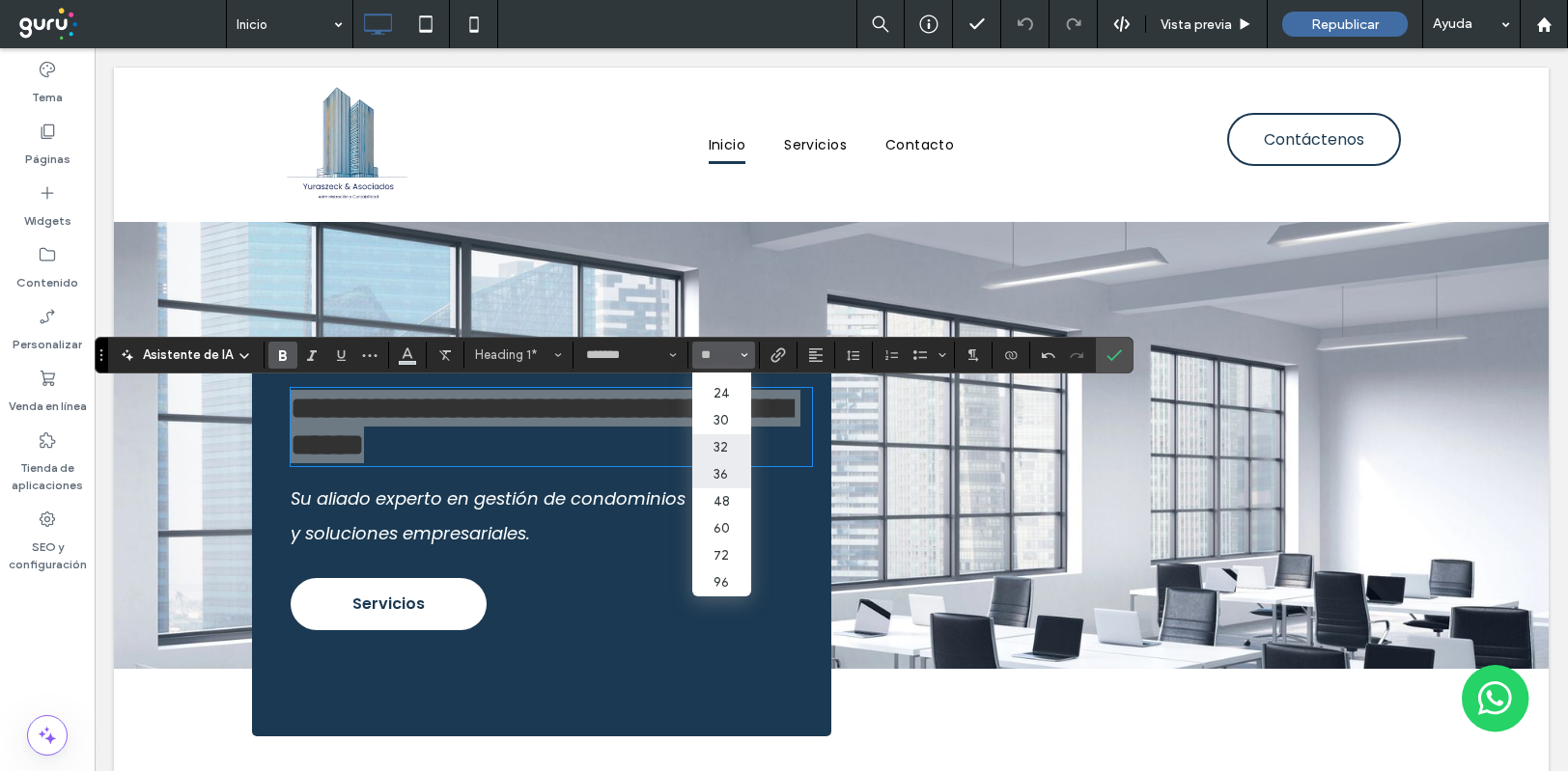 click on "36" at bounding box center (721, 475) 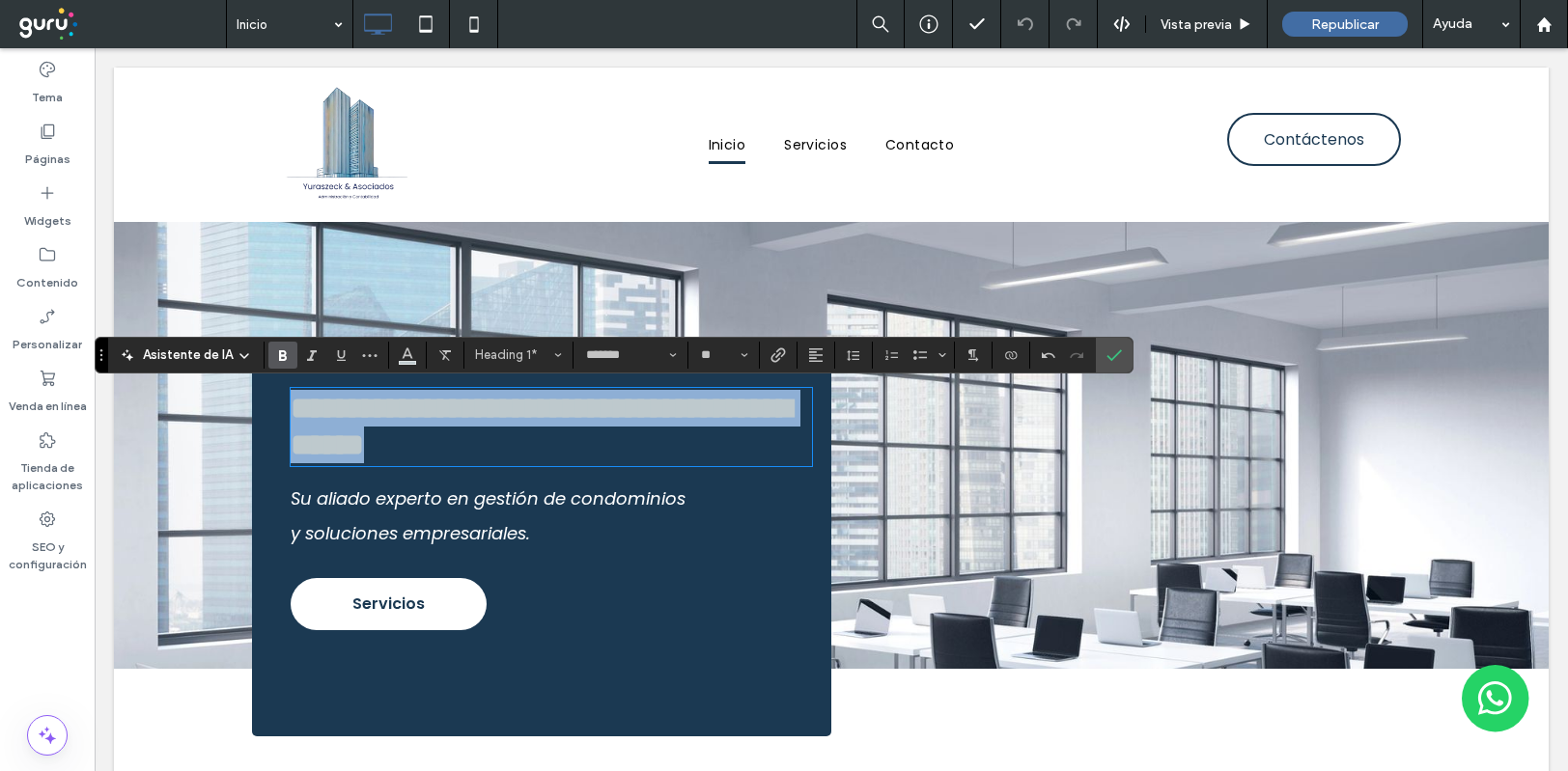 type on "**" 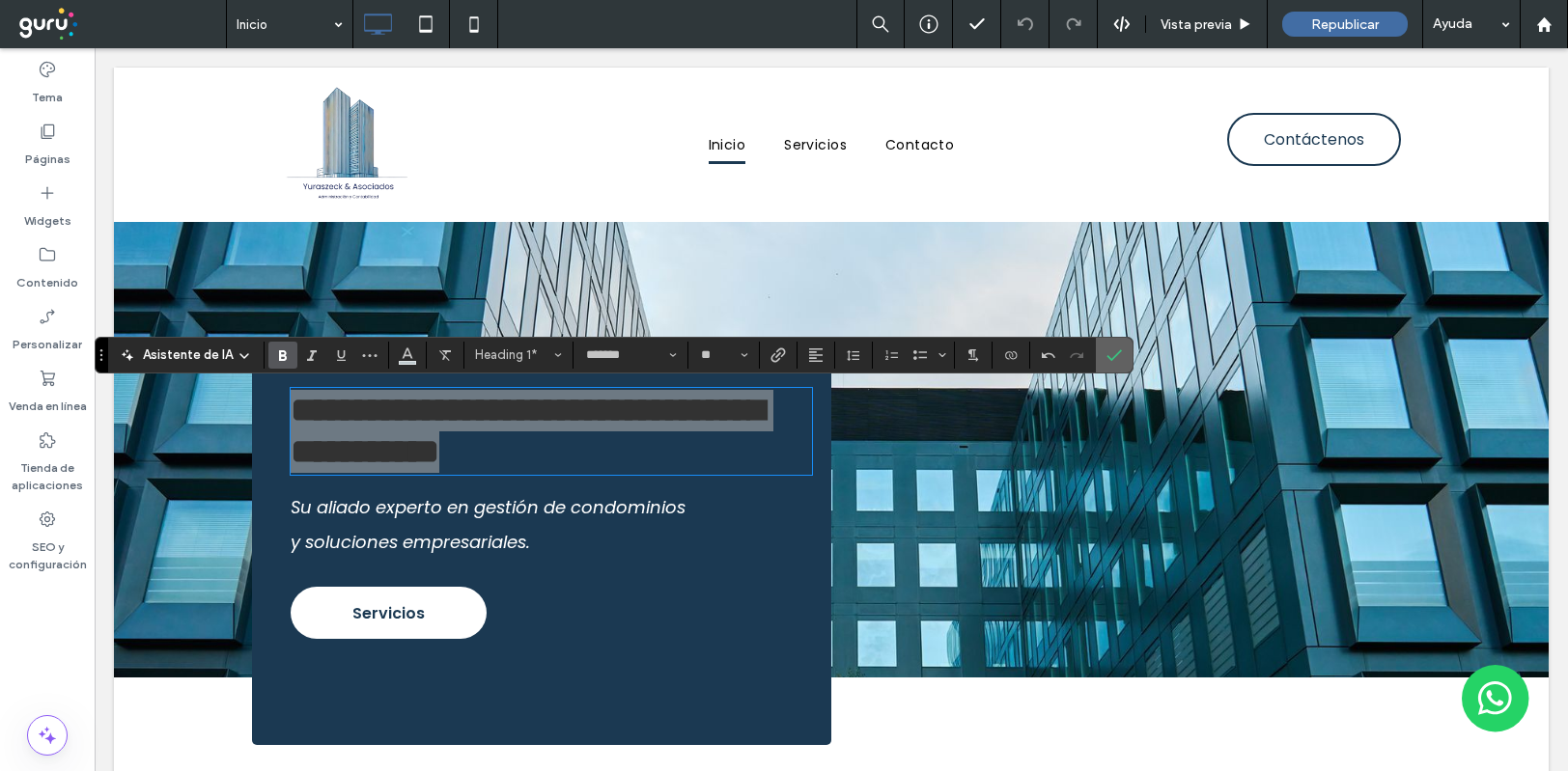 click 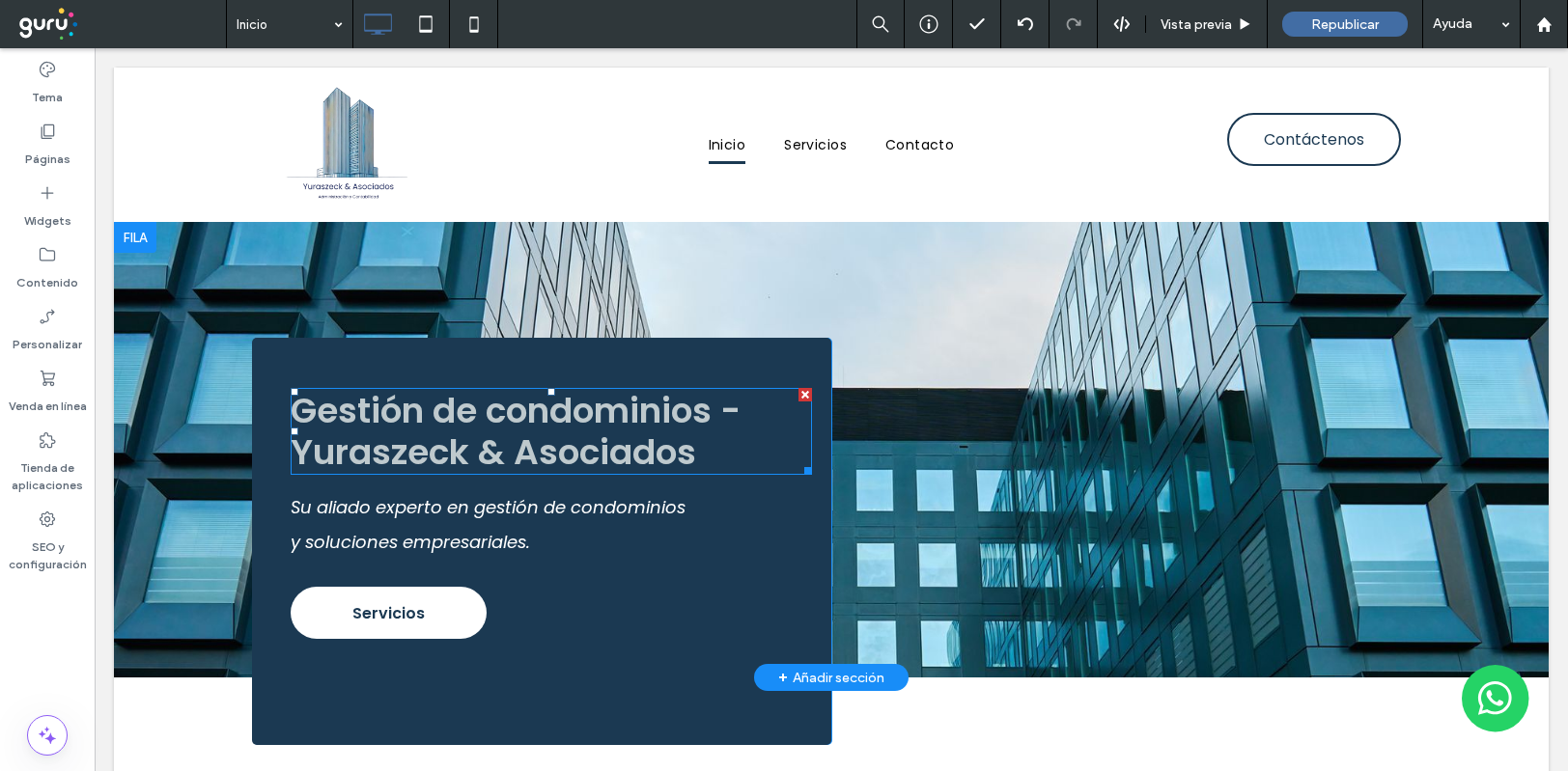 click on "Gestión de condominios - Yuraszeck & Asociados" at bounding box center [516, 431] 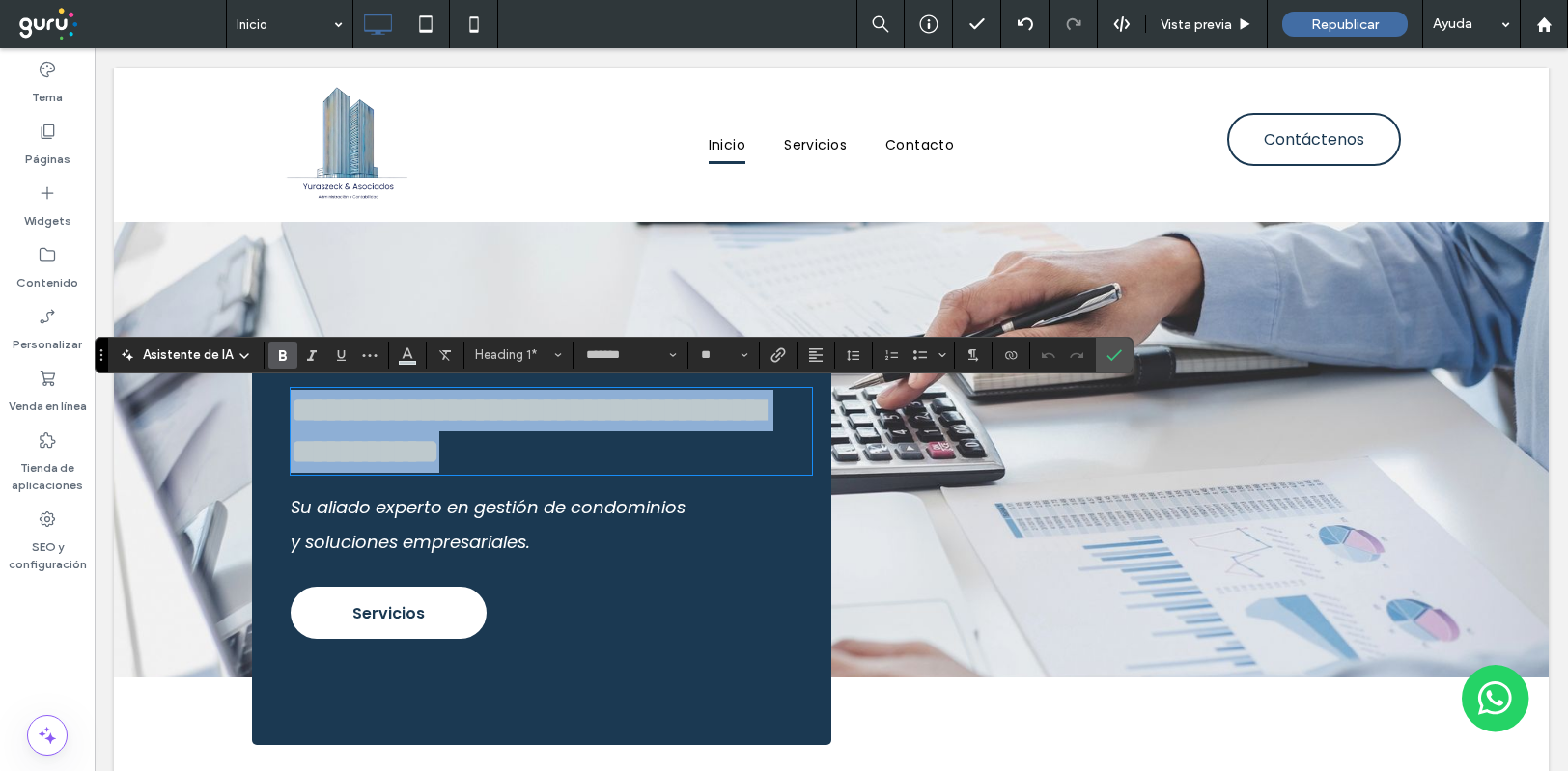 click on "**********" at bounding box center [551, 431] 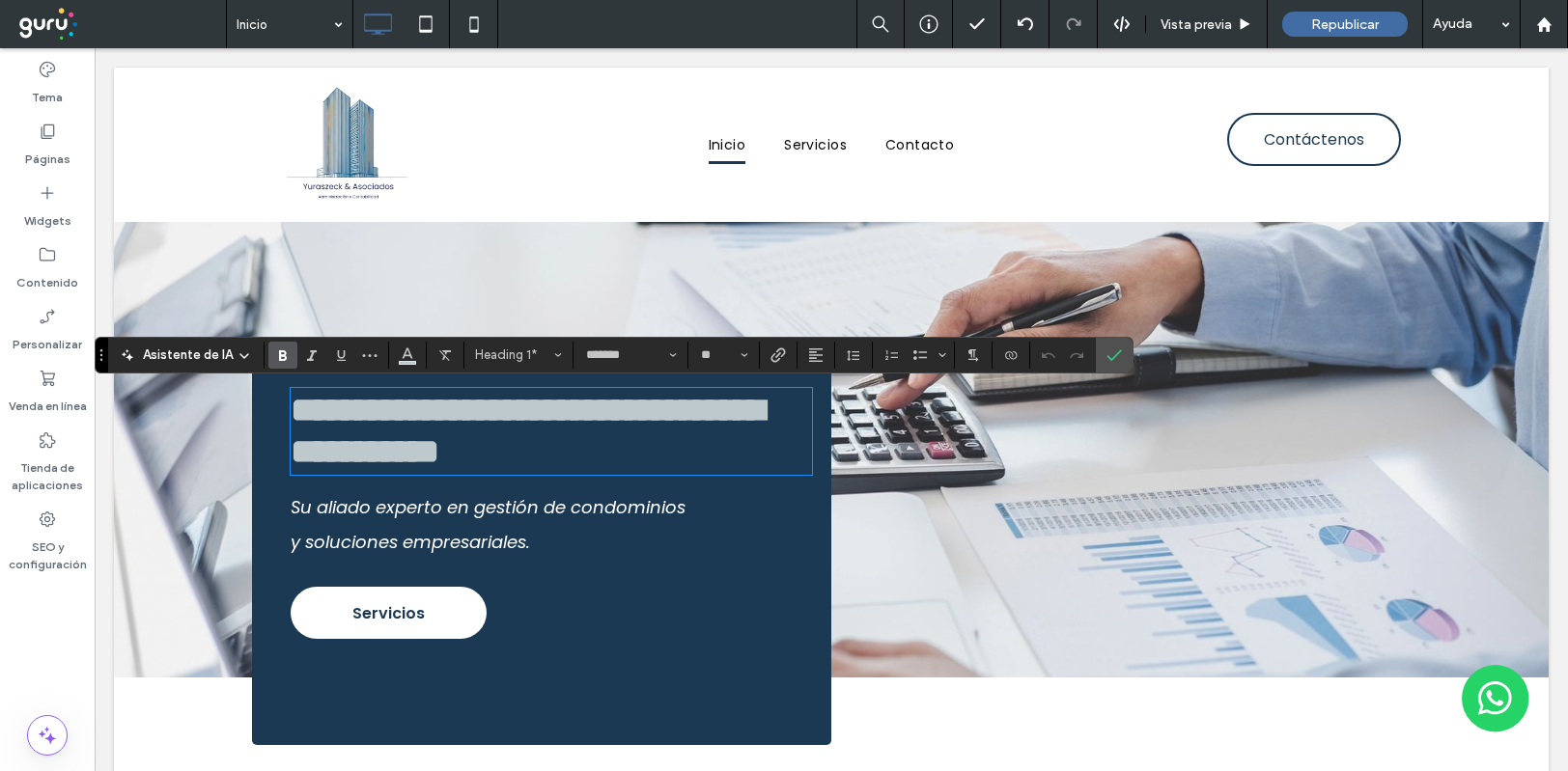 scroll, scrollTop: 2, scrollLeft: 0, axis: vertical 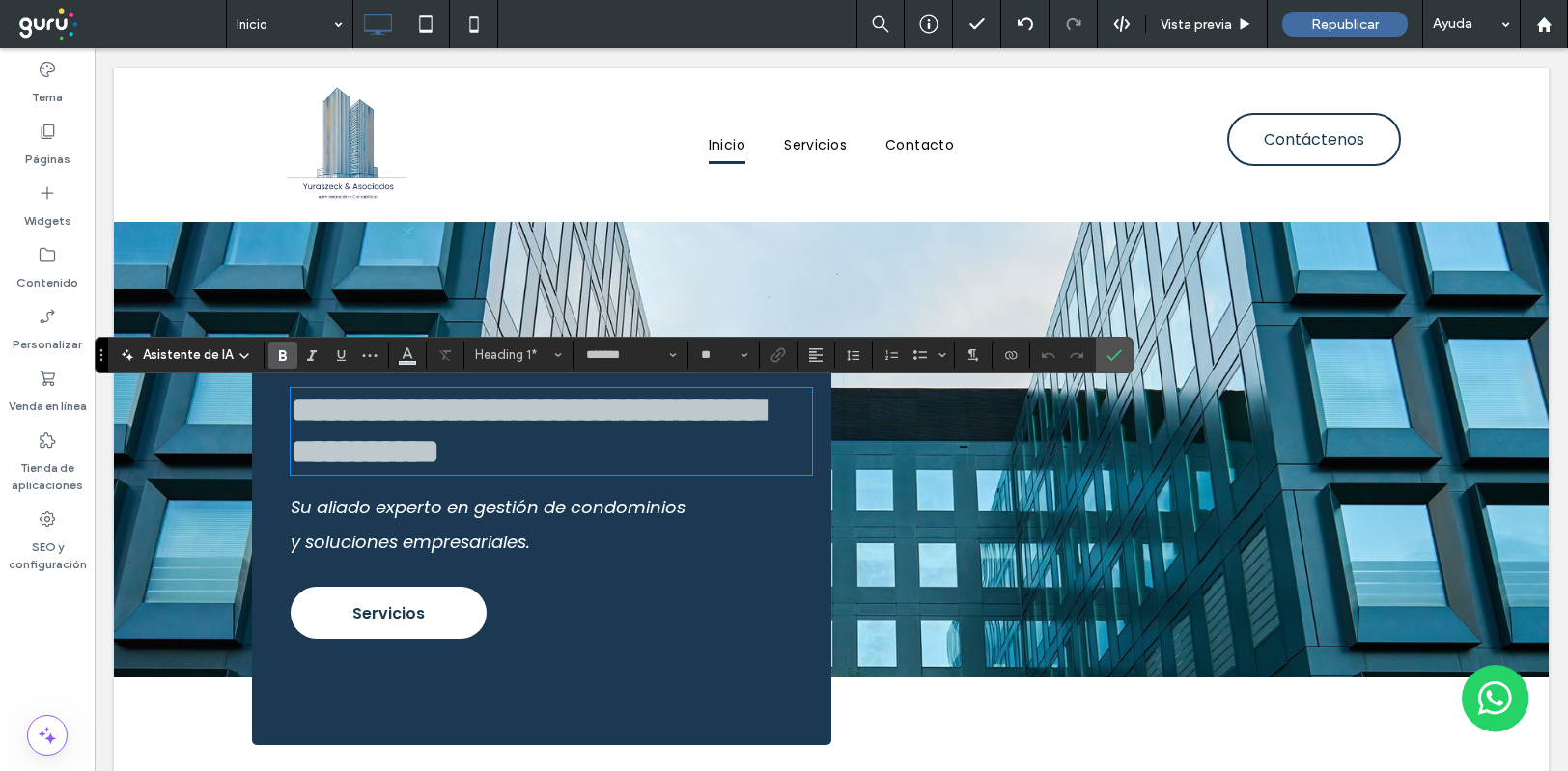 type 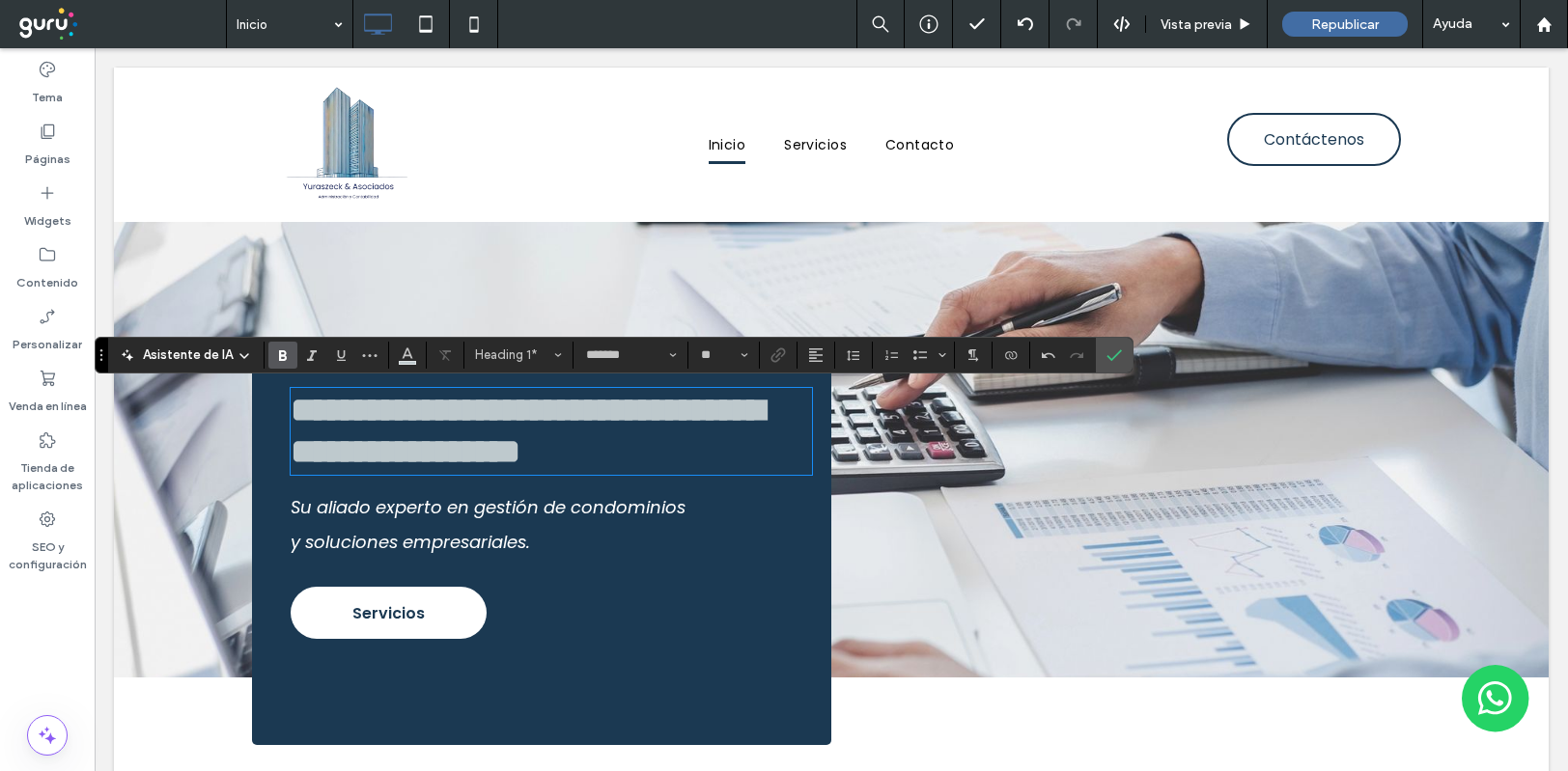 scroll, scrollTop: 2, scrollLeft: 0, axis: vertical 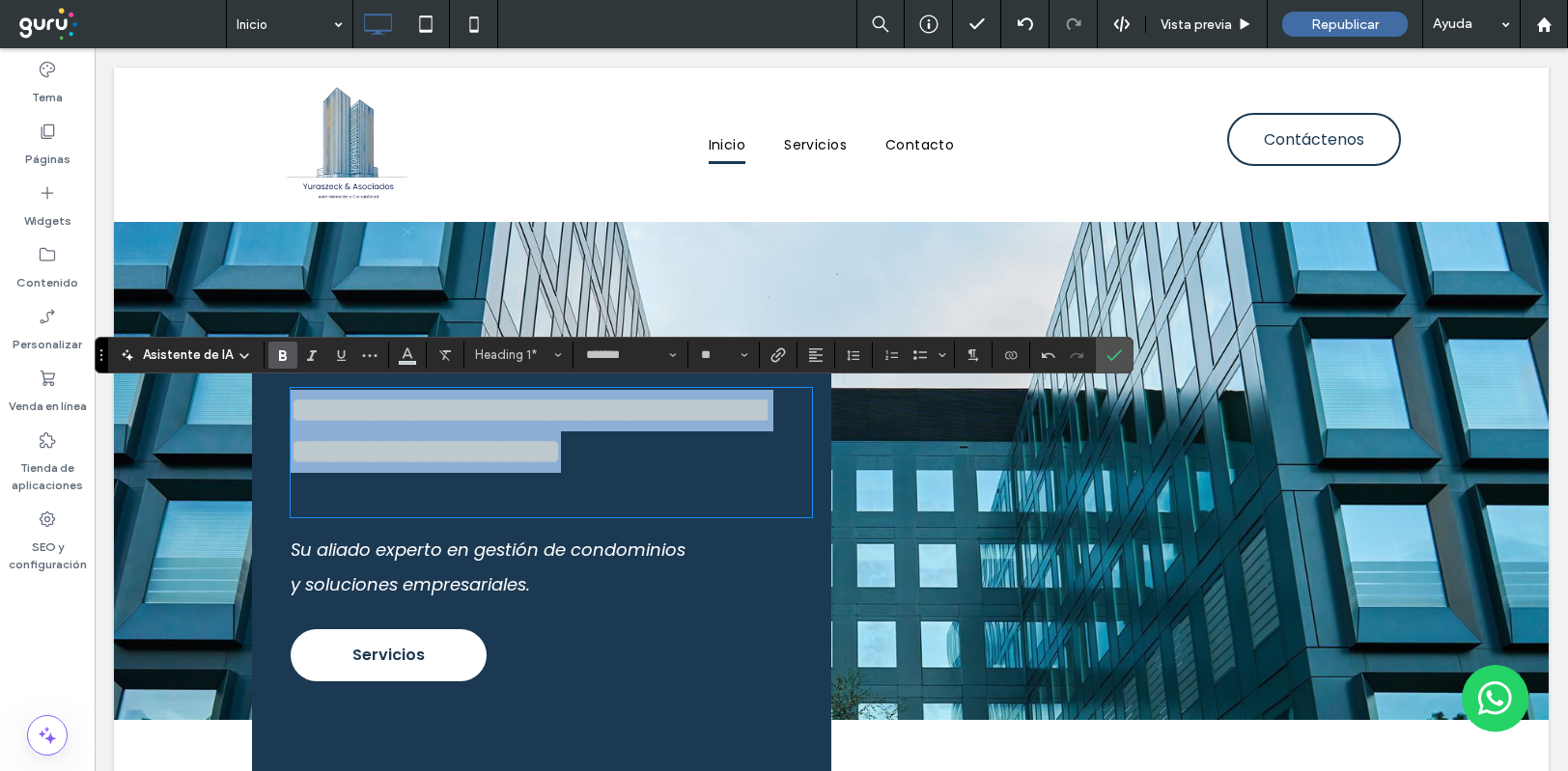 drag, startPoint x: 440, startPoint y: 501, endPoint x: 259, endPoint y: 403, distance: 205.8276 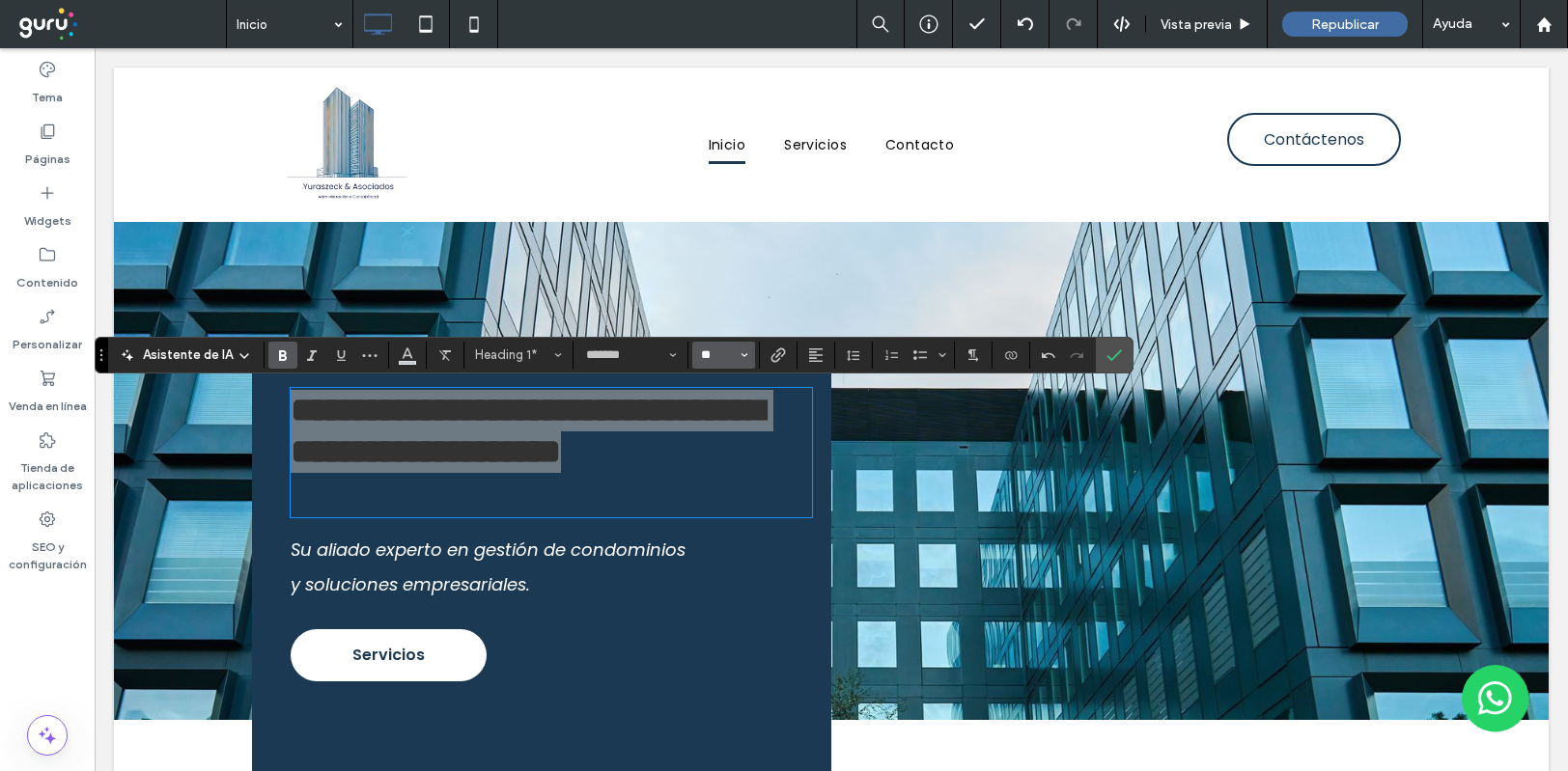 click on "**" at bounding box center [717, 355] 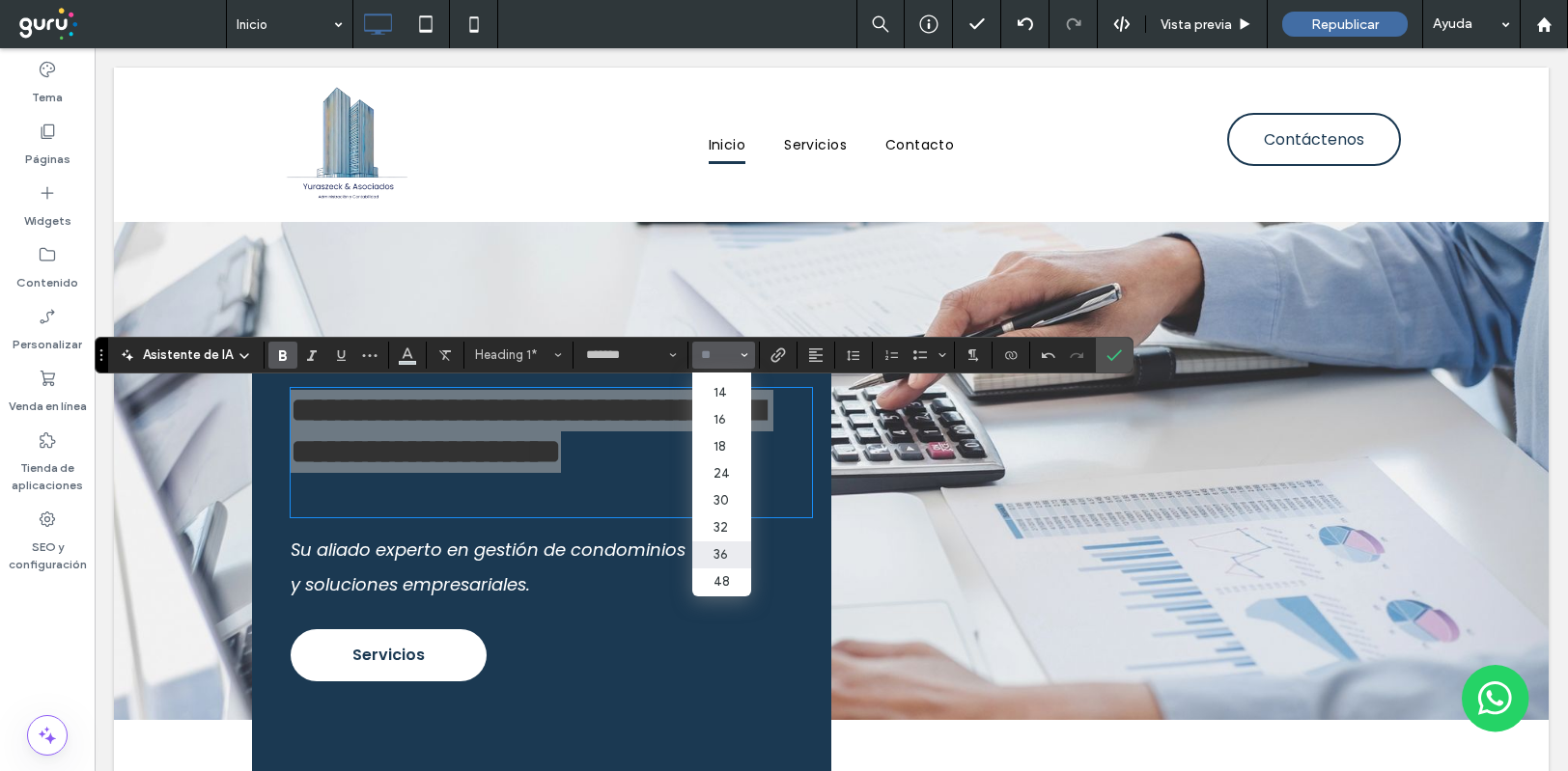 scroll, scrollTop: 224, scrollLeft: 0, axis: vertical 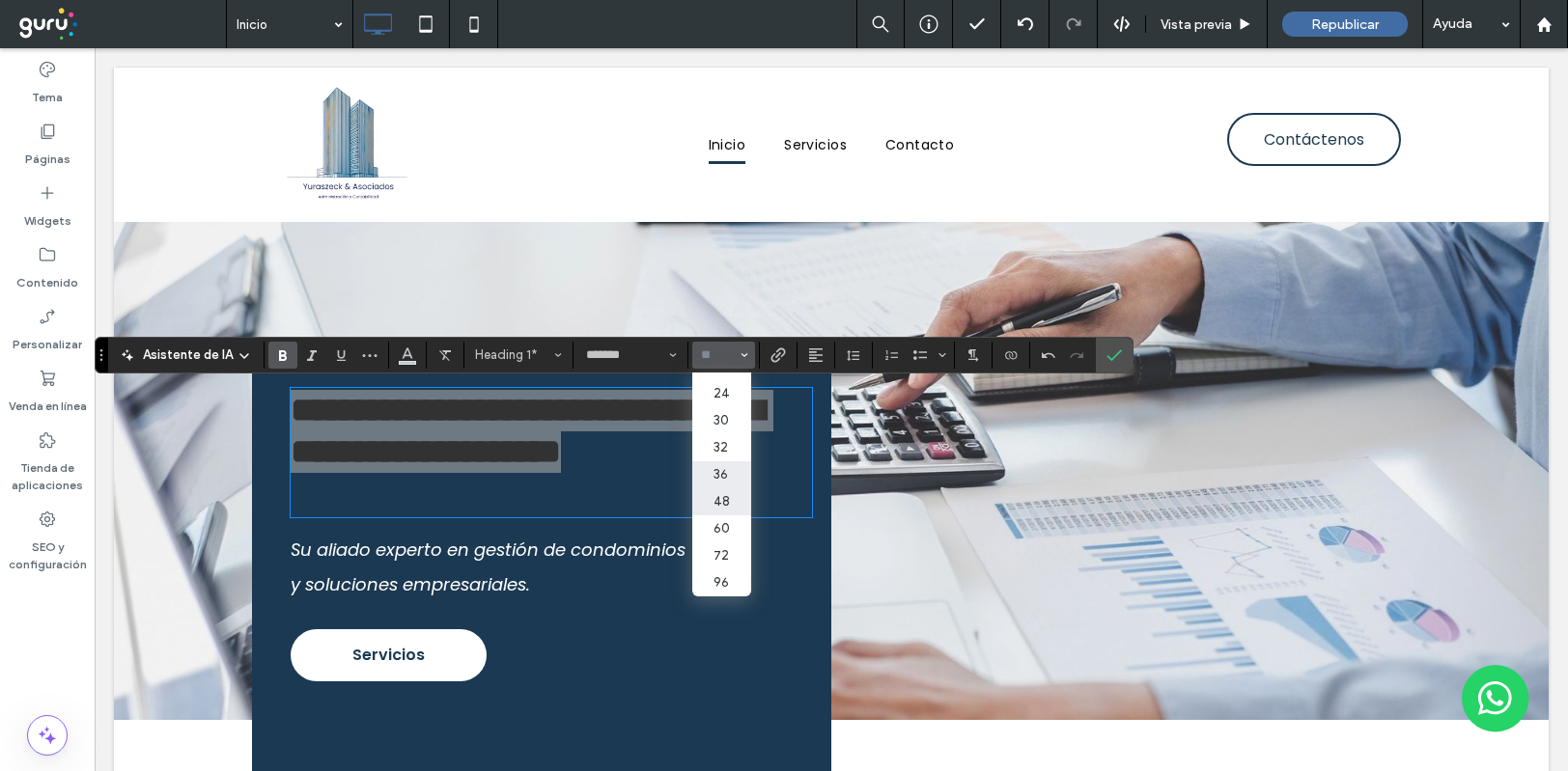 click on "48" at bounding box center [721, 502] 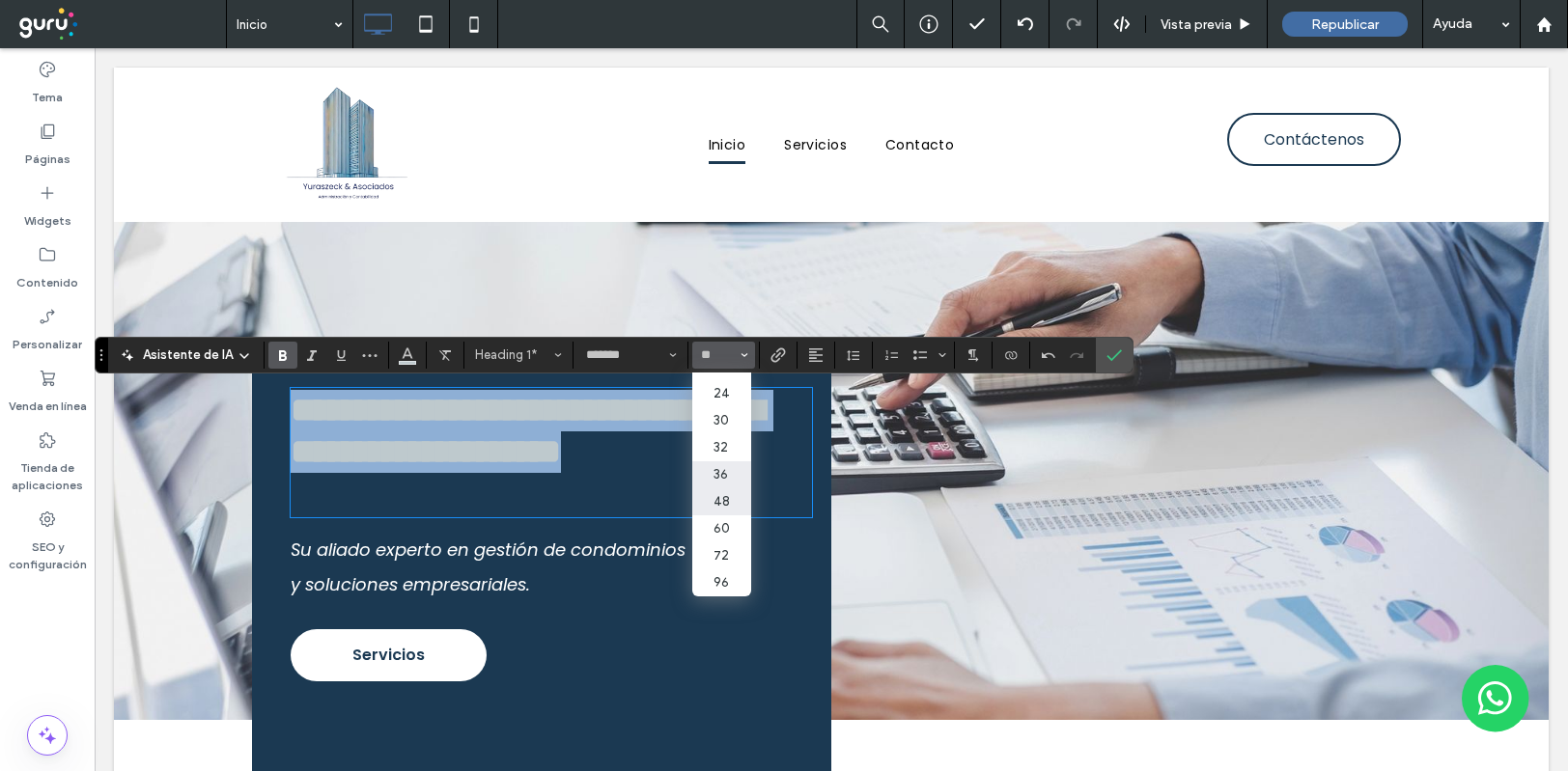 type on "**" 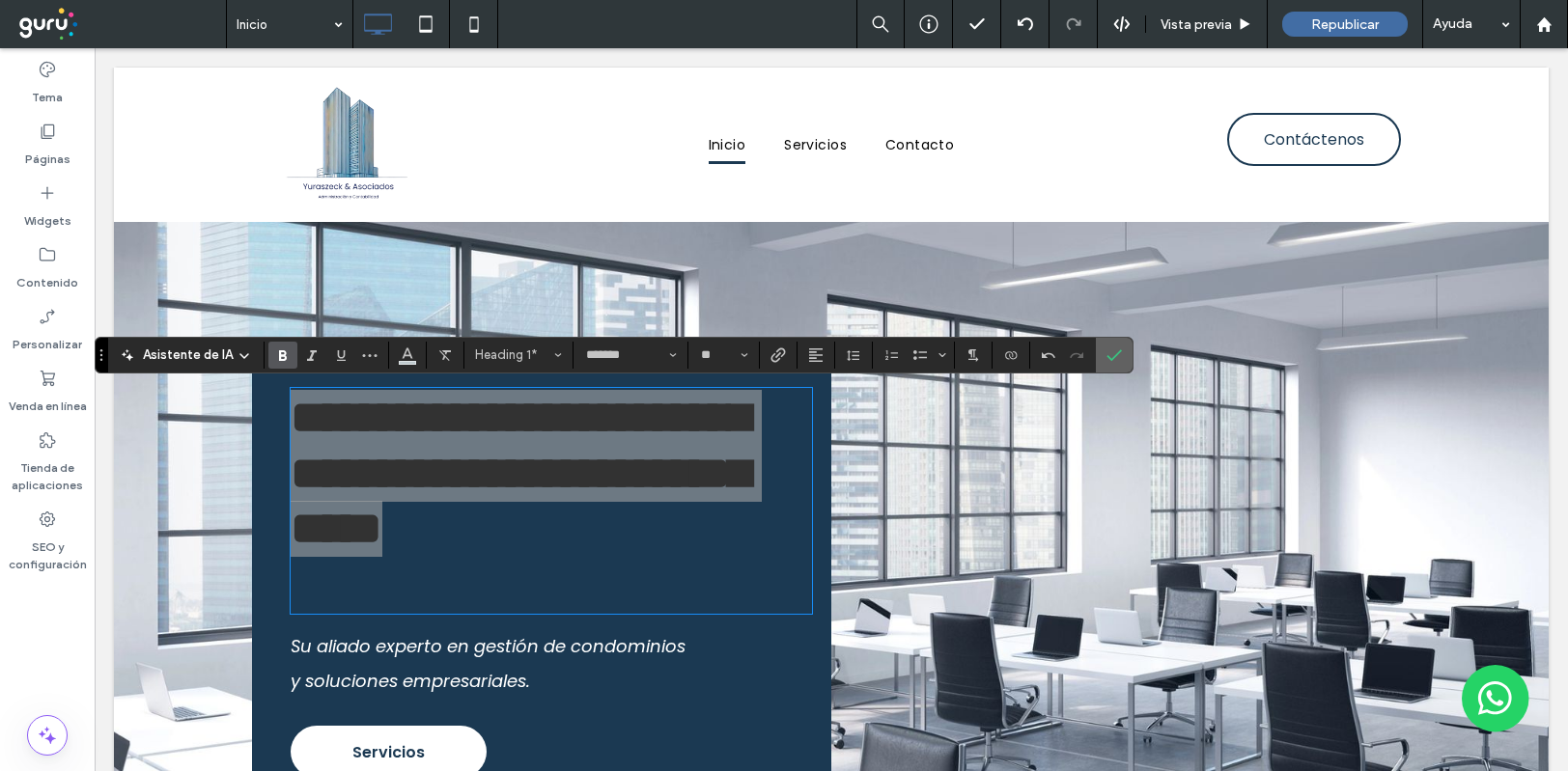 click at bounding box center (1114, 355) 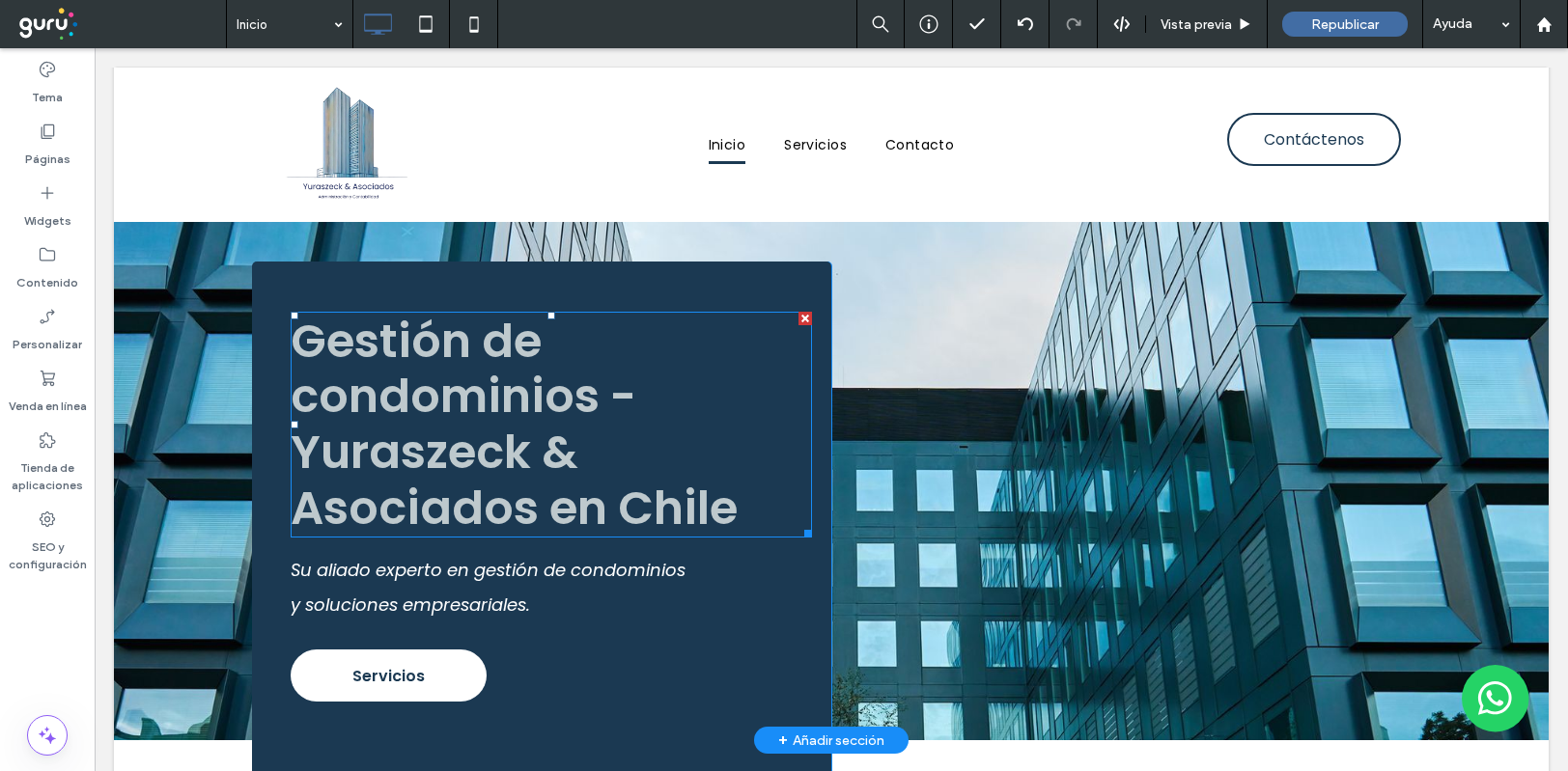 scroll, scrollTop: 0, scrollLeft: 0, axis: both 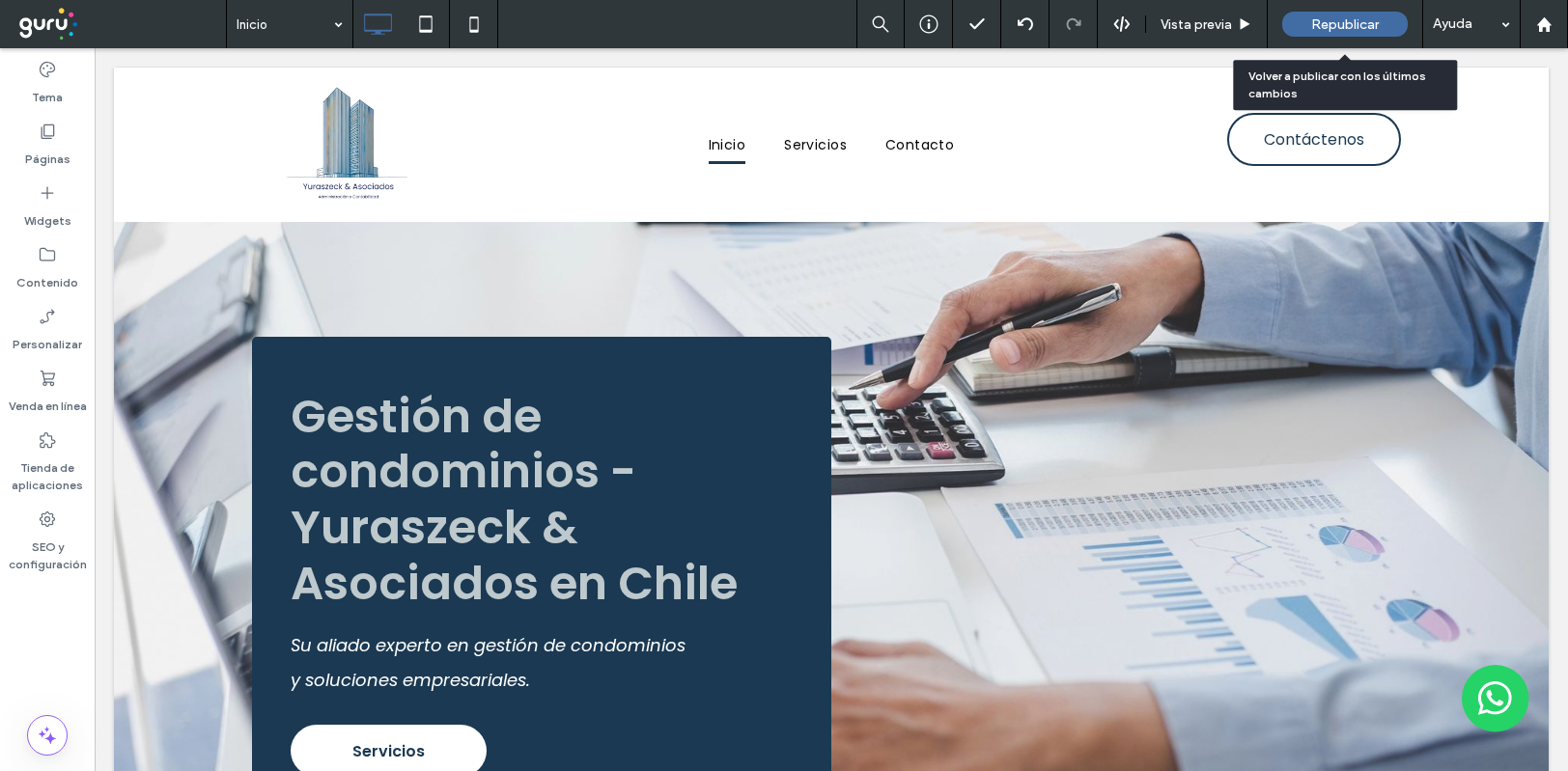 click on "Republicar" at bounding box center (1345, 24) 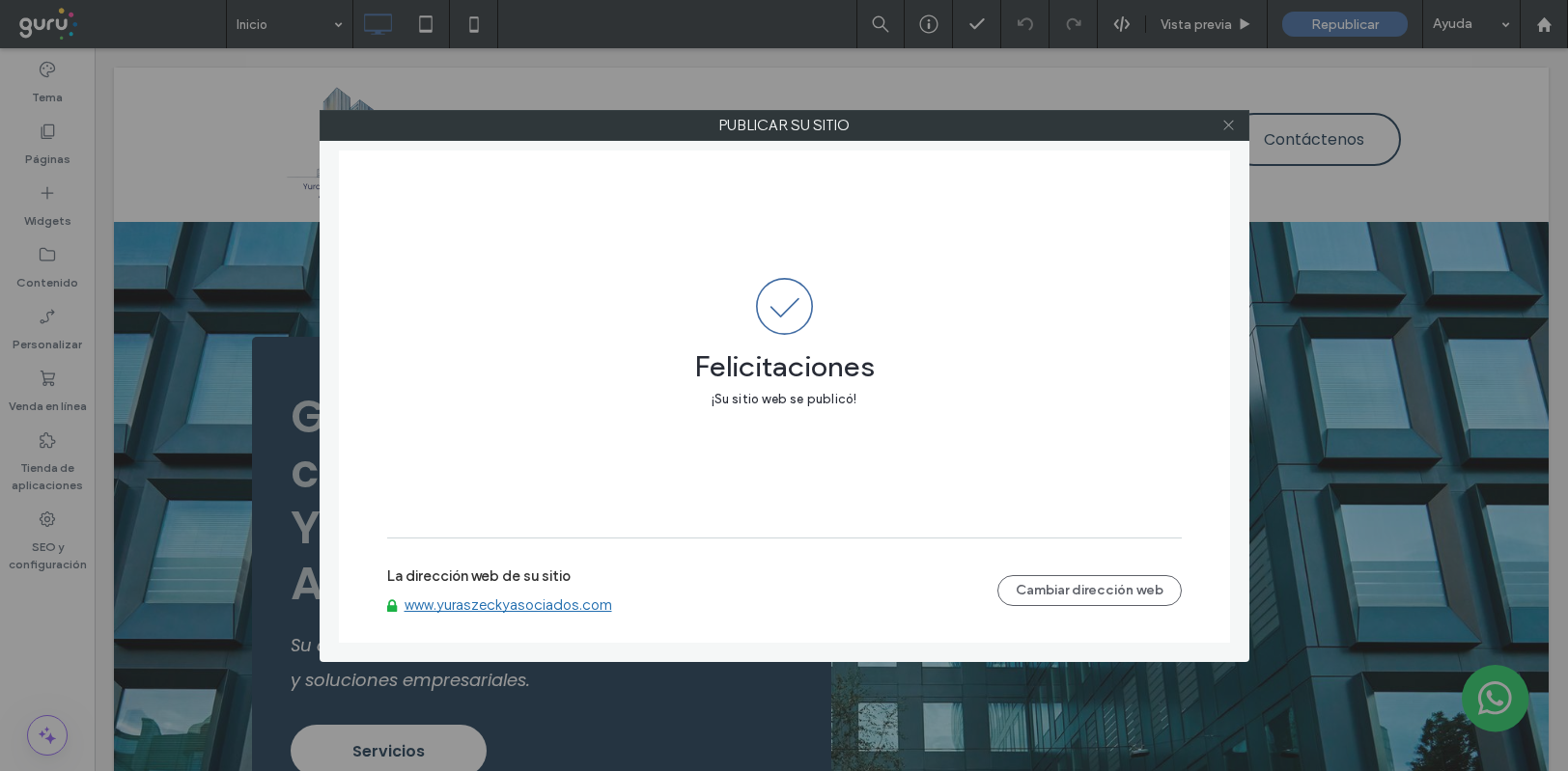 click 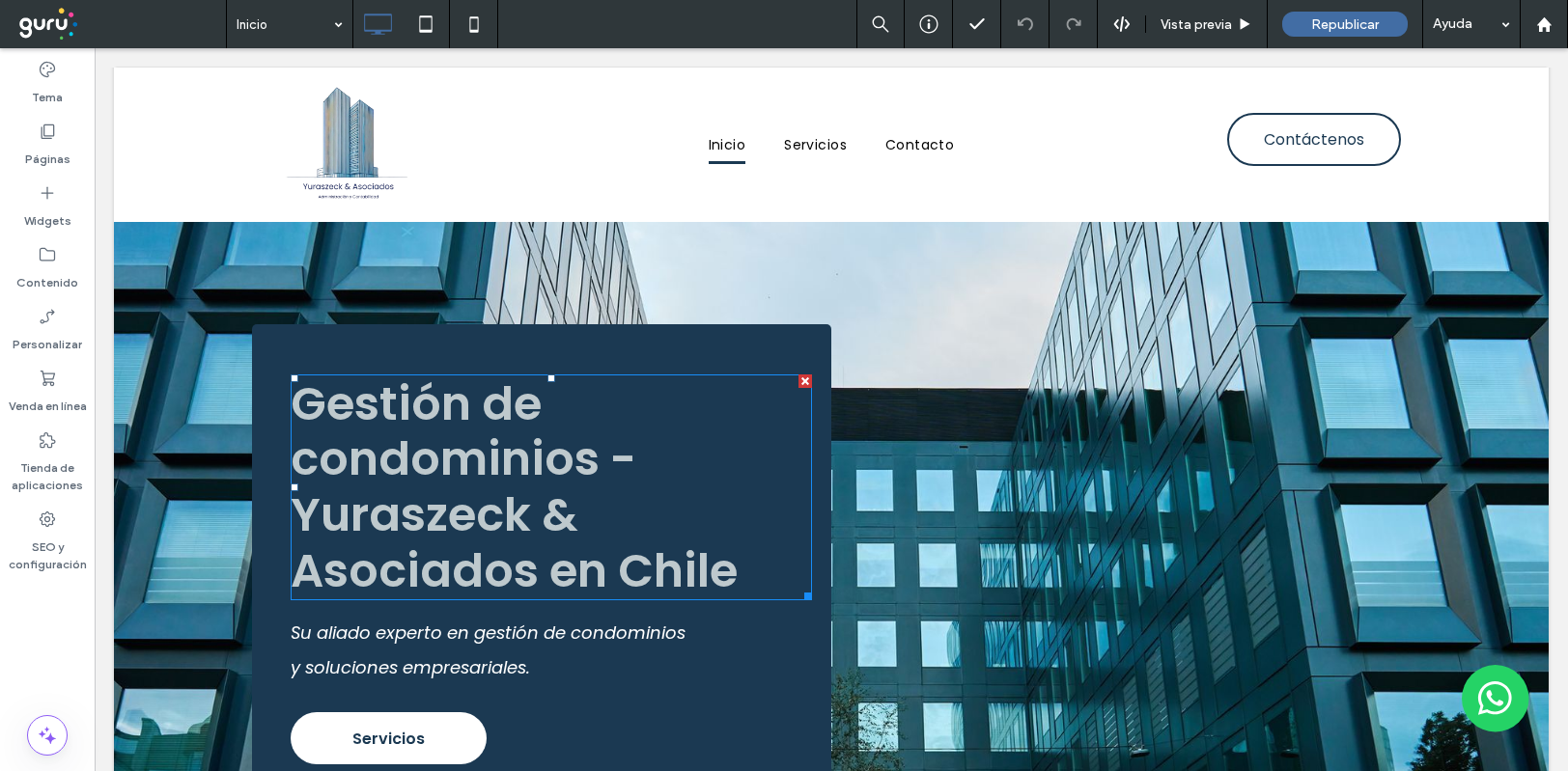 scroll, scrollTop: 0, scrollLeft: 0, axis: both 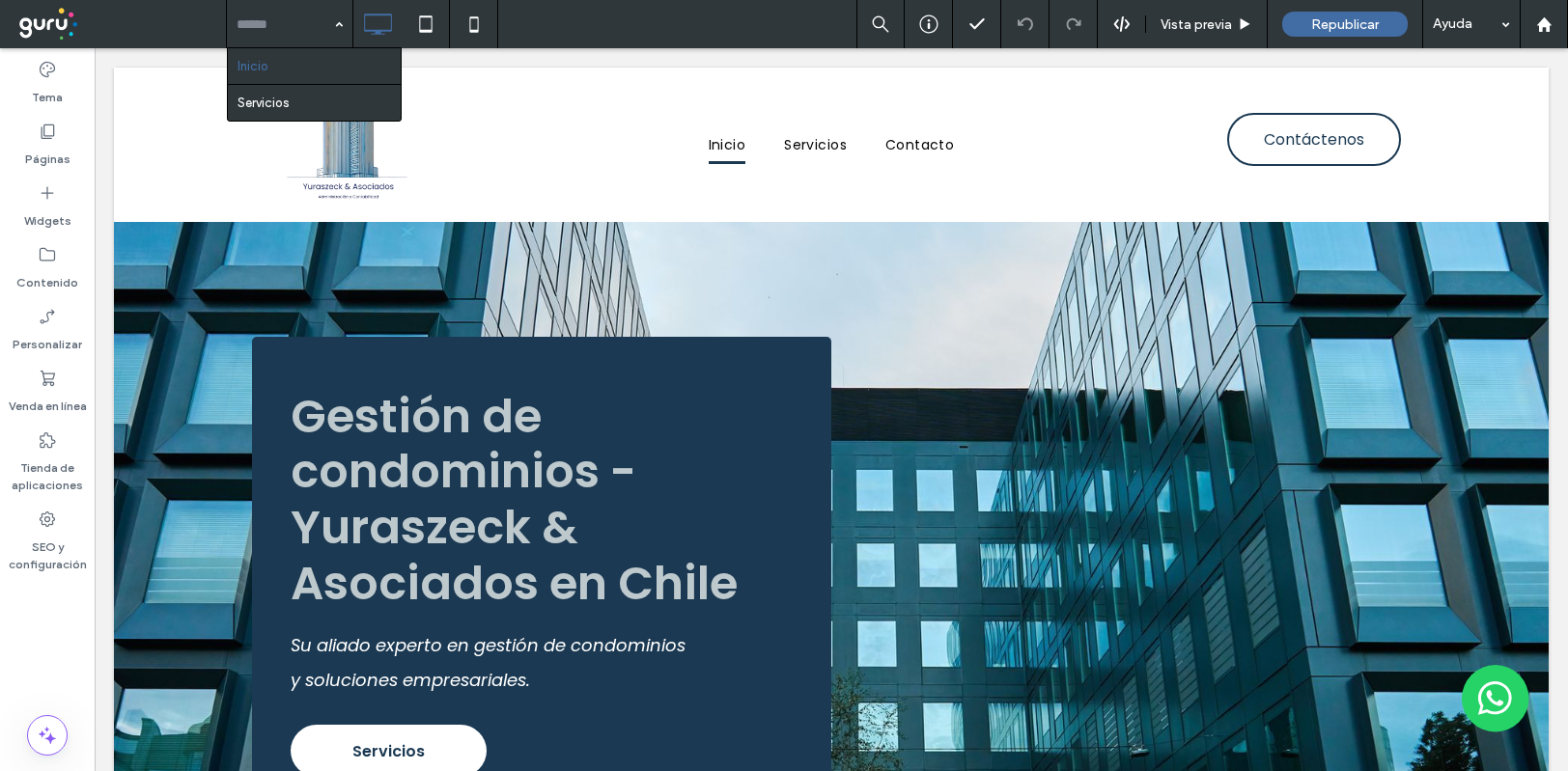 drag, startPoint x: 312, startPoint y: 25, endPoint x: 307, endPoint y: 51, distance: 26.4764 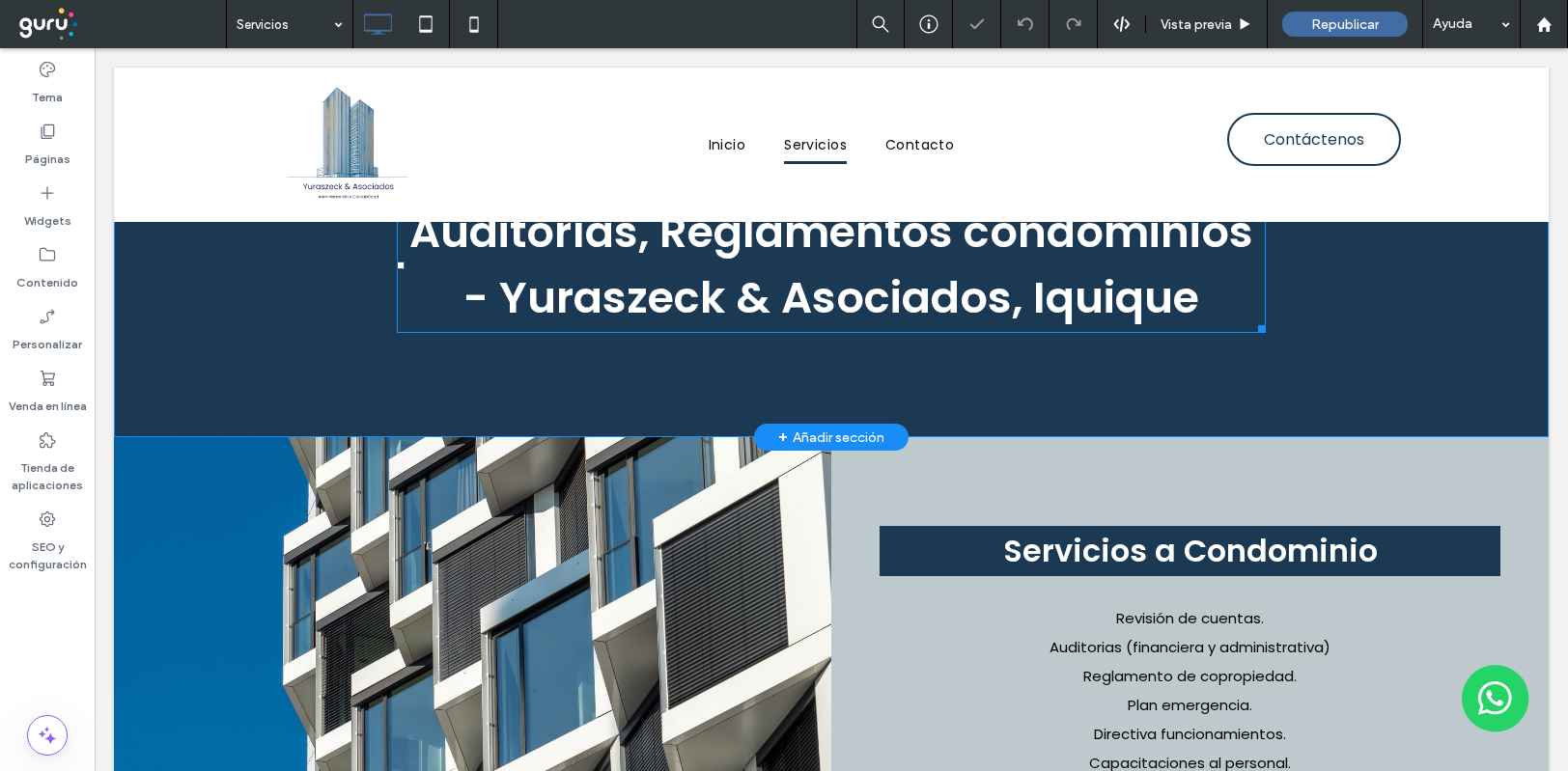 scroll, scrollTop: 128, scrollLeft: 0, axis: vertical 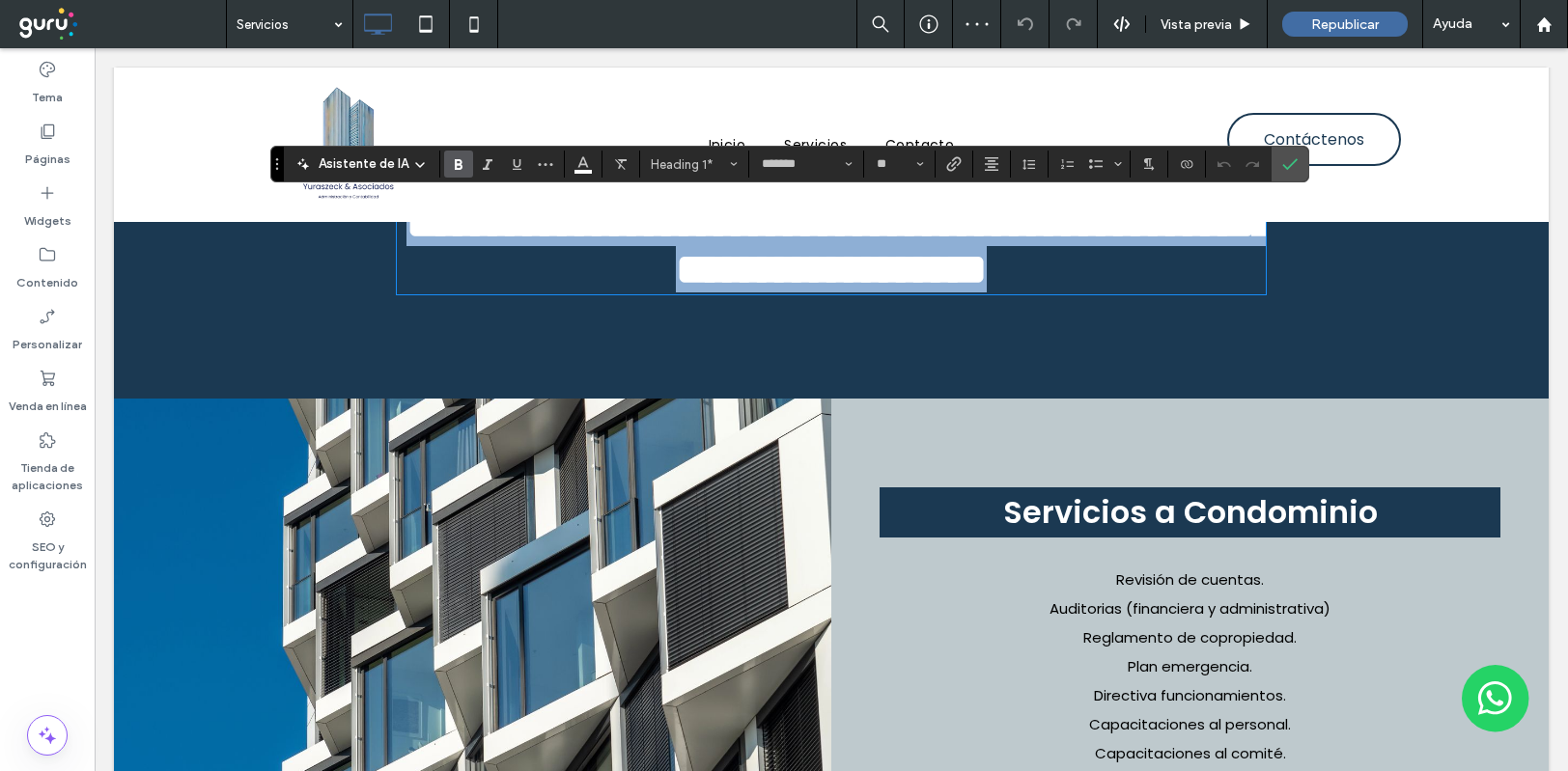click on "**********" at bounding box center (831, 246) 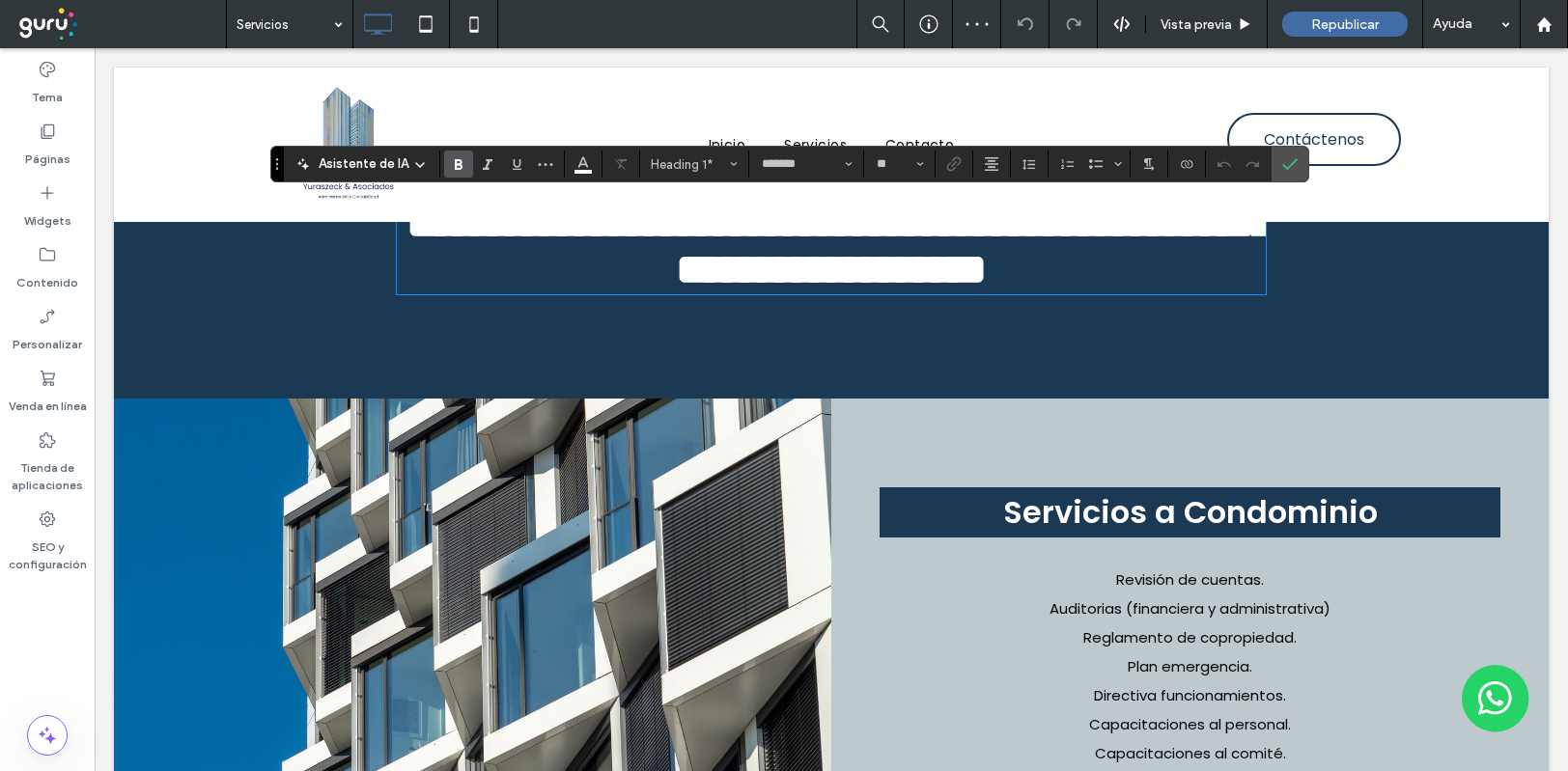 type 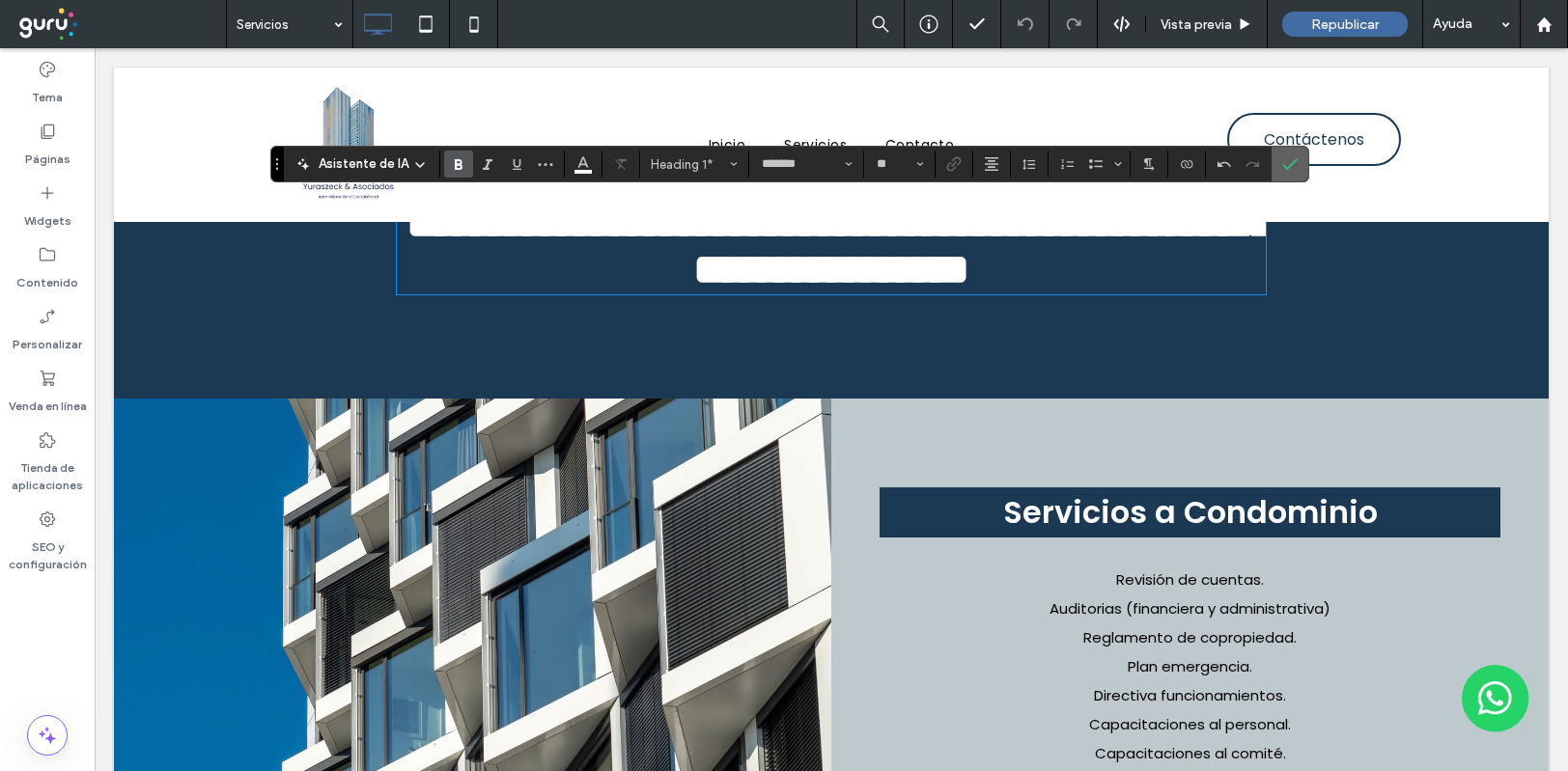 click 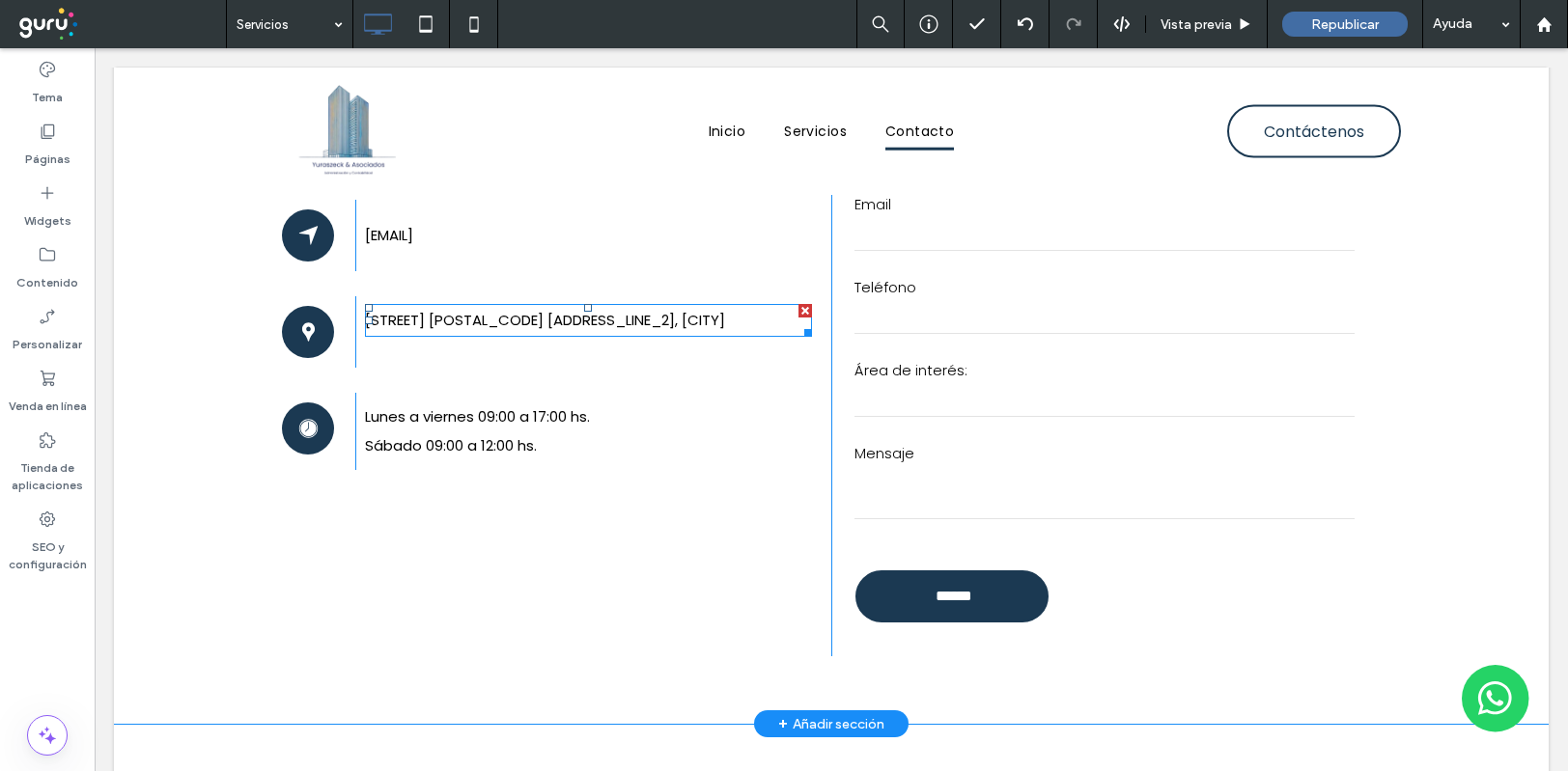 scroll, scrollTop: 2187, scrollLeft: 0, axis: vertical 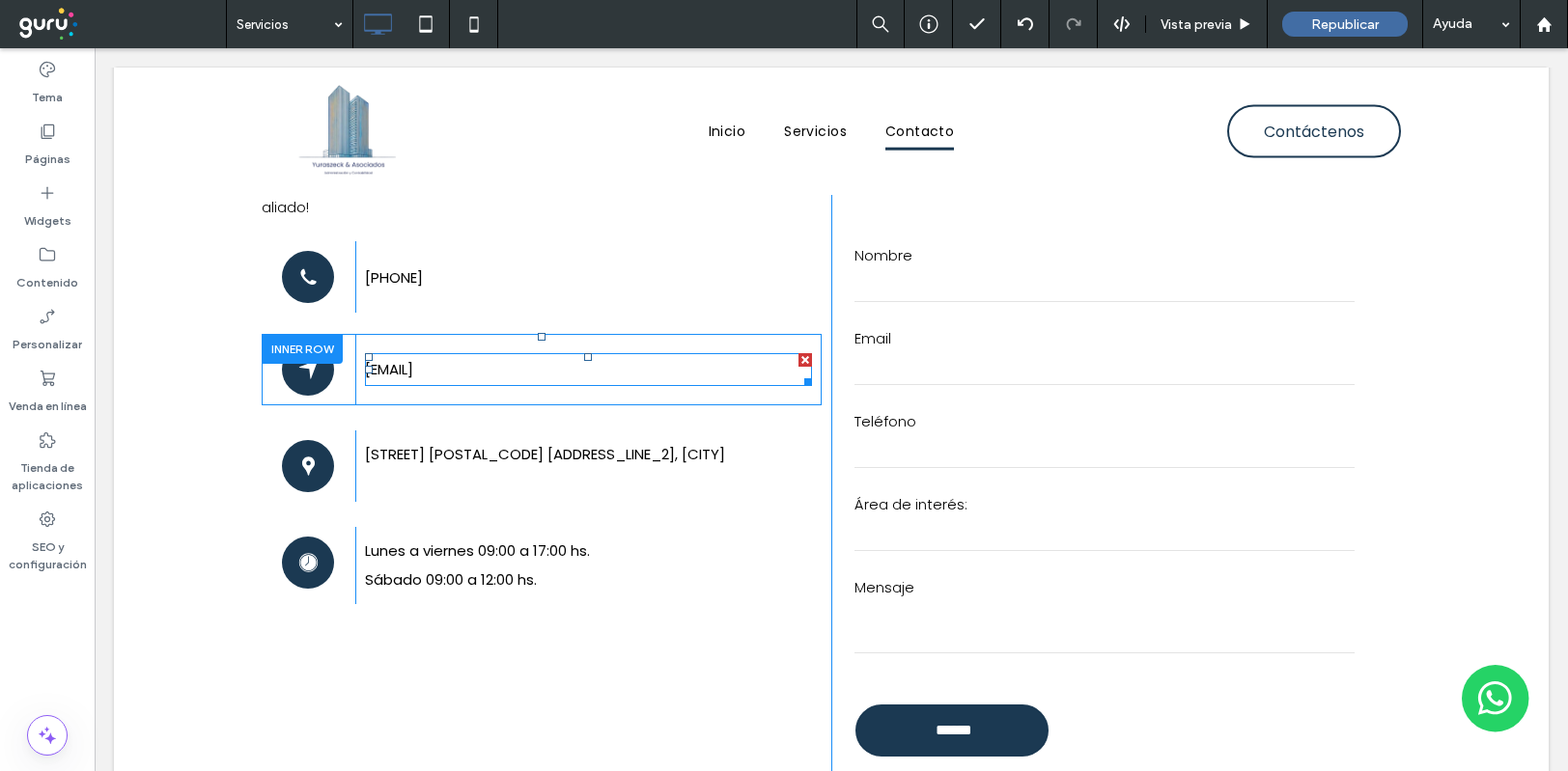 click on "yuraszeckasociados@gmail.com" at bounding box center [588, 370] 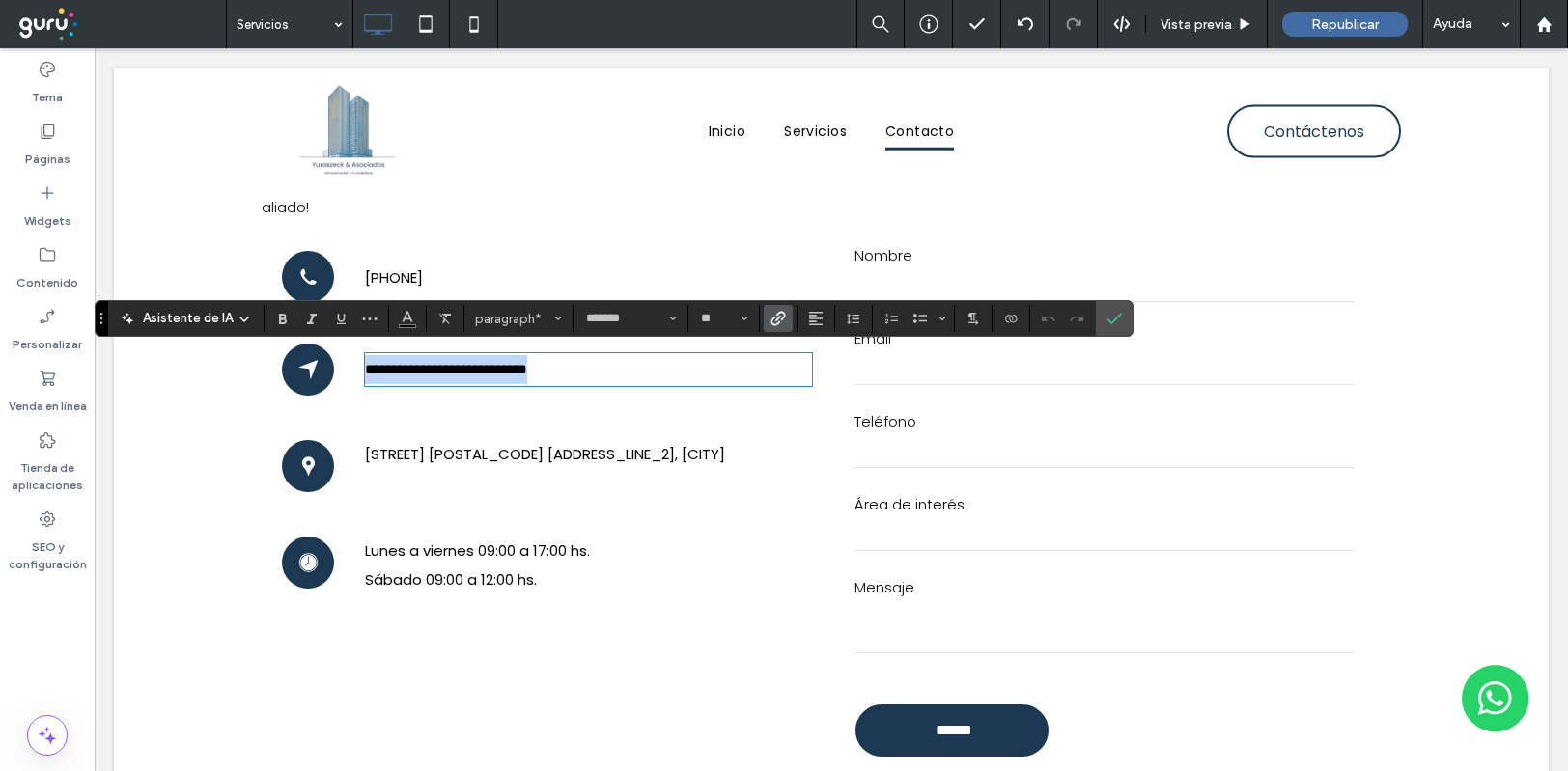 click on "**********" at bounding box center (588, 370) 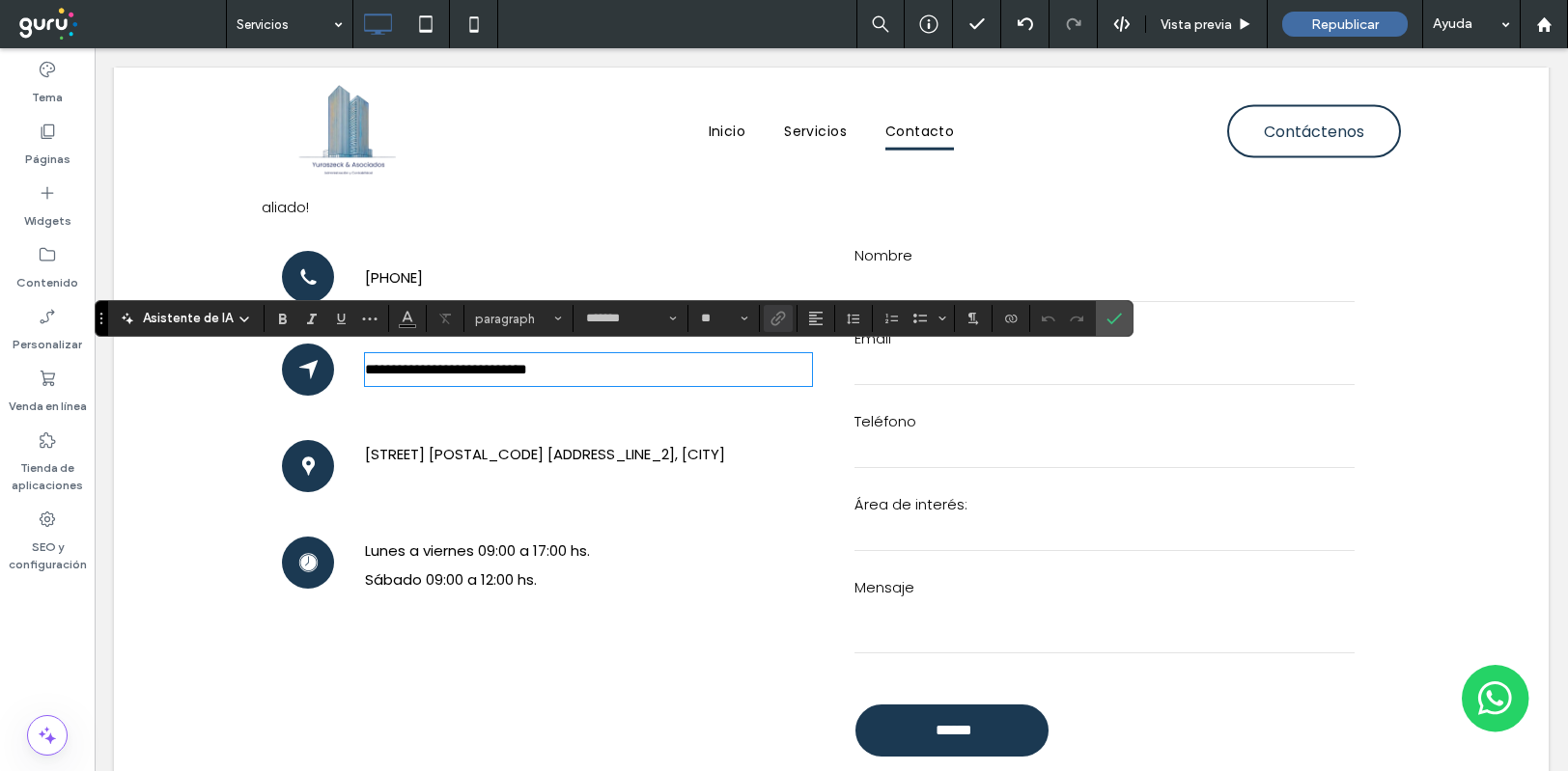 type 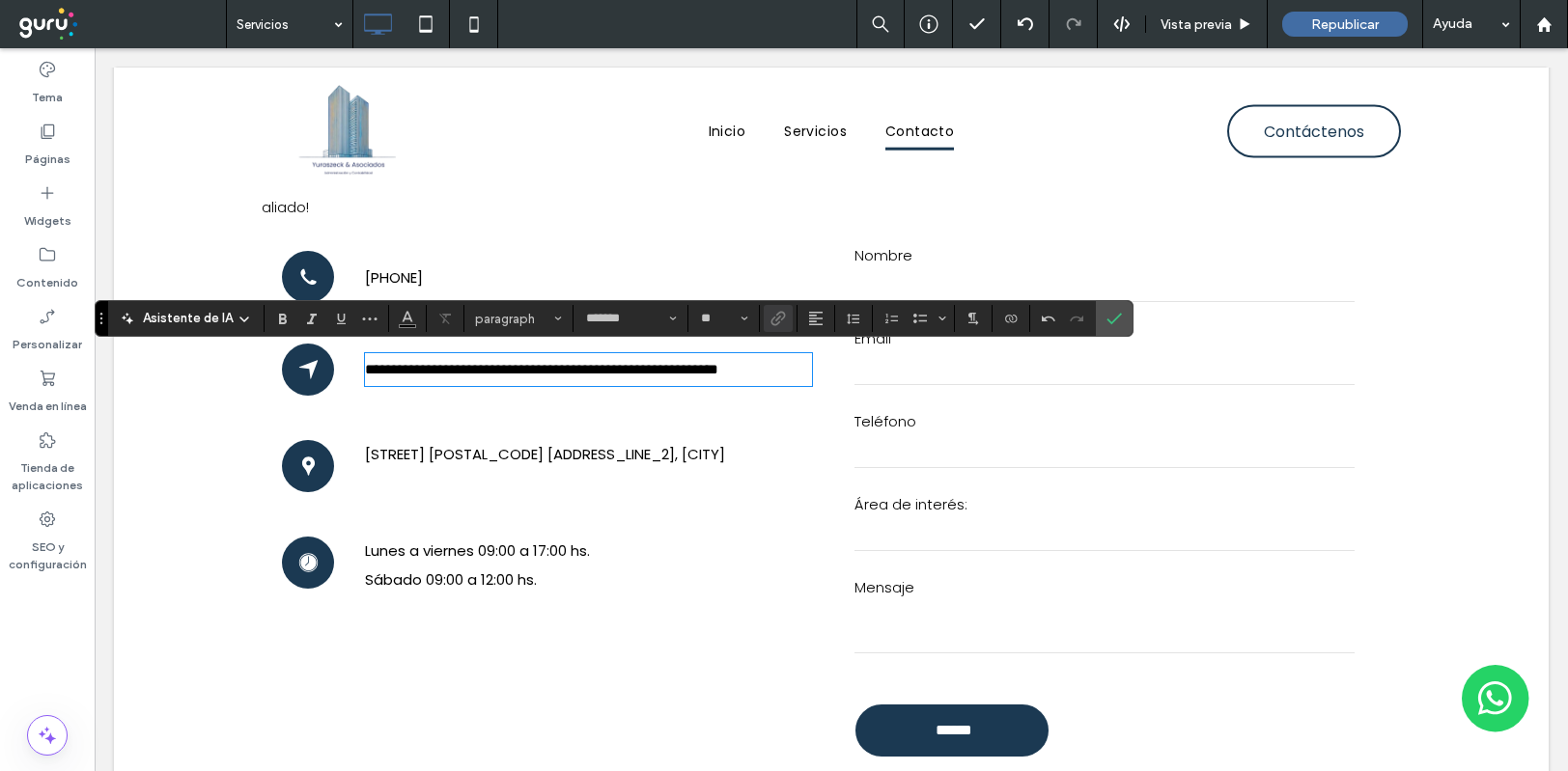 scroll, scrollTop: 0, scrollLeft: 0, axis: both 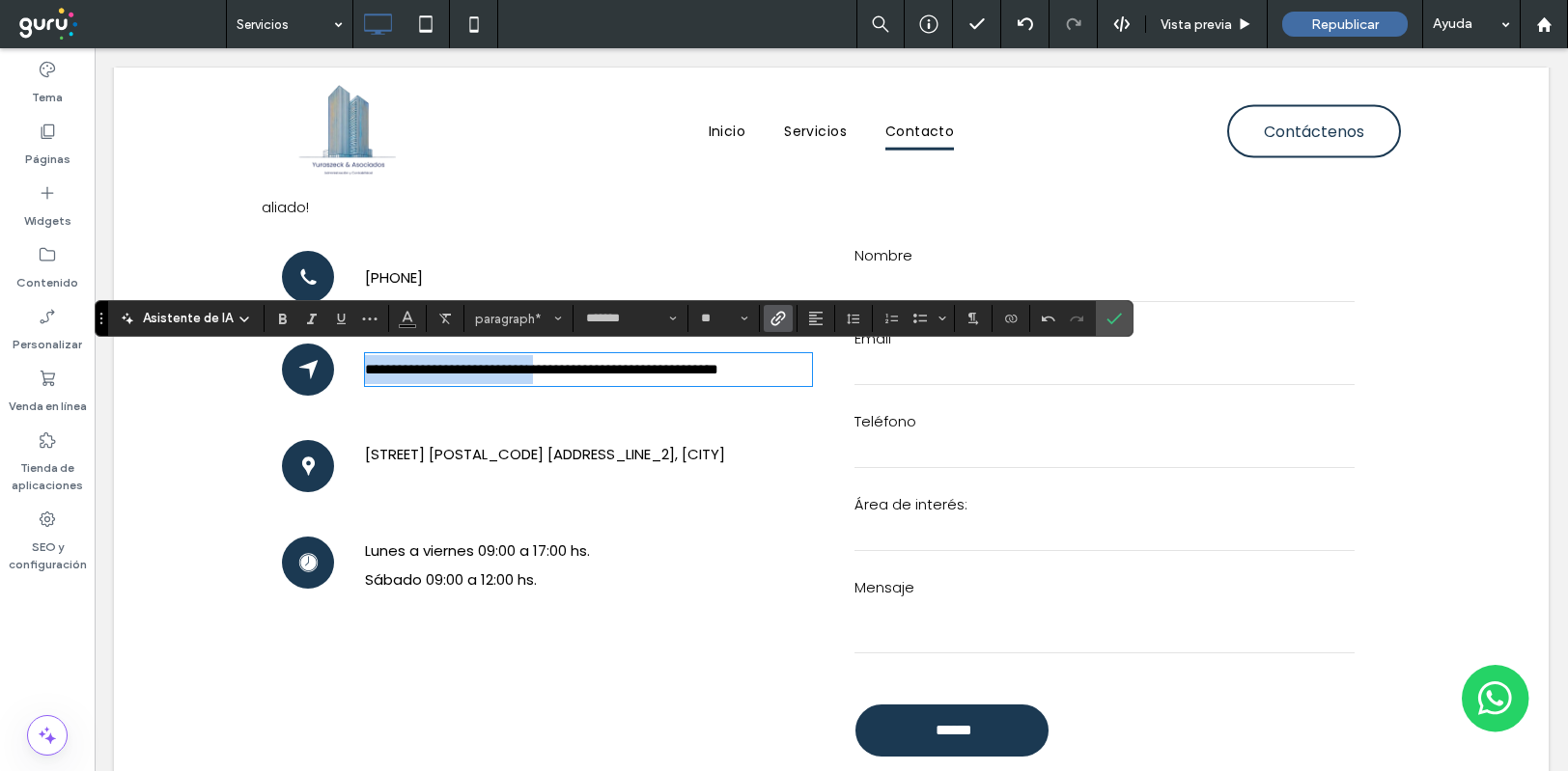 drag, startPoint x: 610, startPoint y: 370, endPoint x: 319, endPoint y: 368, distance: 291.00687 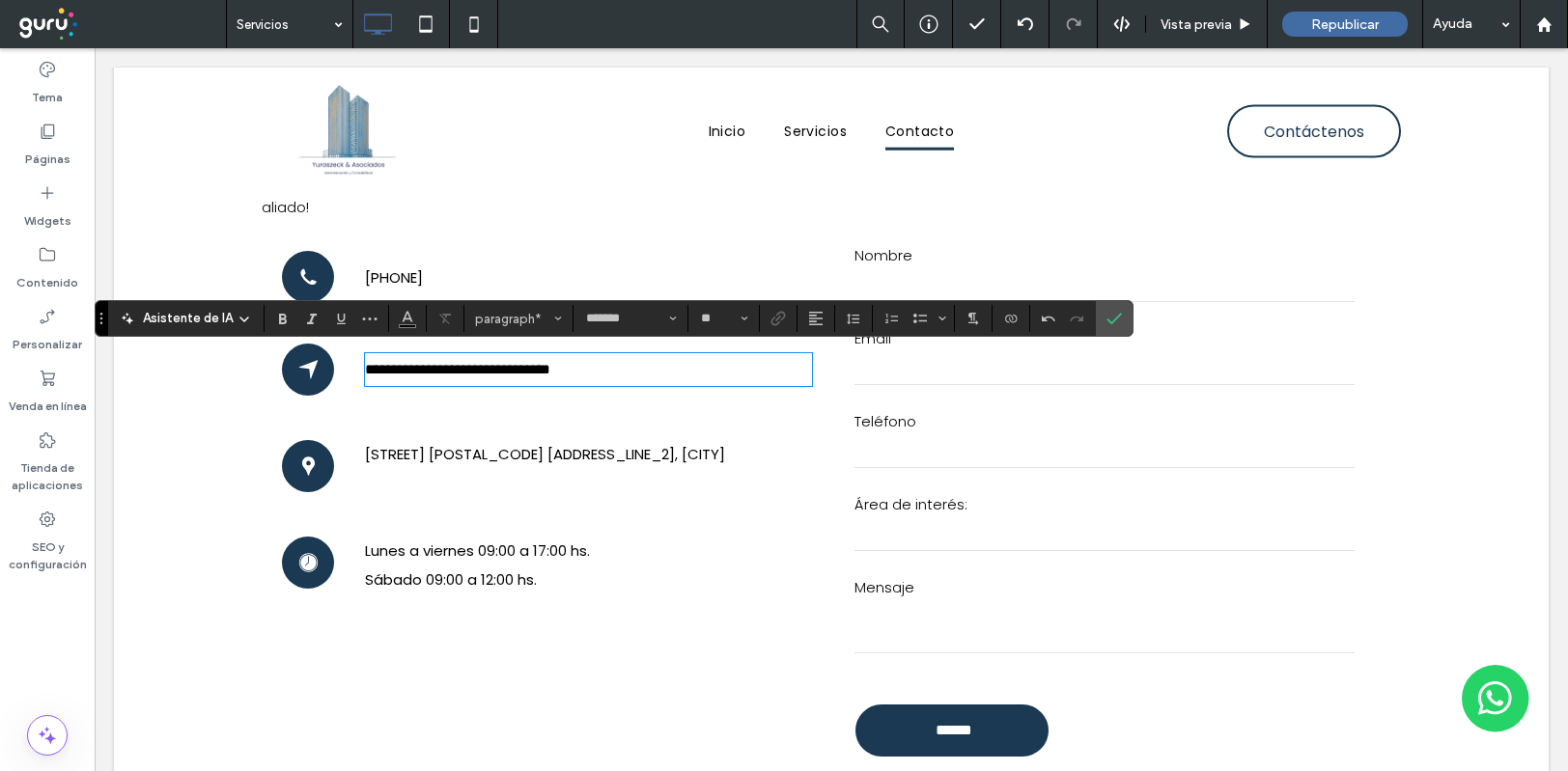click on "**********" at bounding box center (588, 370) 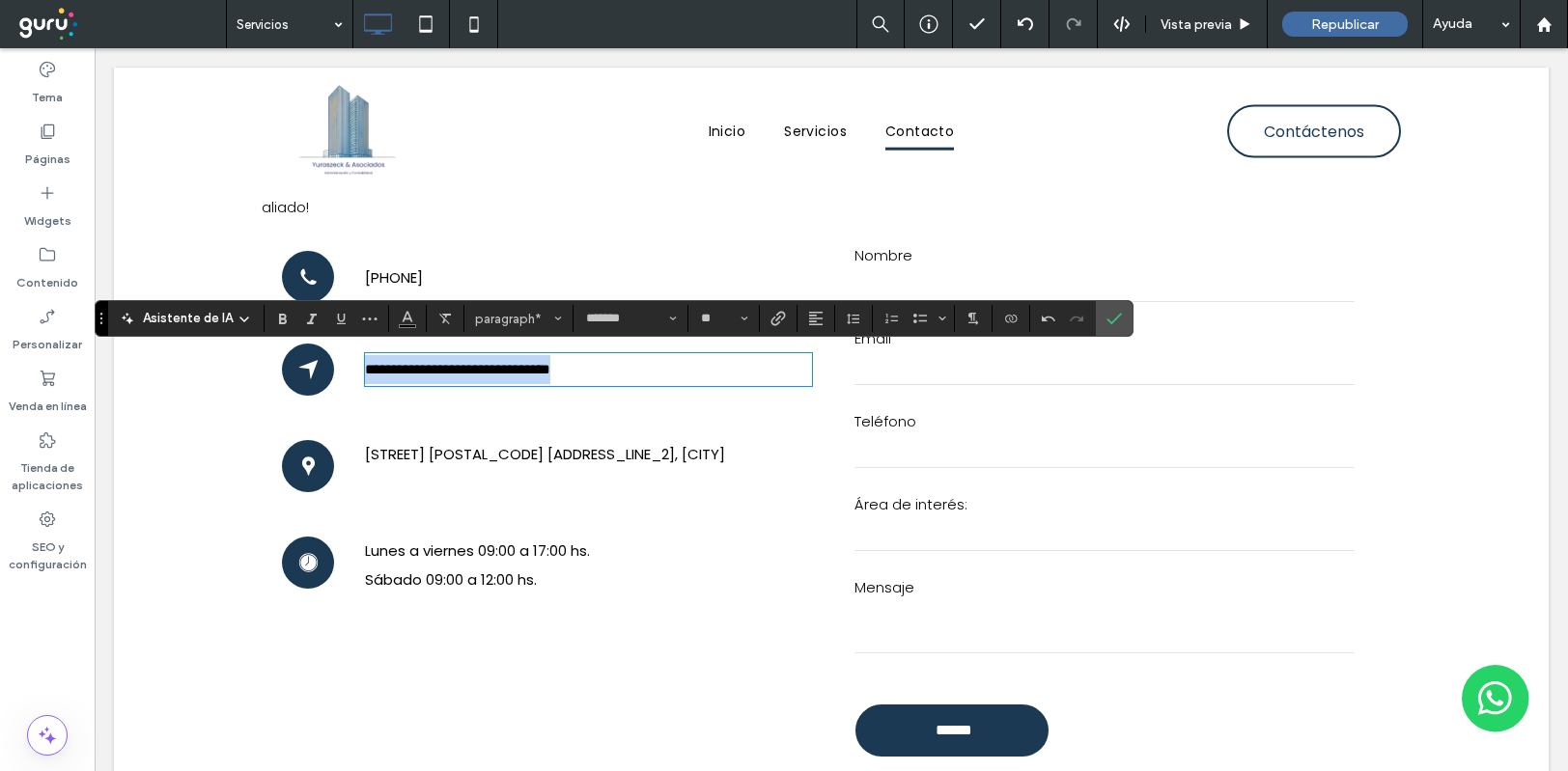 drag, startPoint x: 663, startPoint y: 373, endPoint x: 315, endPoint y: 373, distance: 348 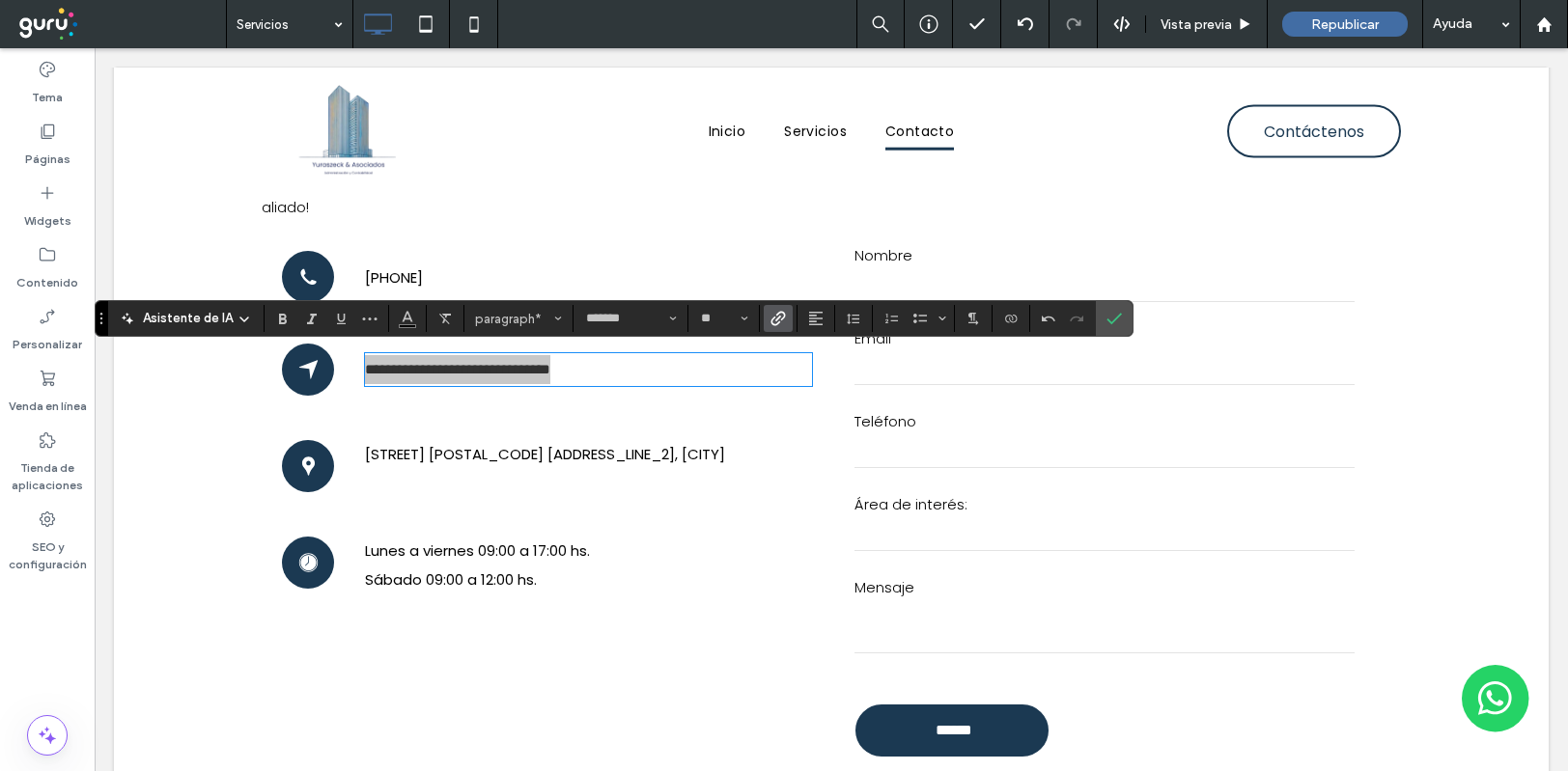 click 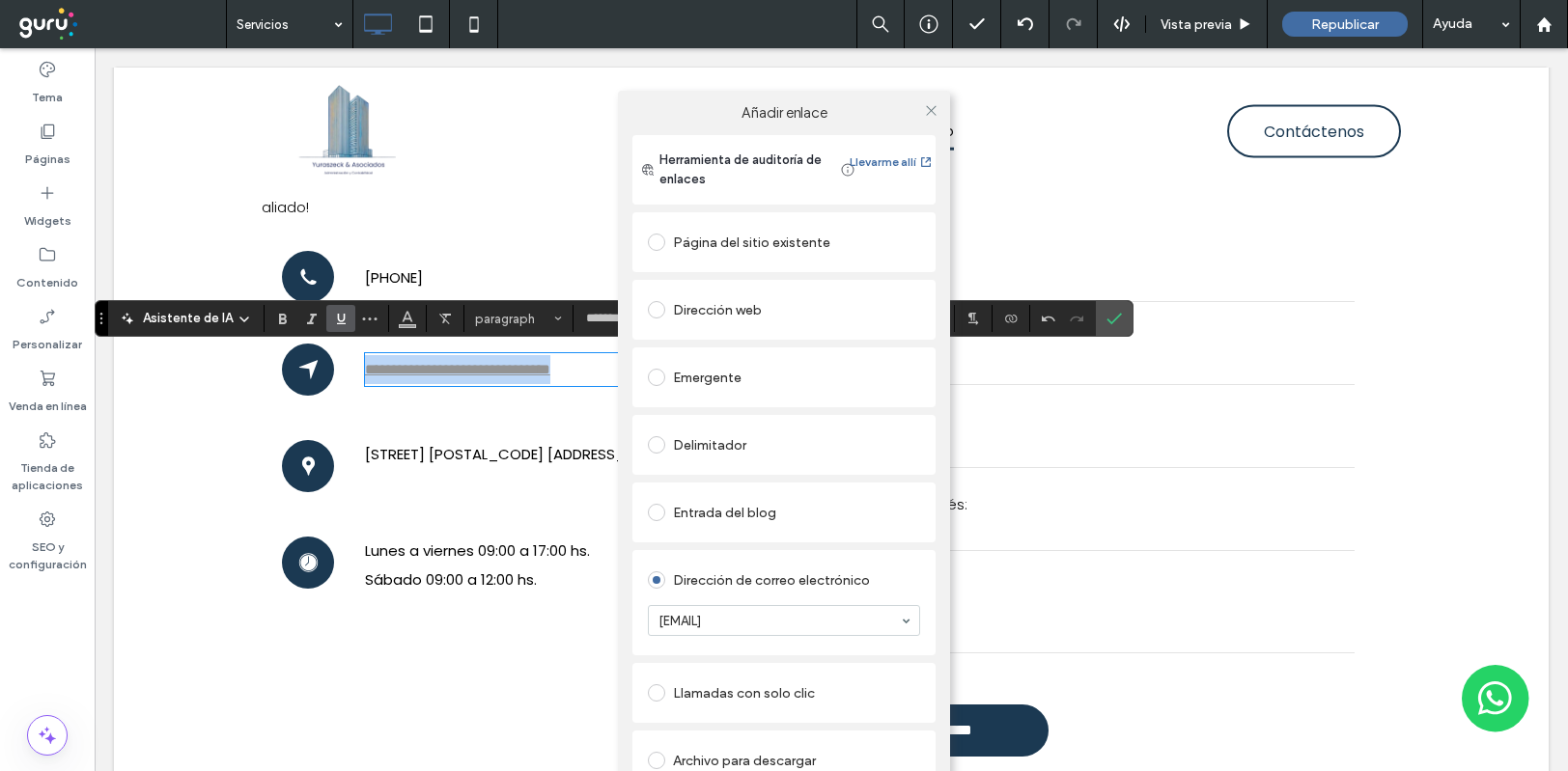 click on "Añadir enlace" at bounding box center (784, 113) 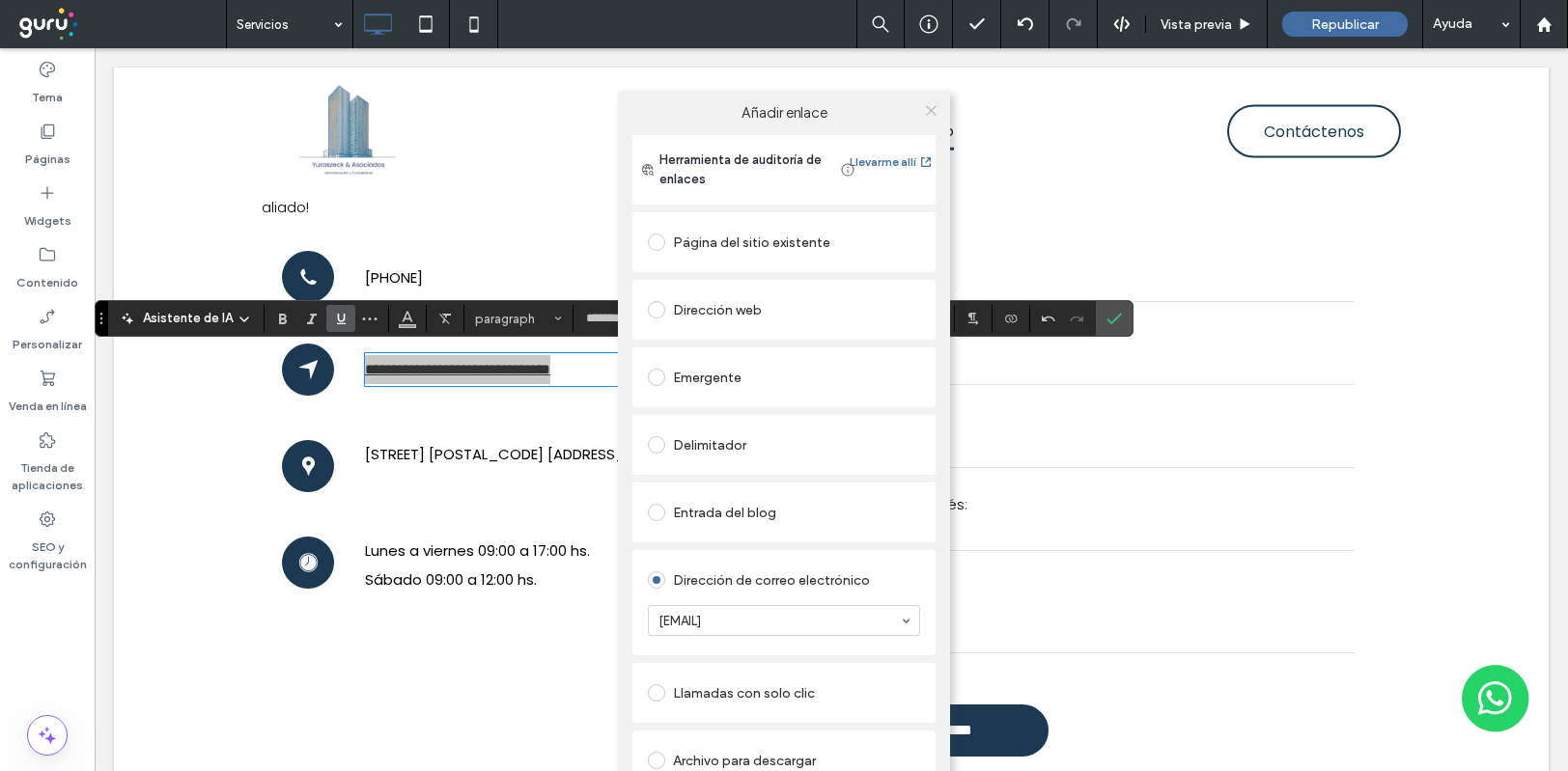 click 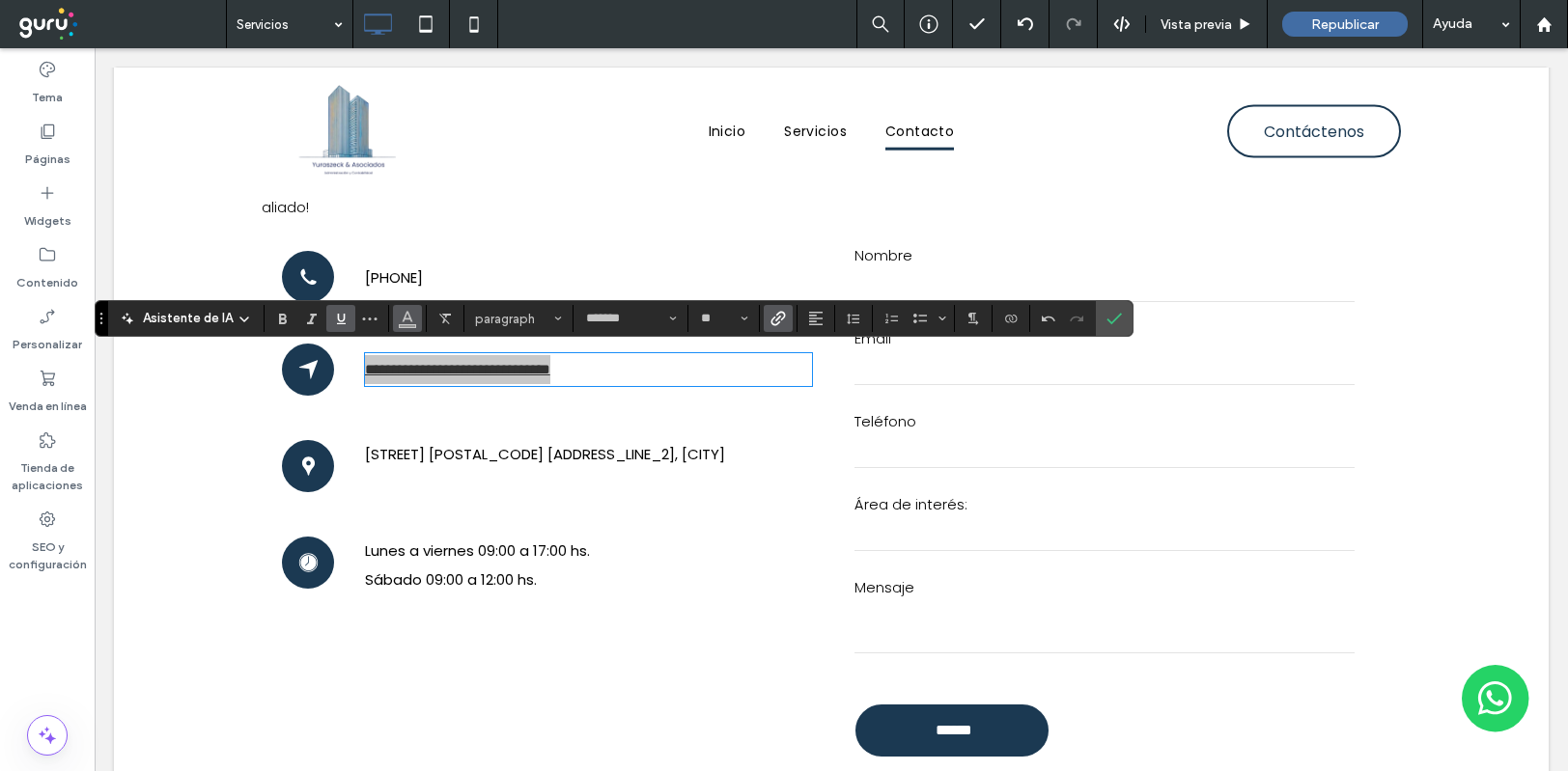 click at bounding box center [407, 317] 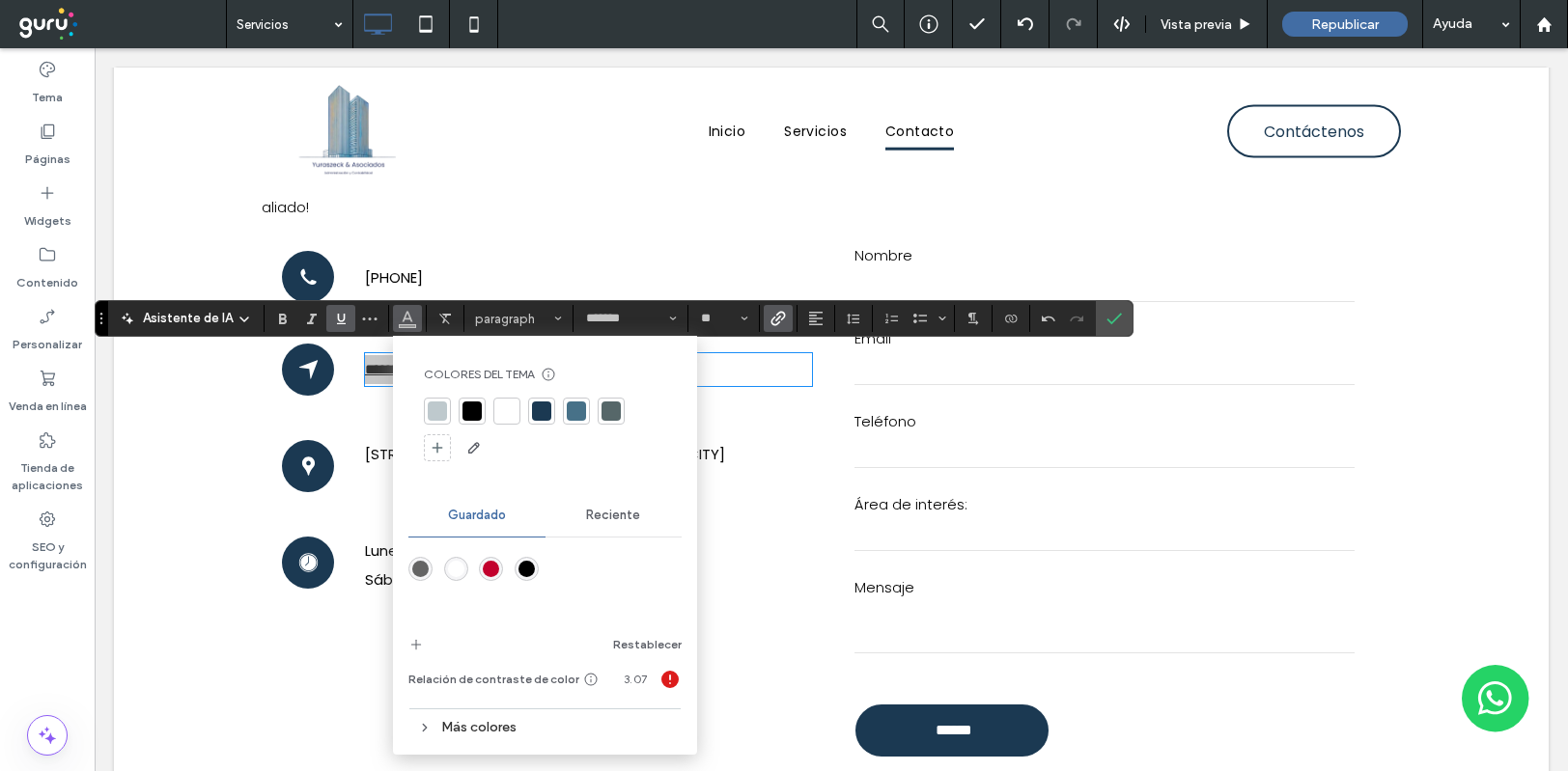 click at bounding box center [472, 411] 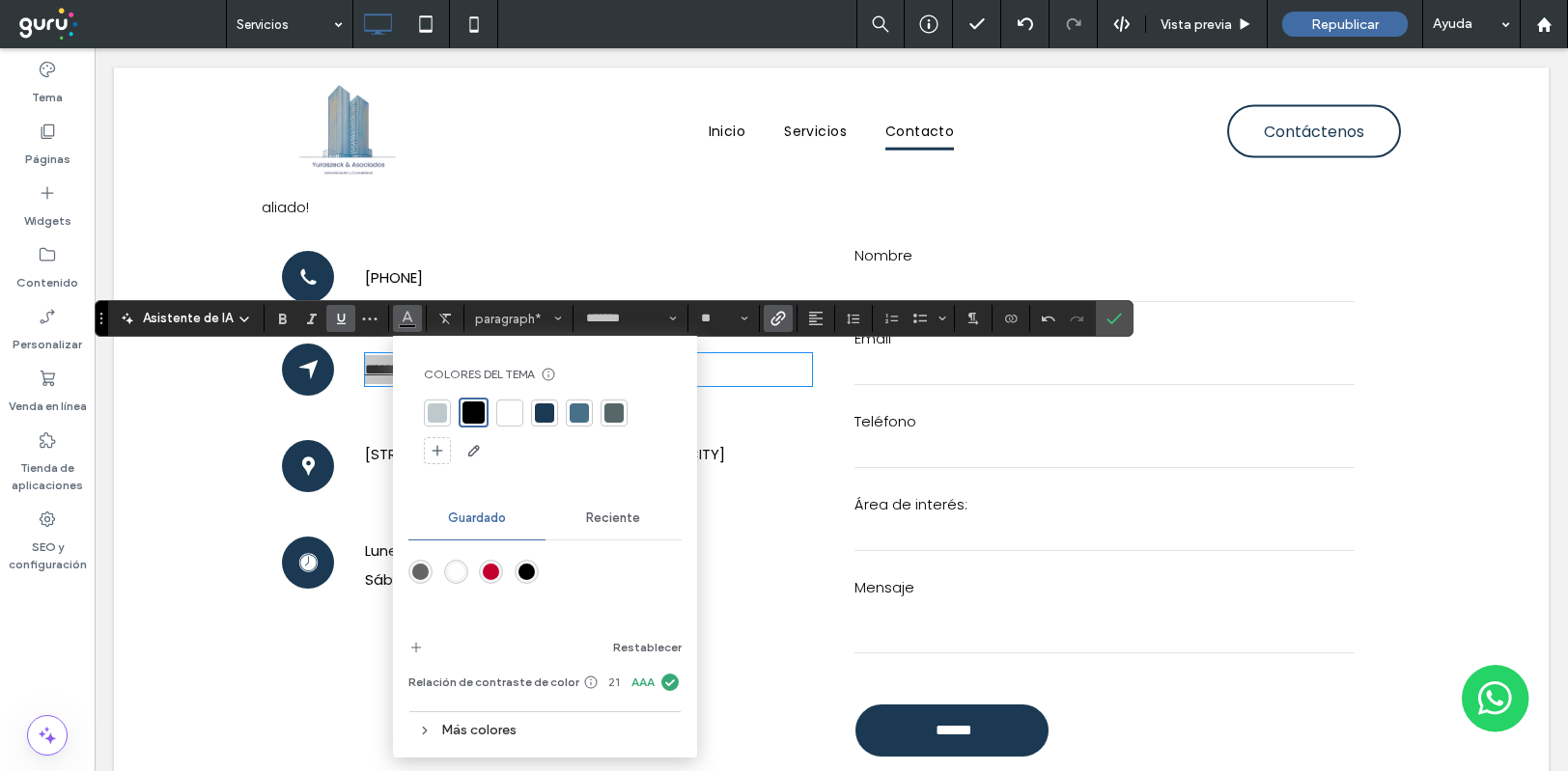 click 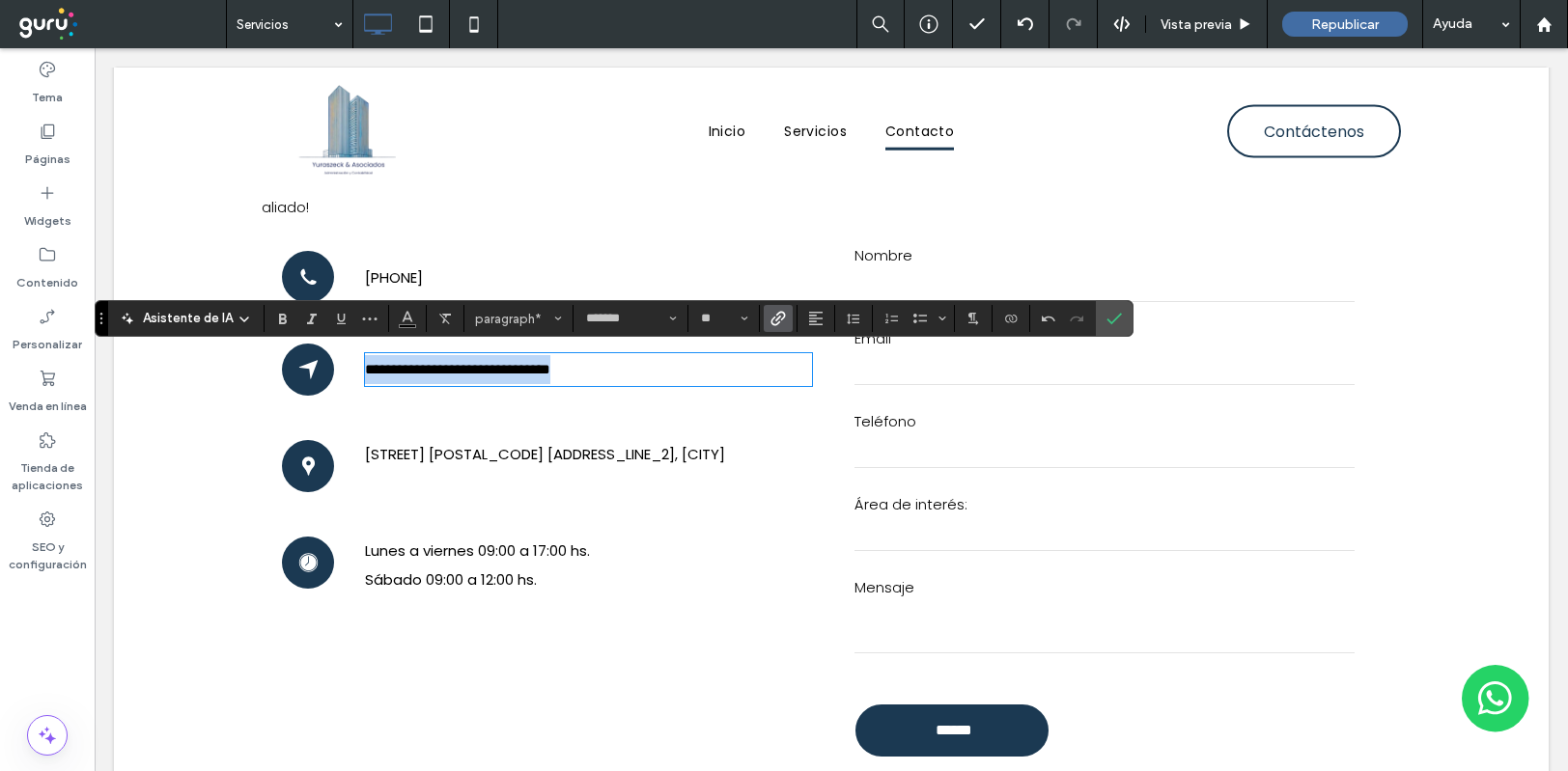 click on "**********" at bounding box center [588, 370] 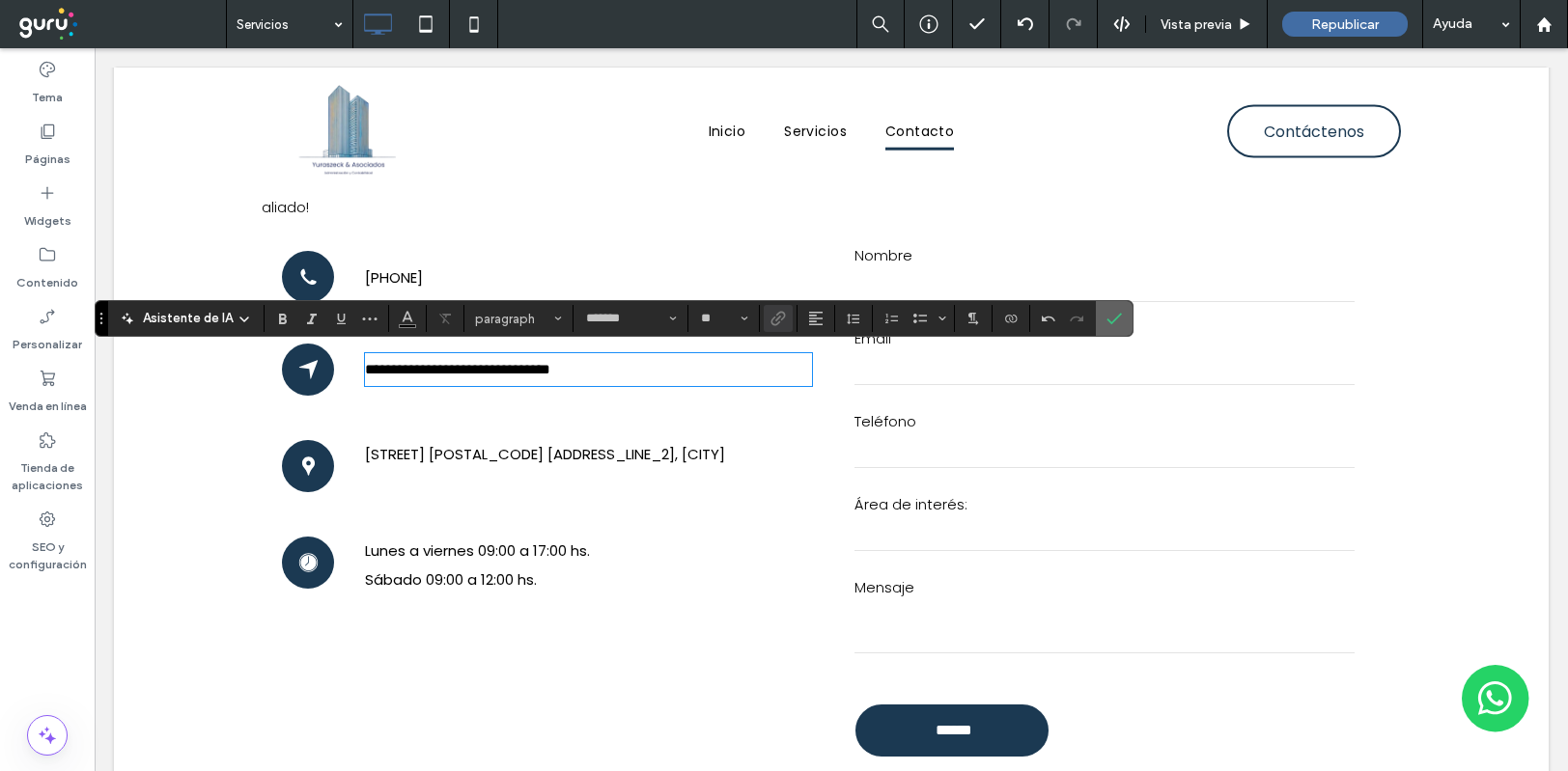 drag, startPoint x: 1112, startPoint y: 323, endPoint x: 1018, endPoint y: 283, distance: 102.15674 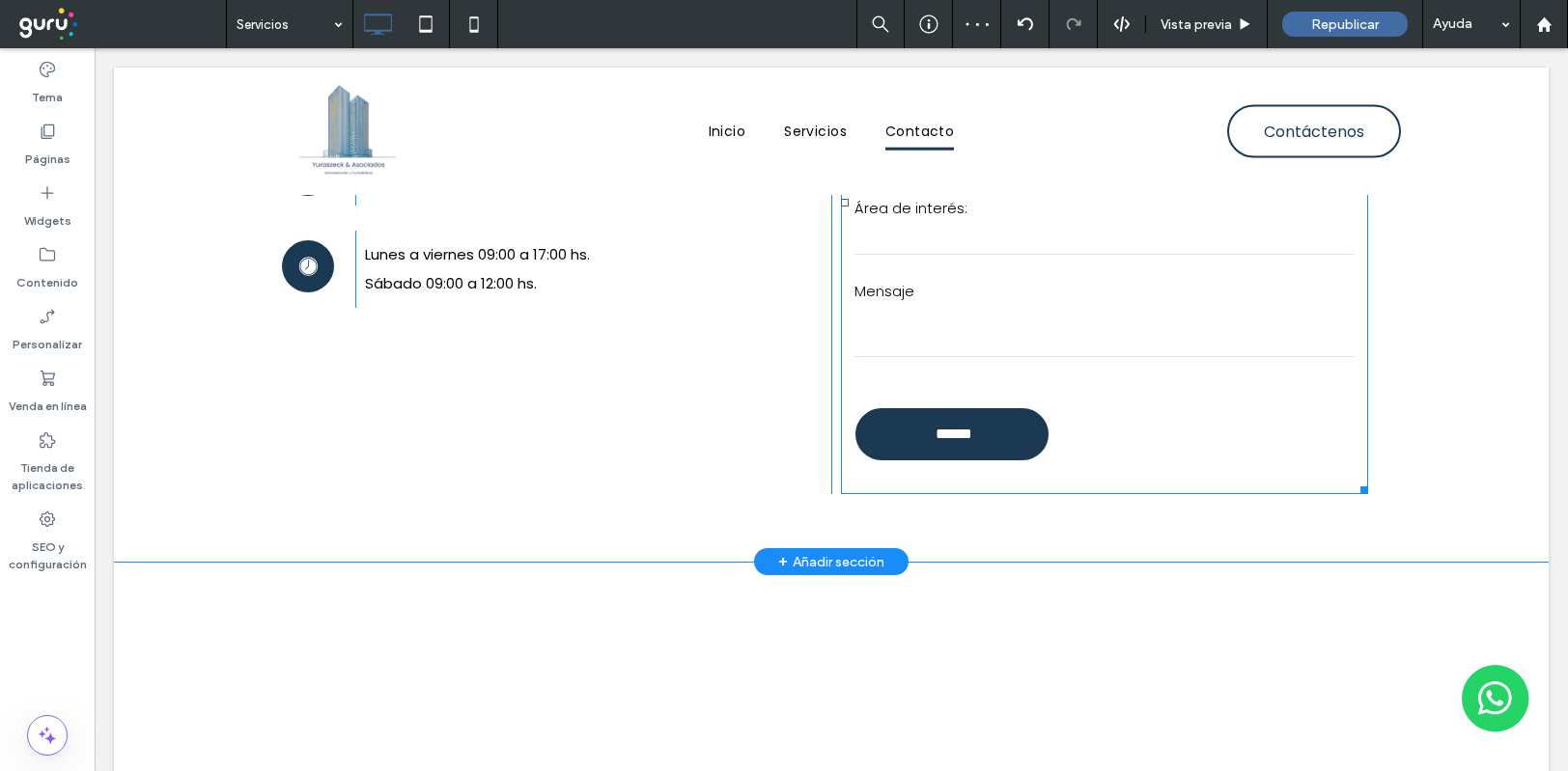 scroll, scrollTop: 2316, scrollLeft: 0, axis: vertical 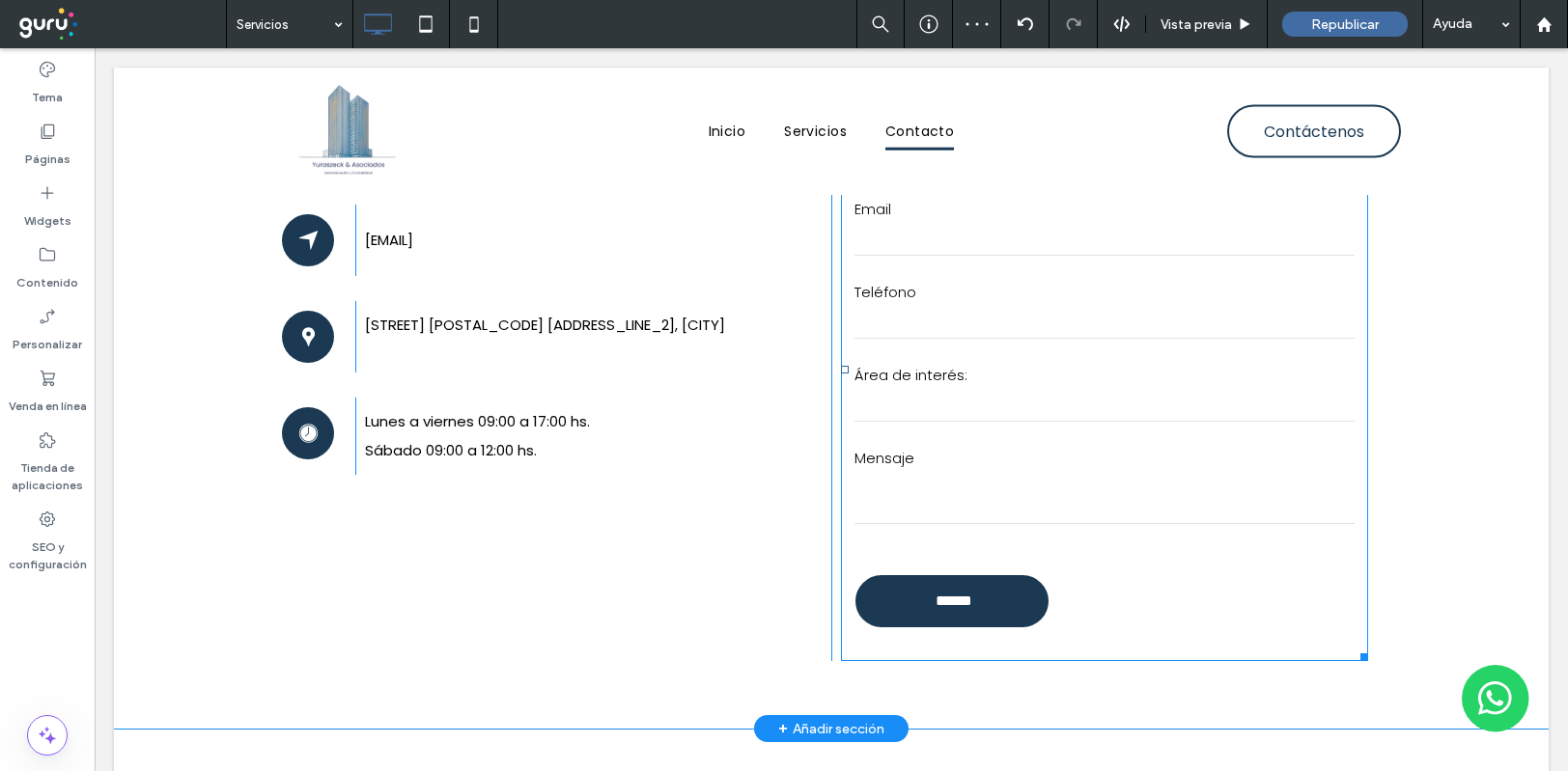 click on "Mensaje" at bounding box center [1105, 458] 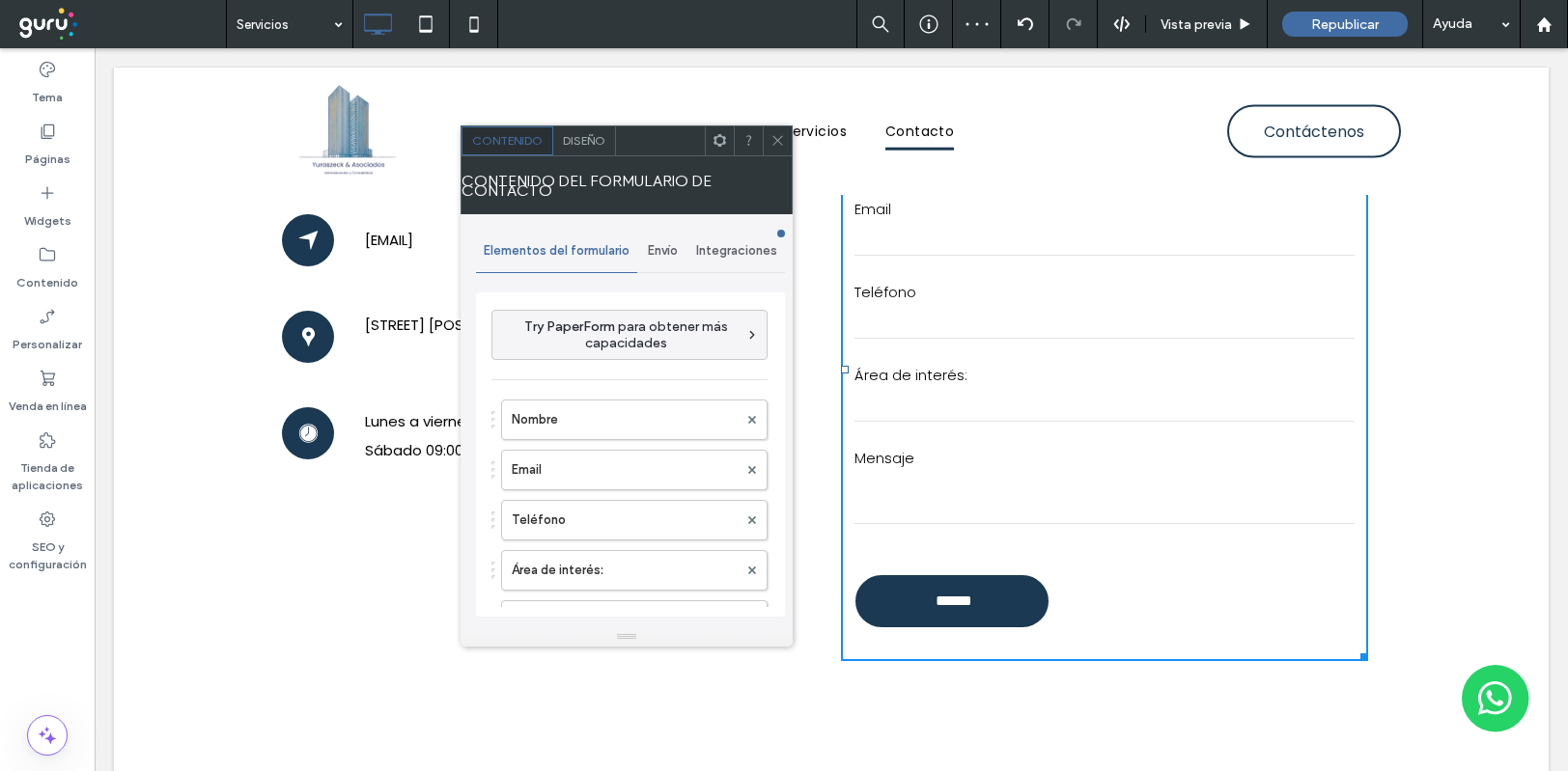 type on "******" 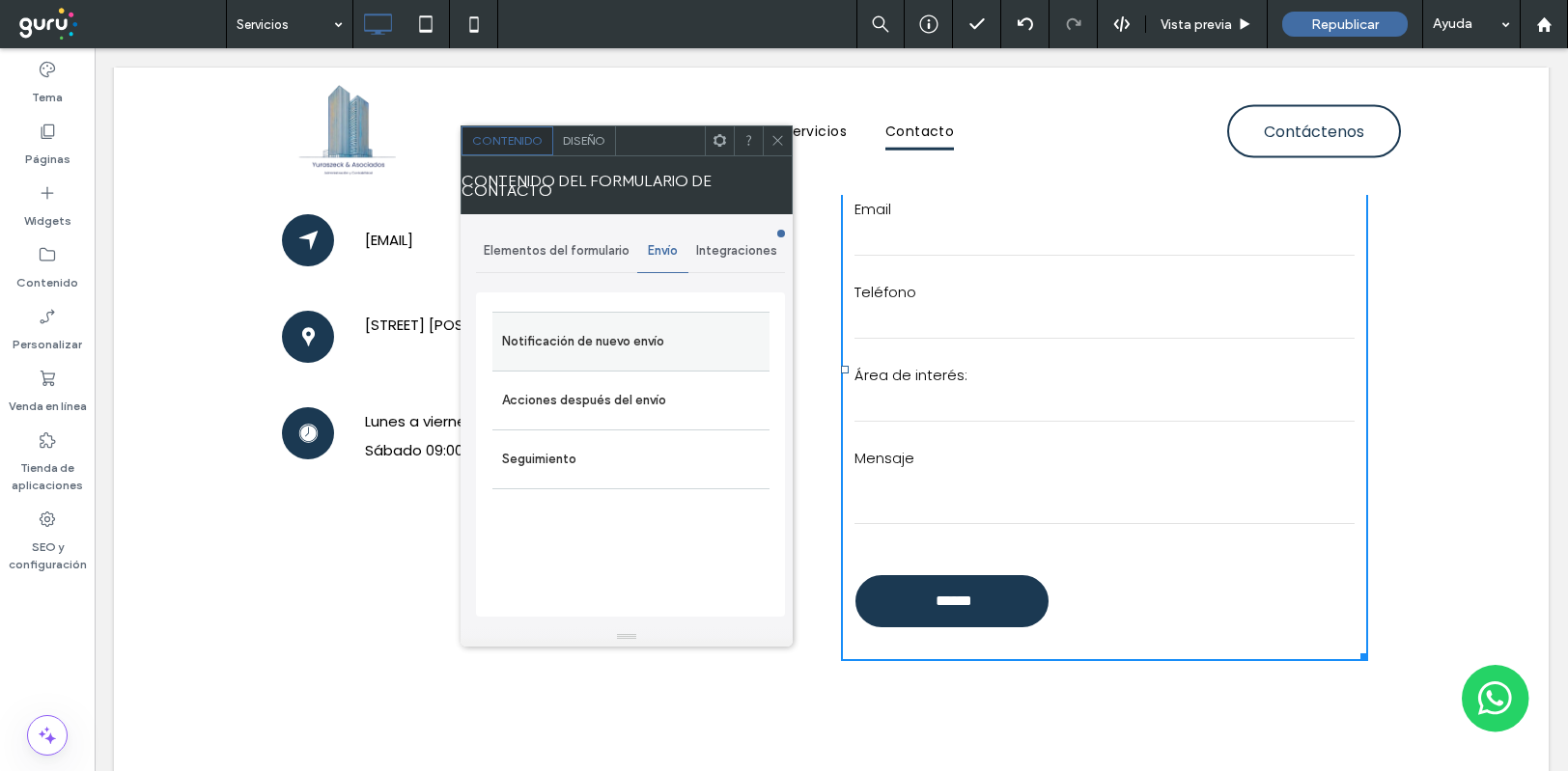 click on "Notificación de nuevo envío" at bounding box center [630, 342] 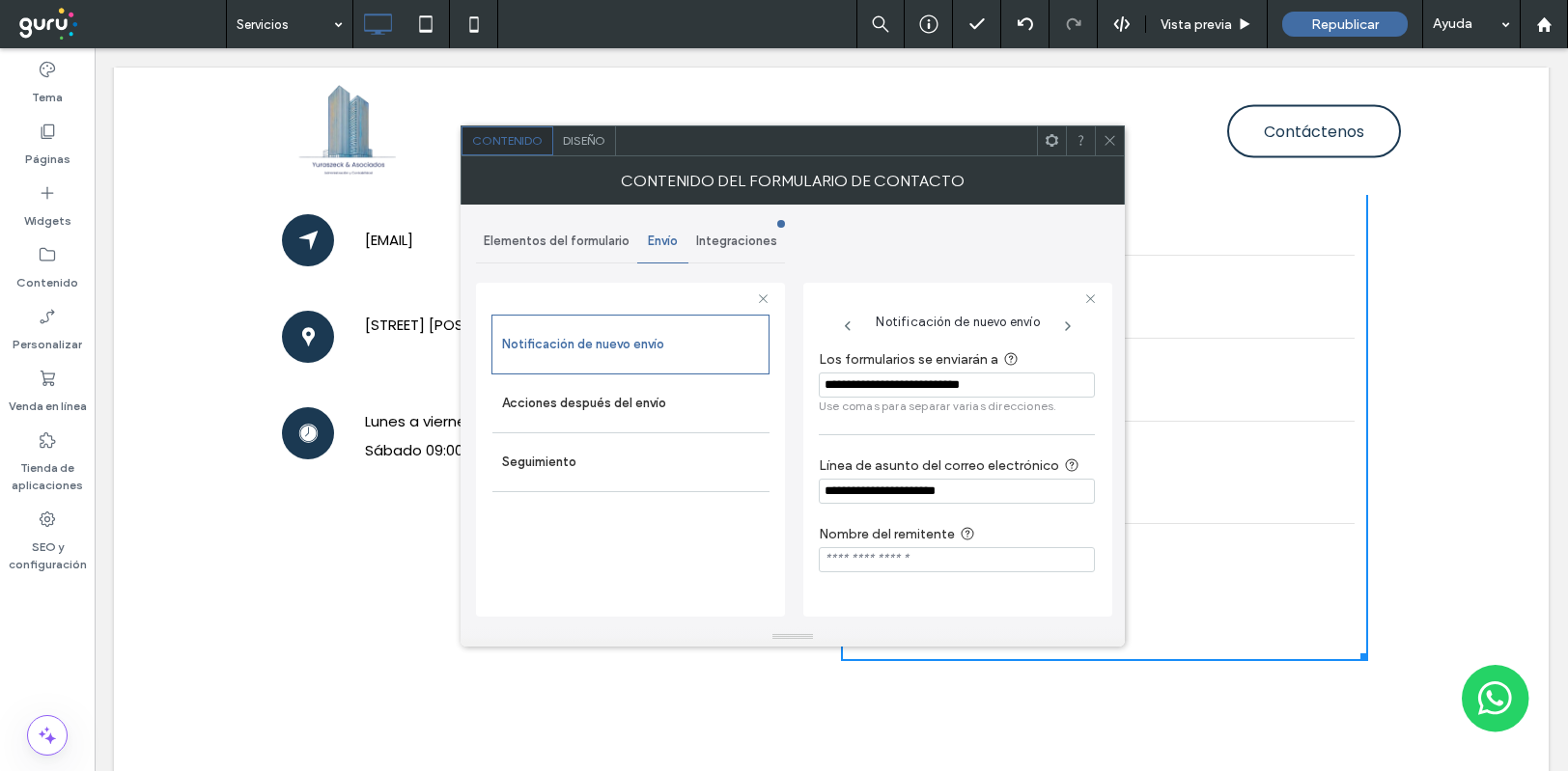 click on "**********" at bounding box center [957, 385] 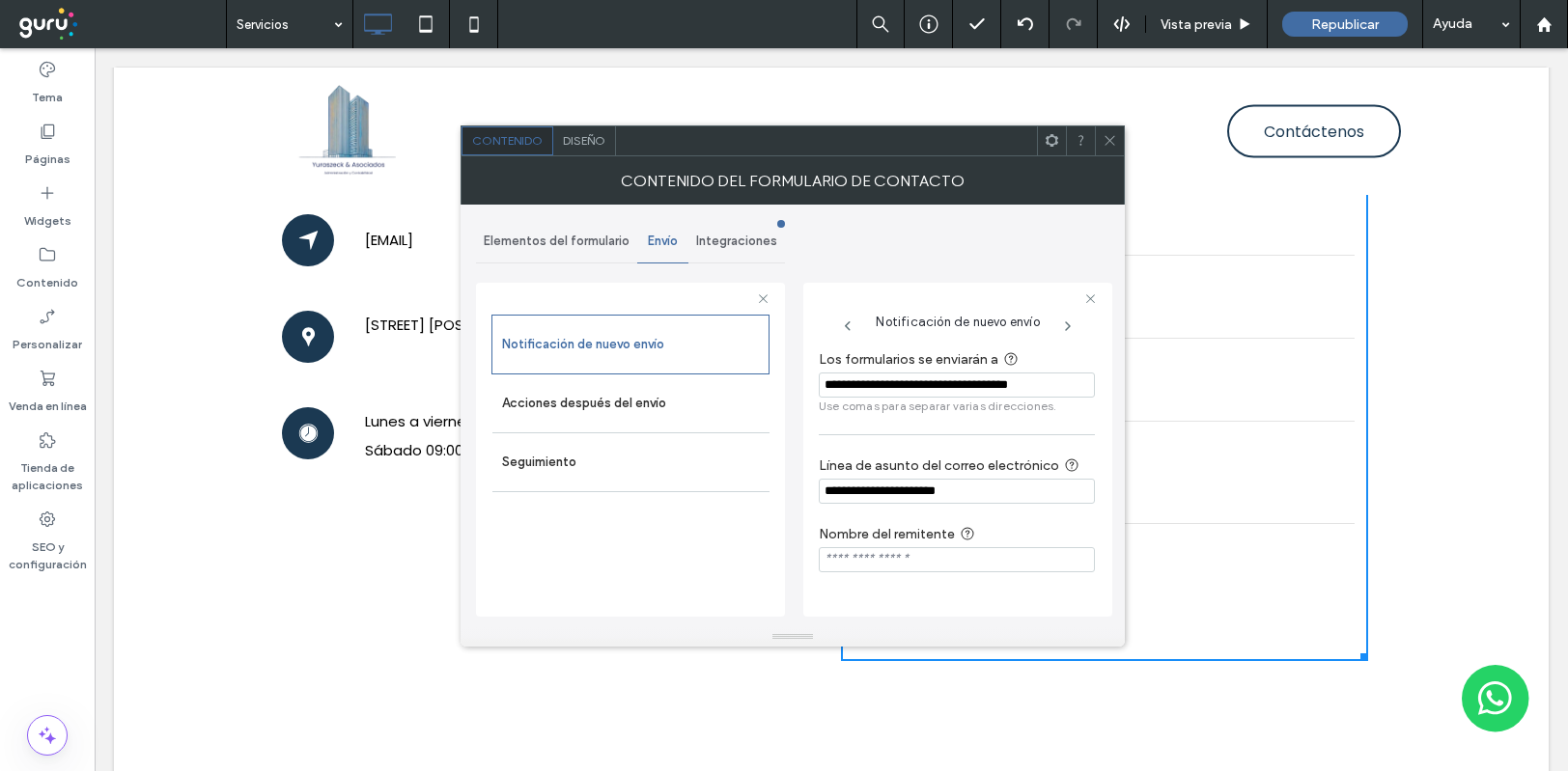 scroll, scrollTop: 0, scrollLeft: 1, axis: horizontal 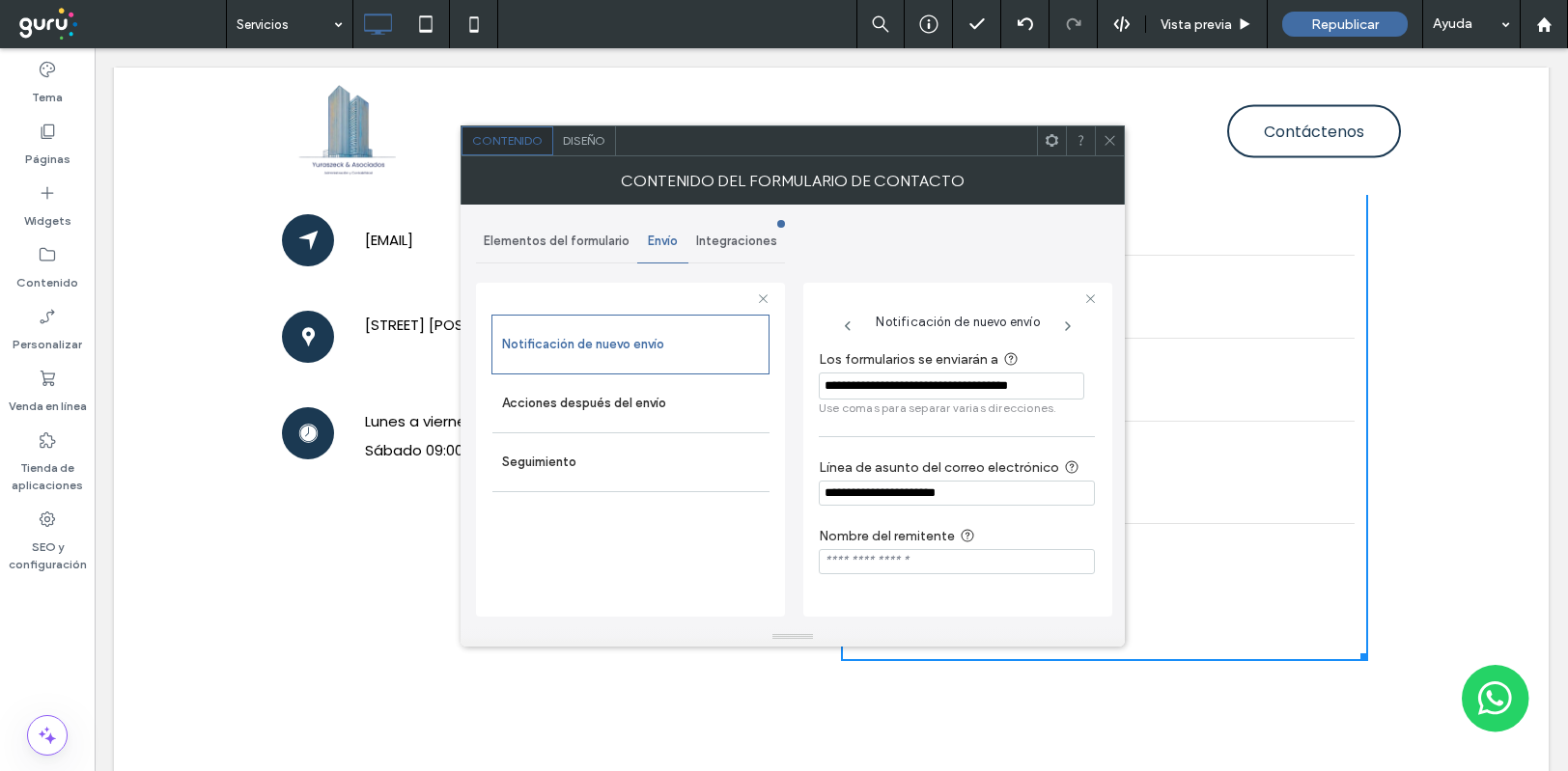 paste on "**********" 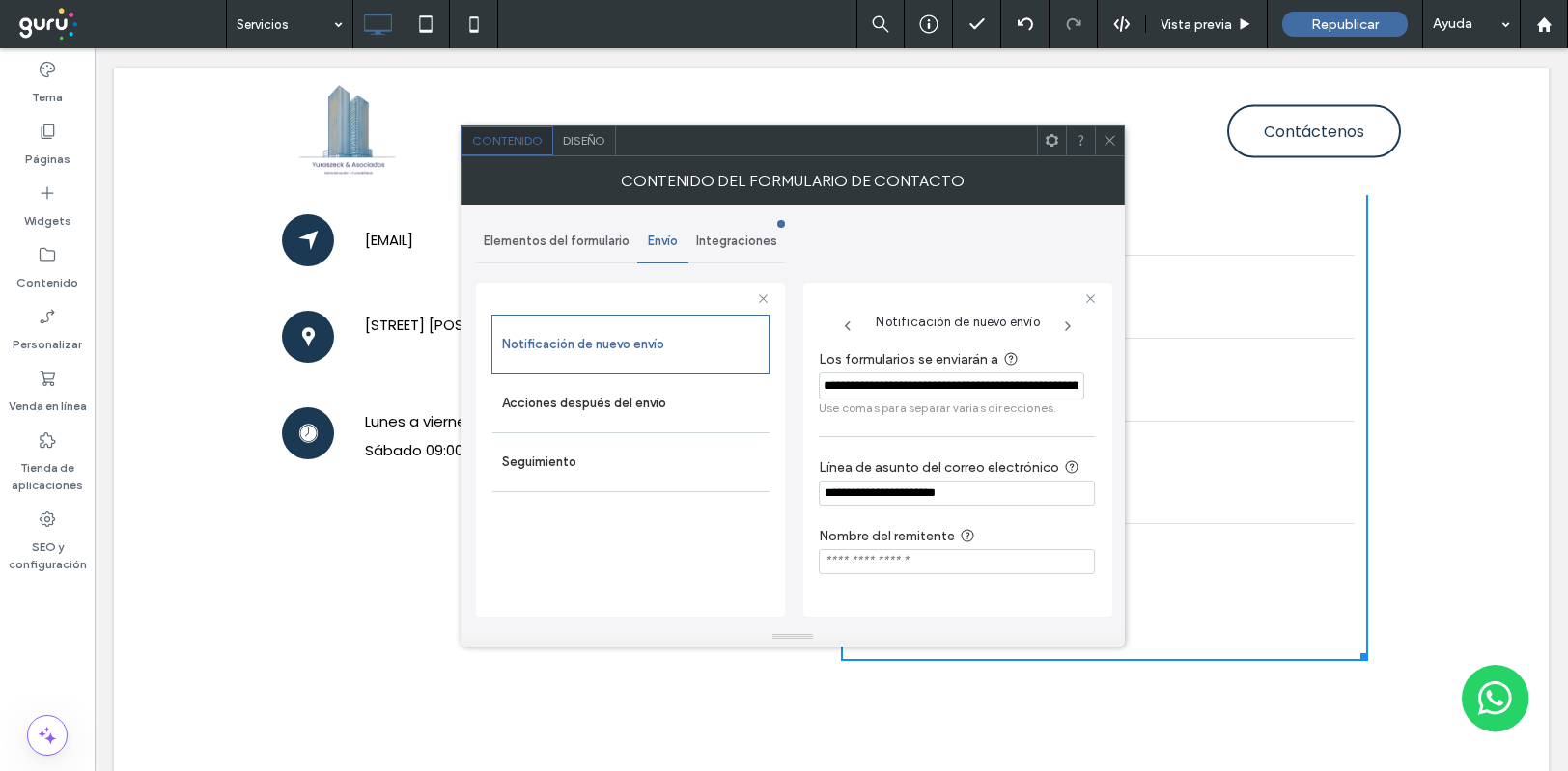 scroll, scrollTop: 0, scrollLeft: 154, axis: horizontal 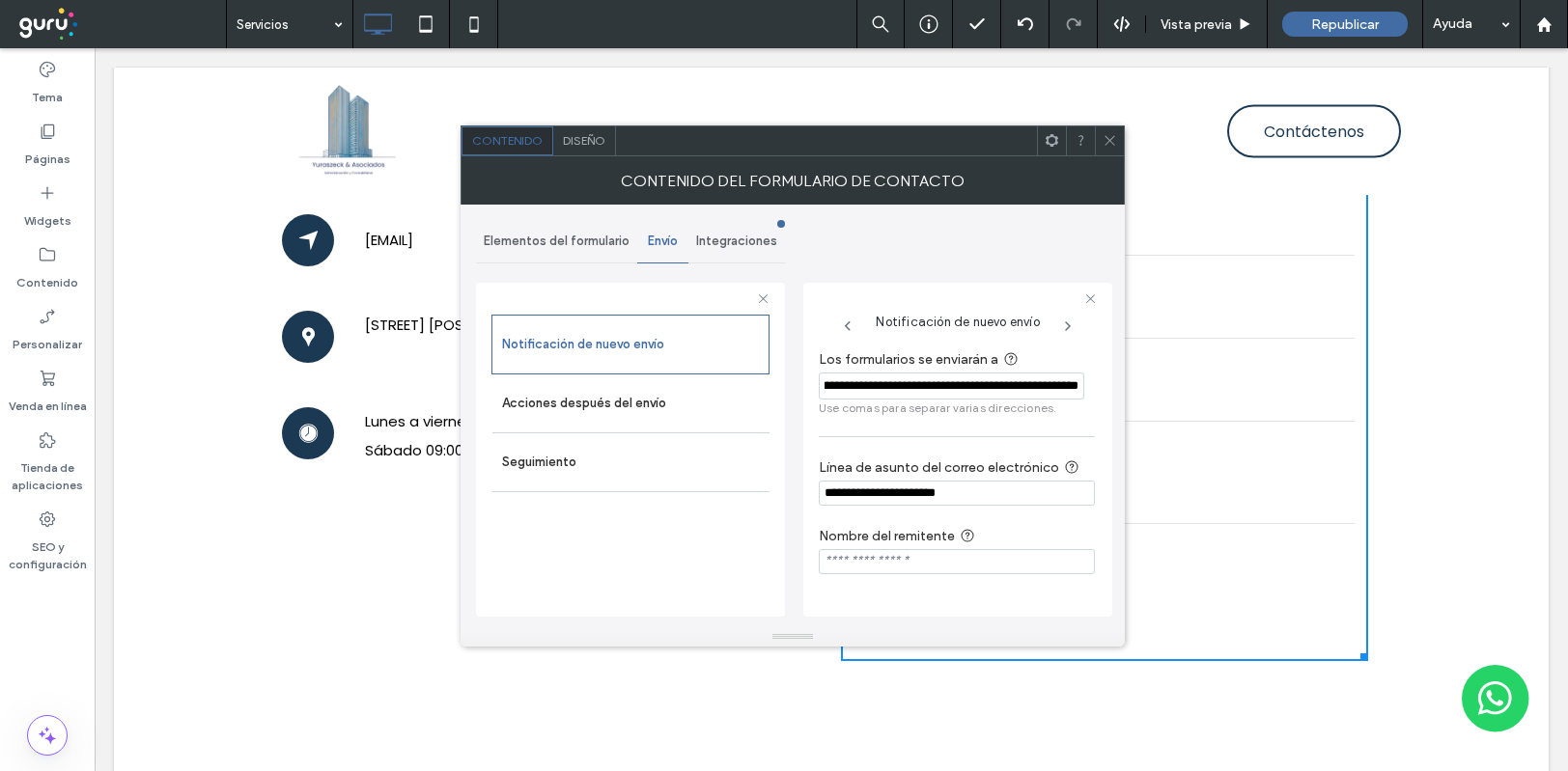 click on "**********" at bounding box center (951, 386) 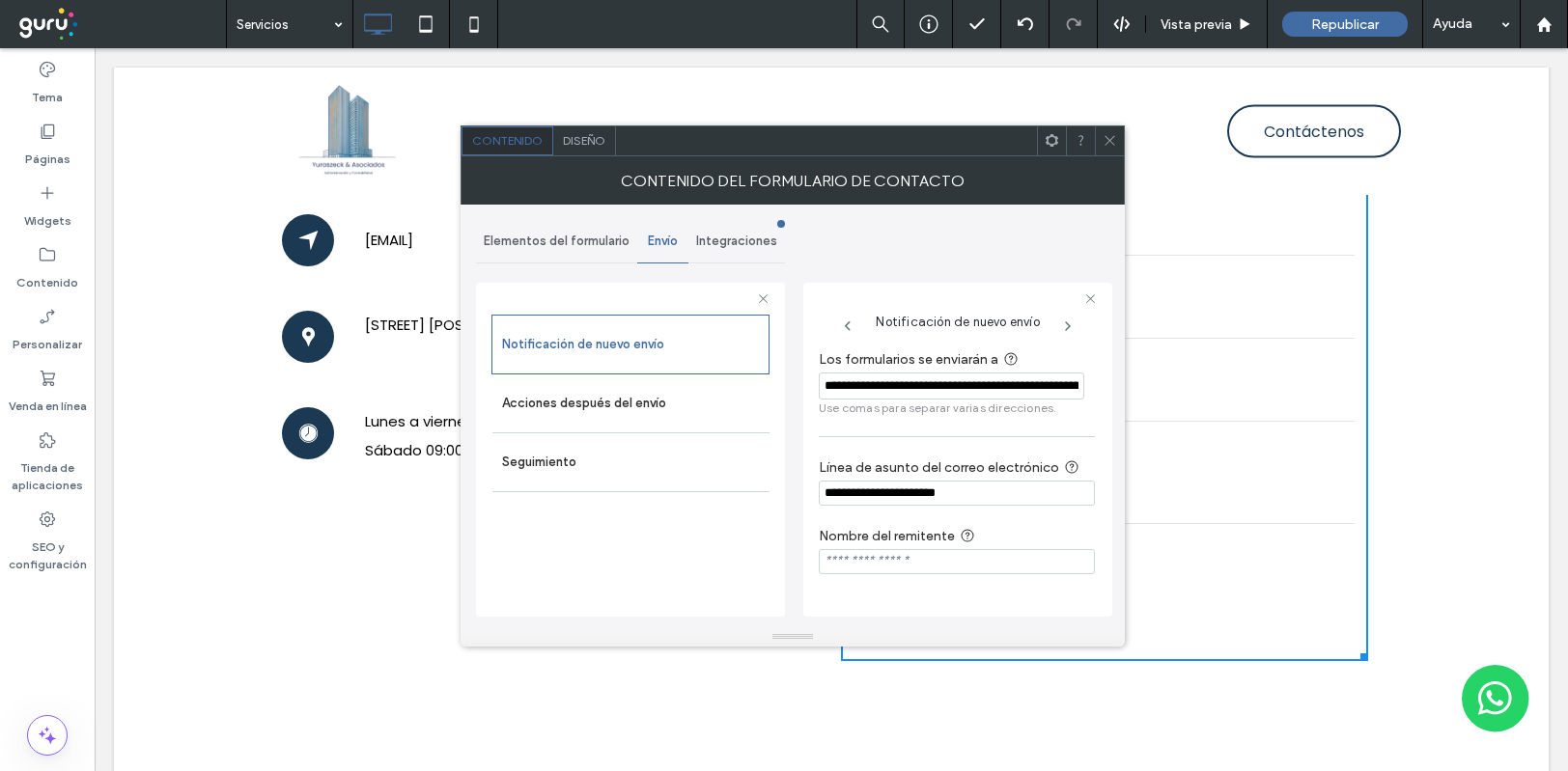type on "**********" 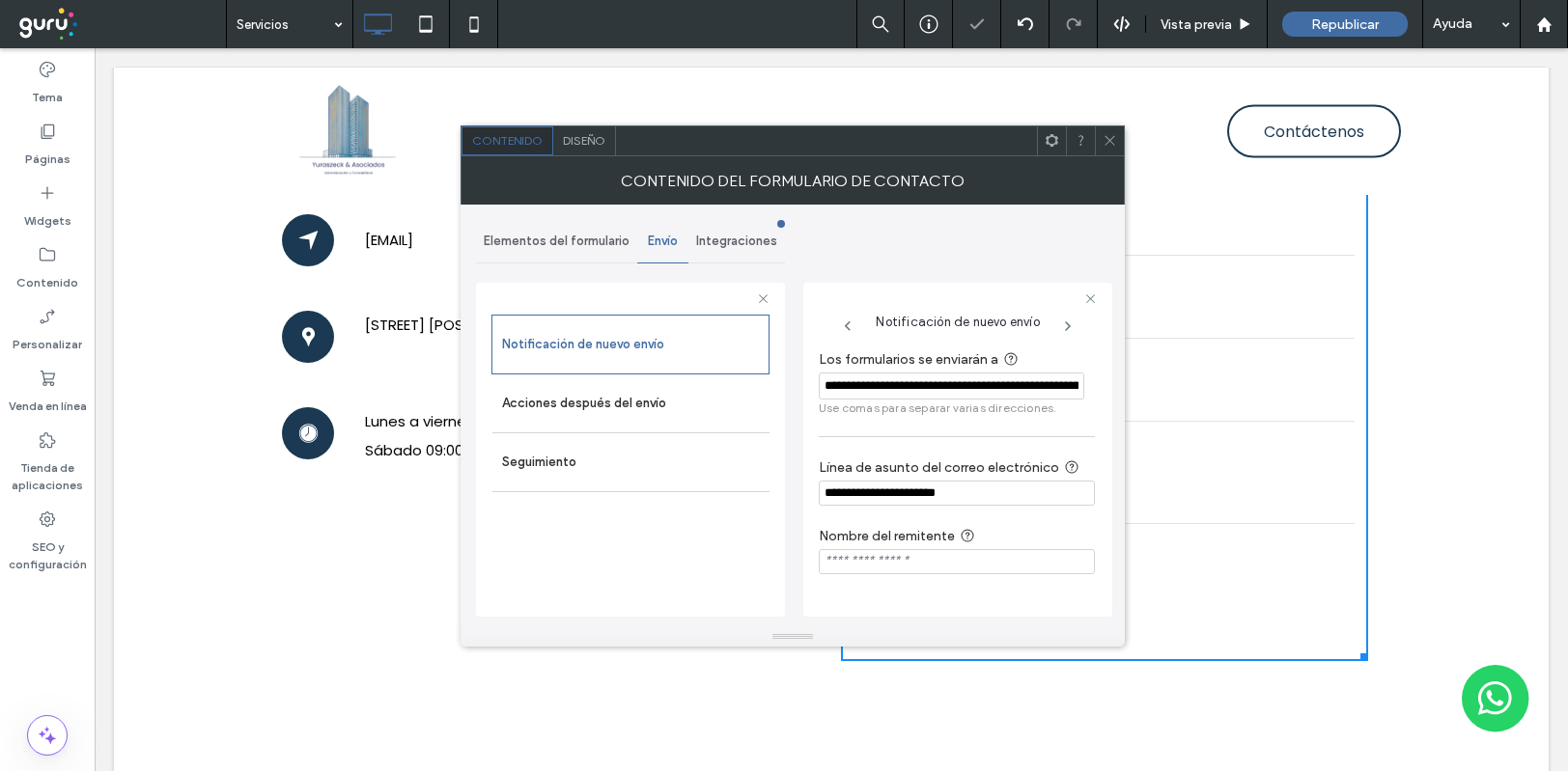 click 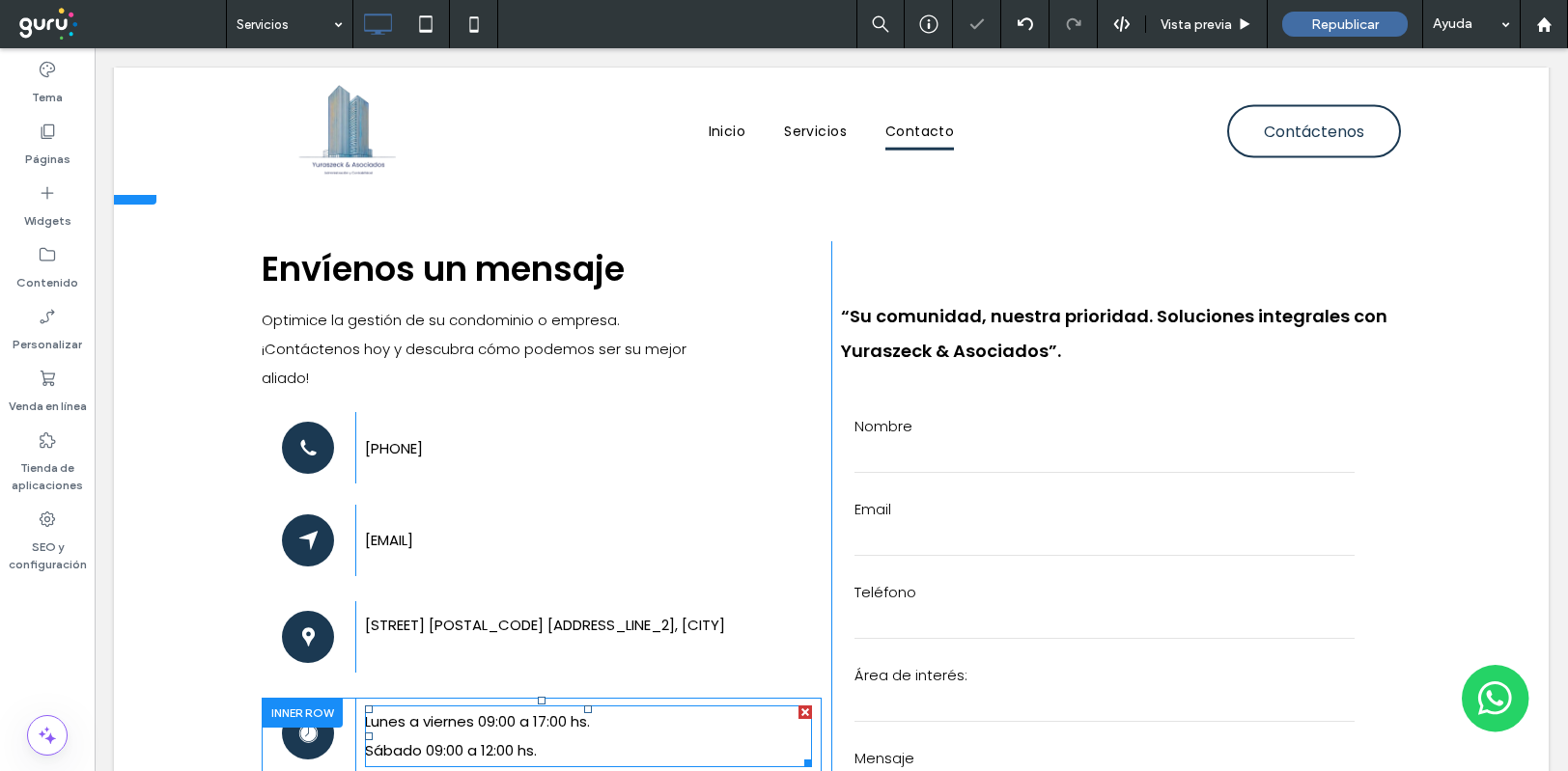 scroll, scrollTop: 2187, scrollLeft: 0, axis: vertical 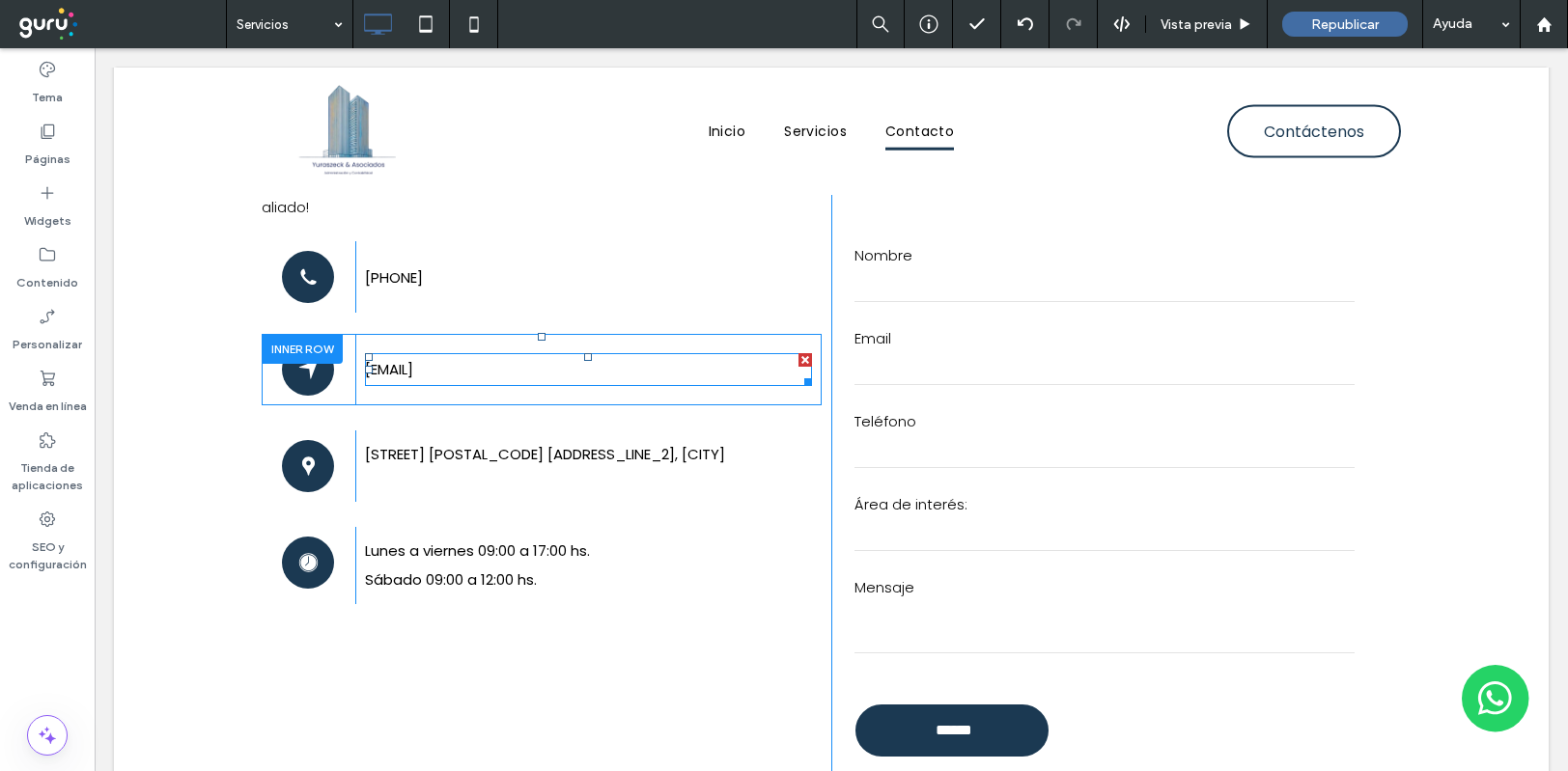 click on "contacto@yuraszeckyasociados.com" at bounding box center [389, 369] 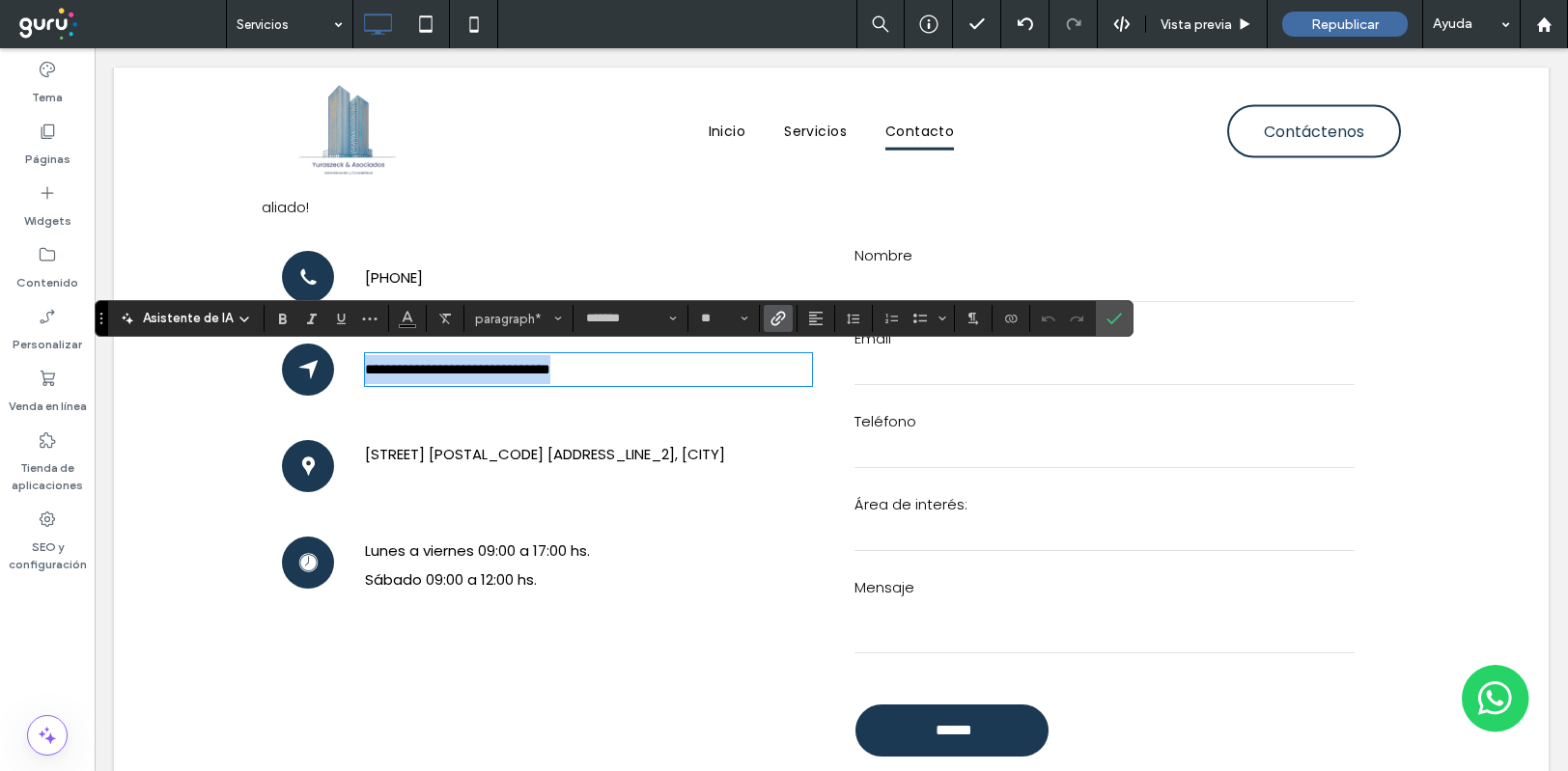 drag, startPoint x: 630, startPoint y: 373, endPoint x: 349, endPoint y: 367, distance: 281.064 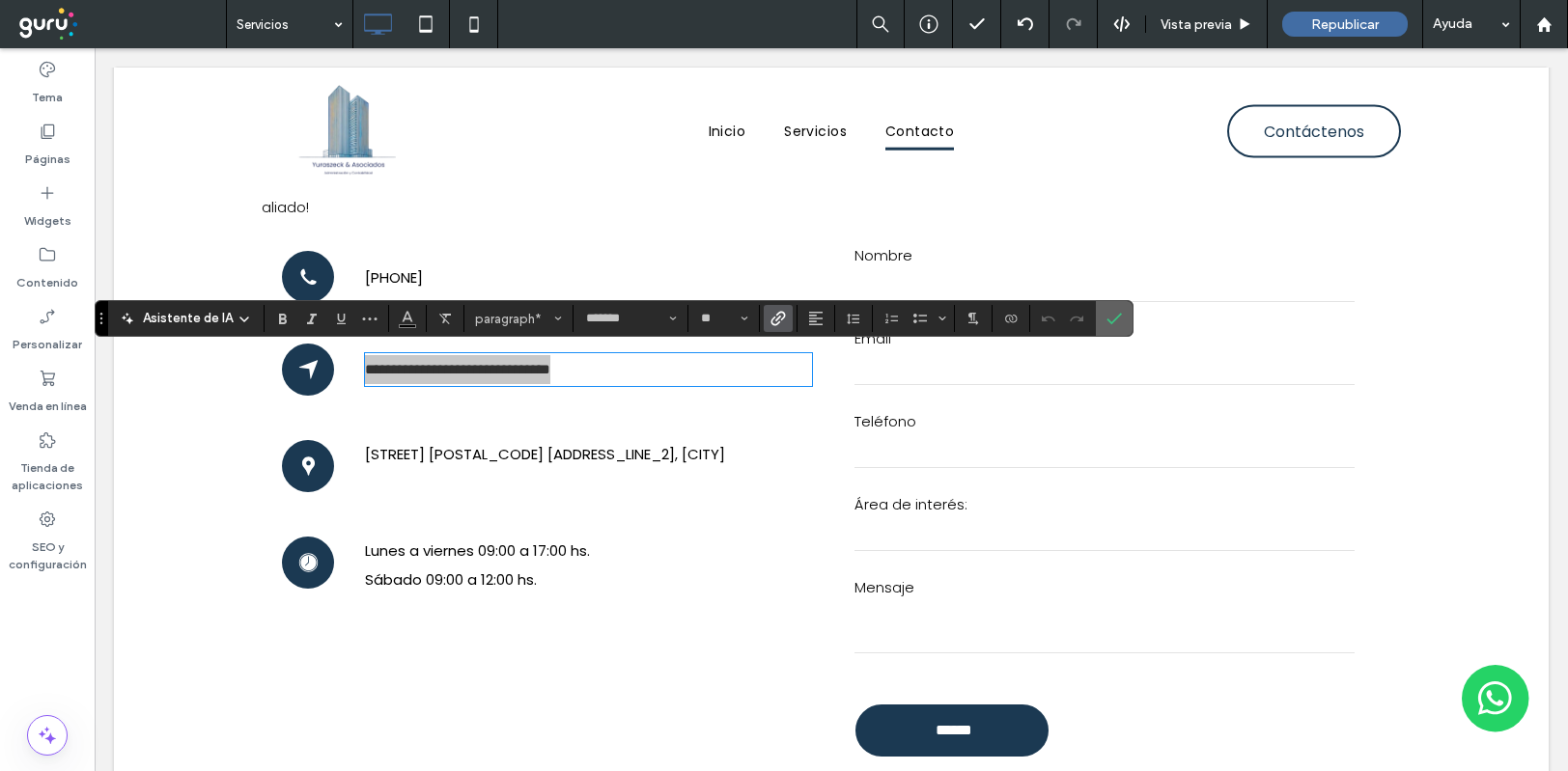 click 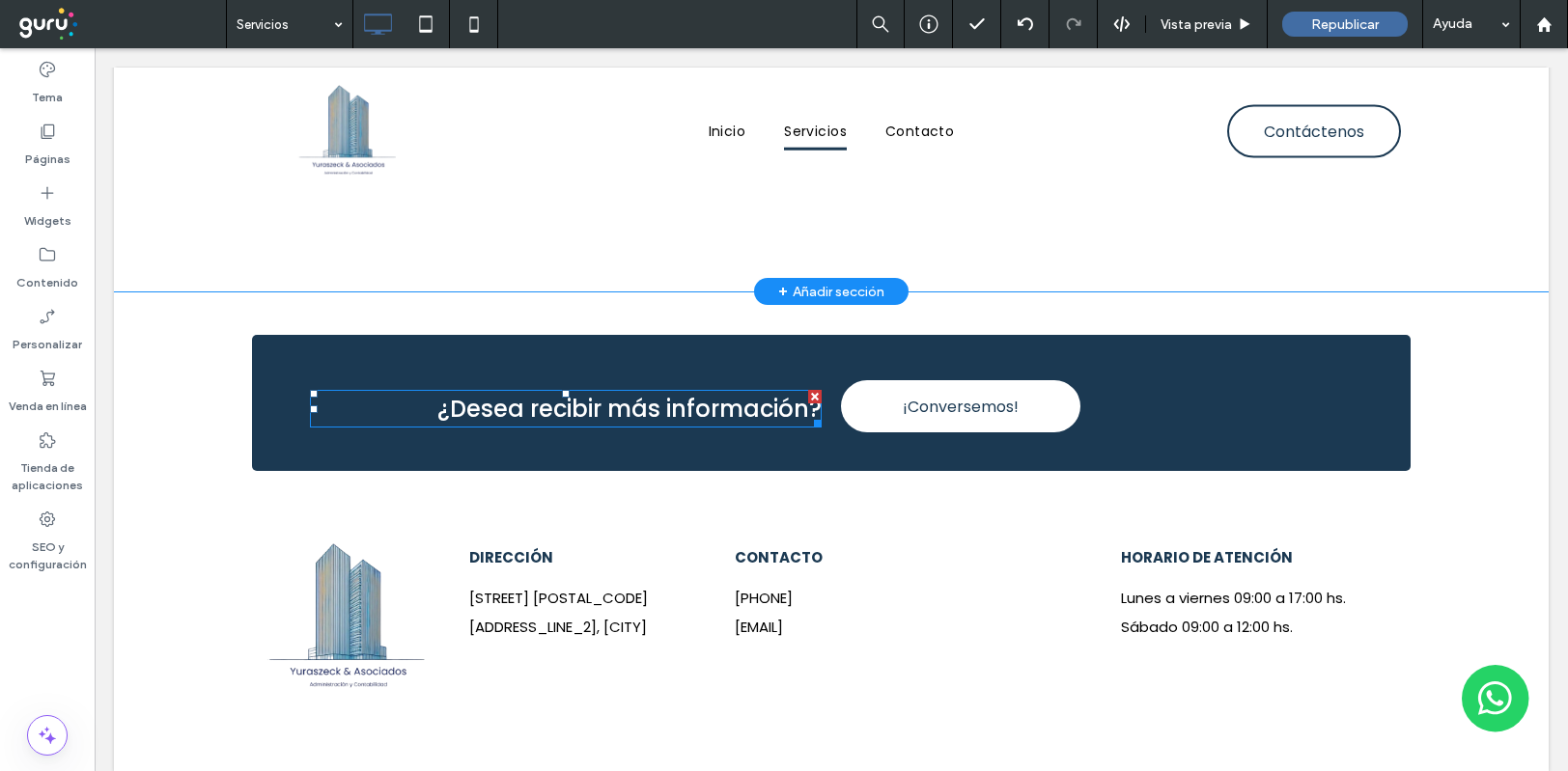 scroll, scrollTop: 3189, scrollLeft: 0, axis: vertical 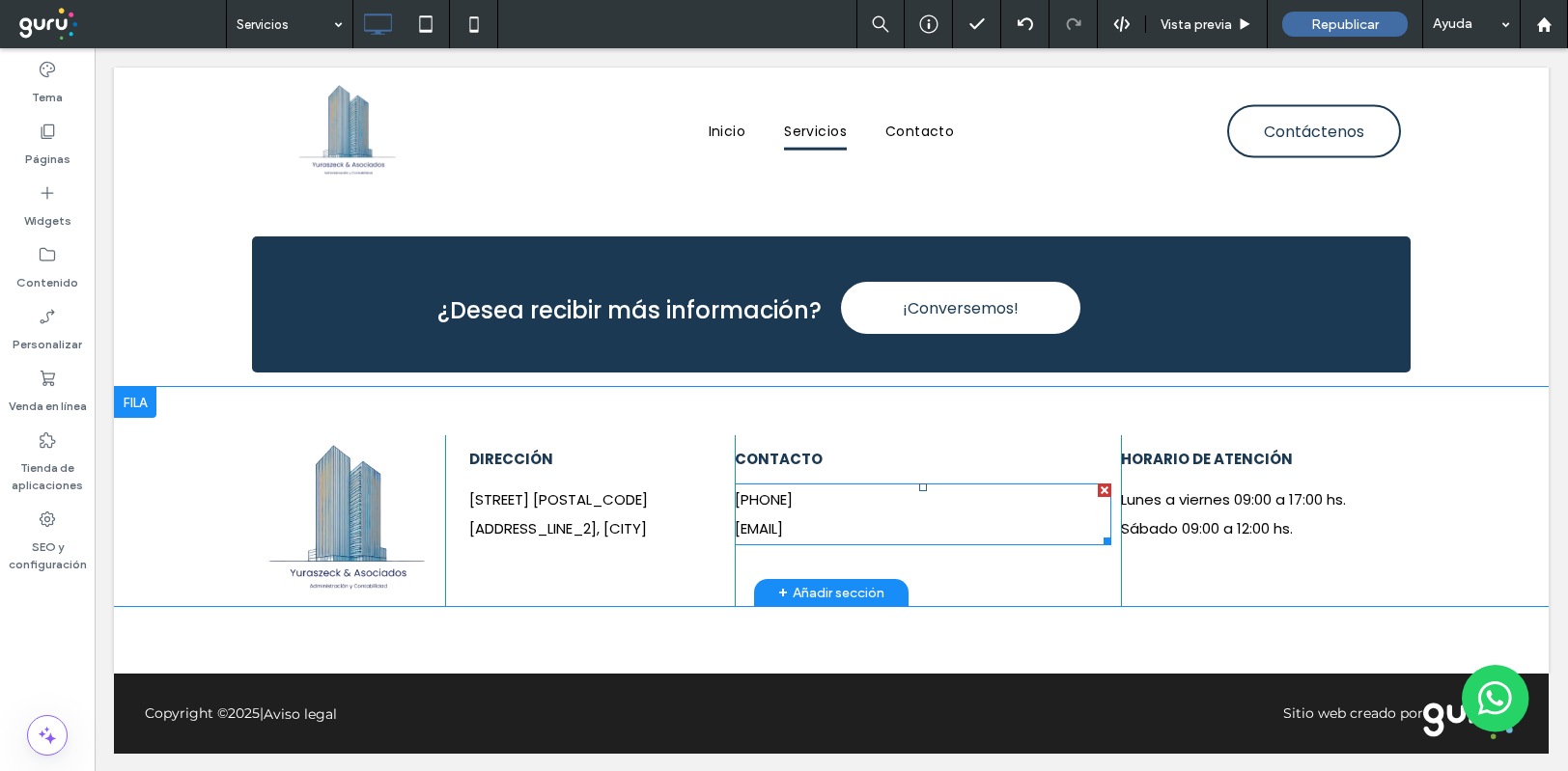 click on "yuraszeckasociados@gmail.com" at bounding box center (759, 528) 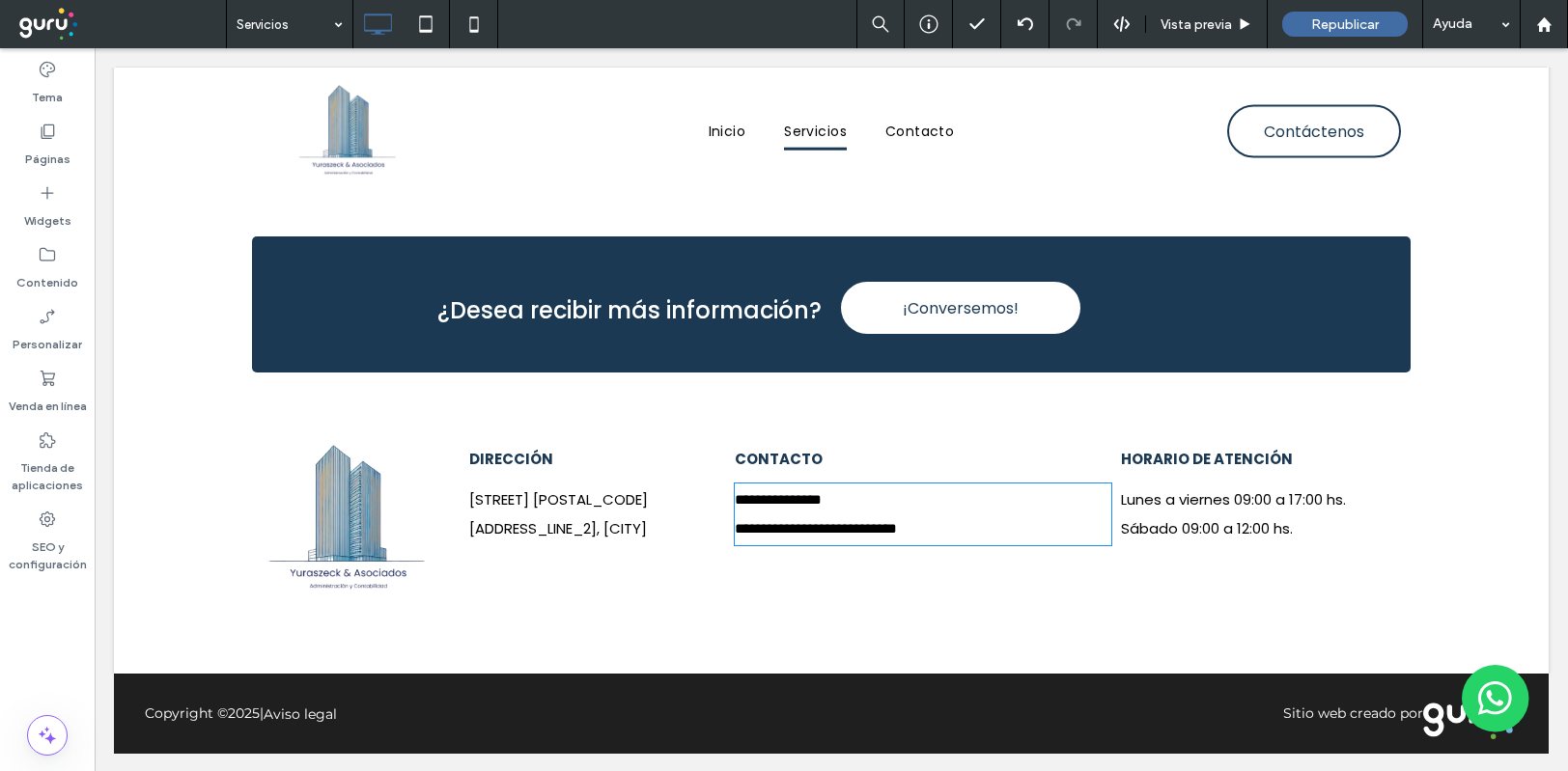 type on "*******" 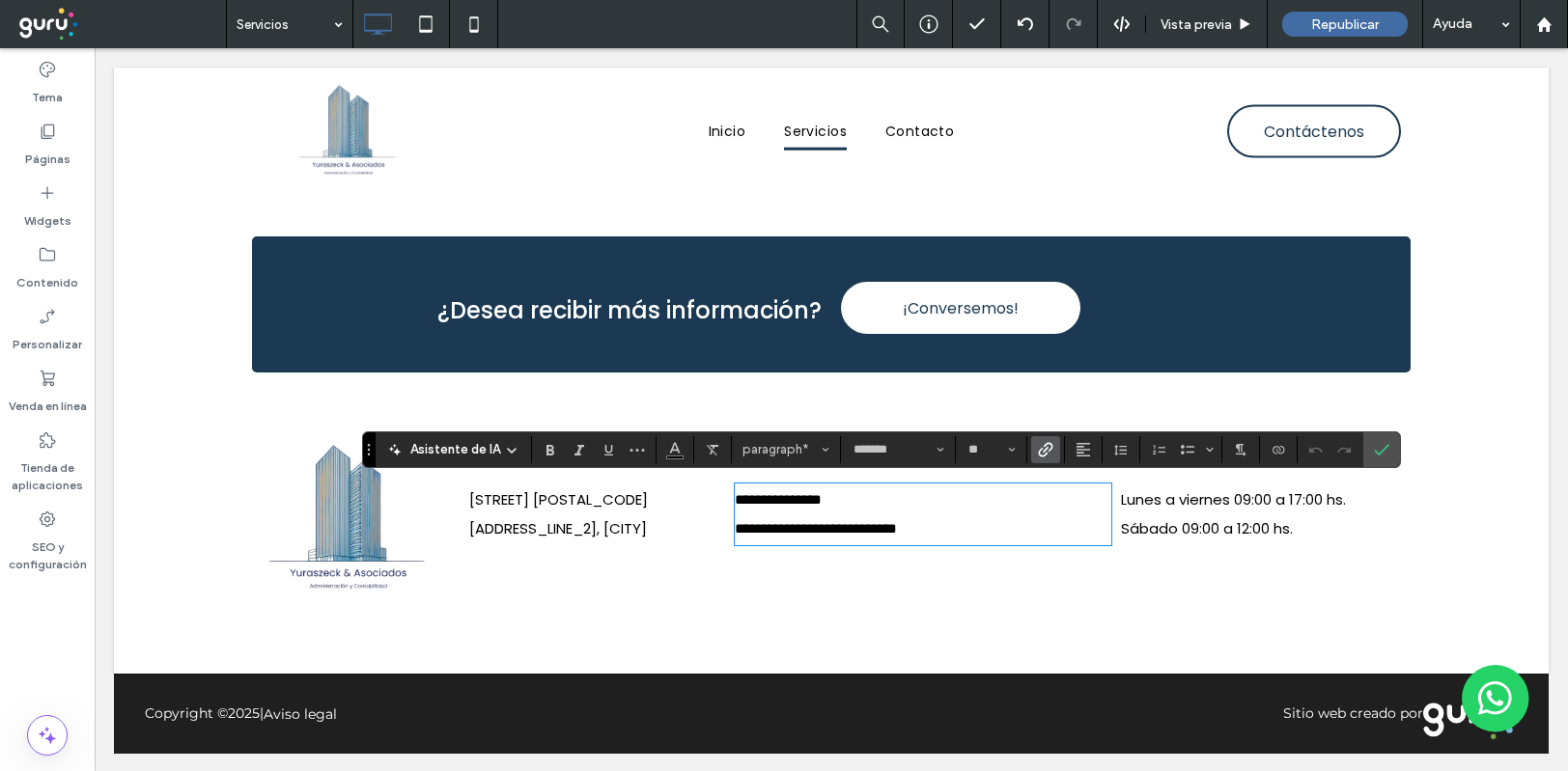 click on "**********" at bounding box center (923, 529) 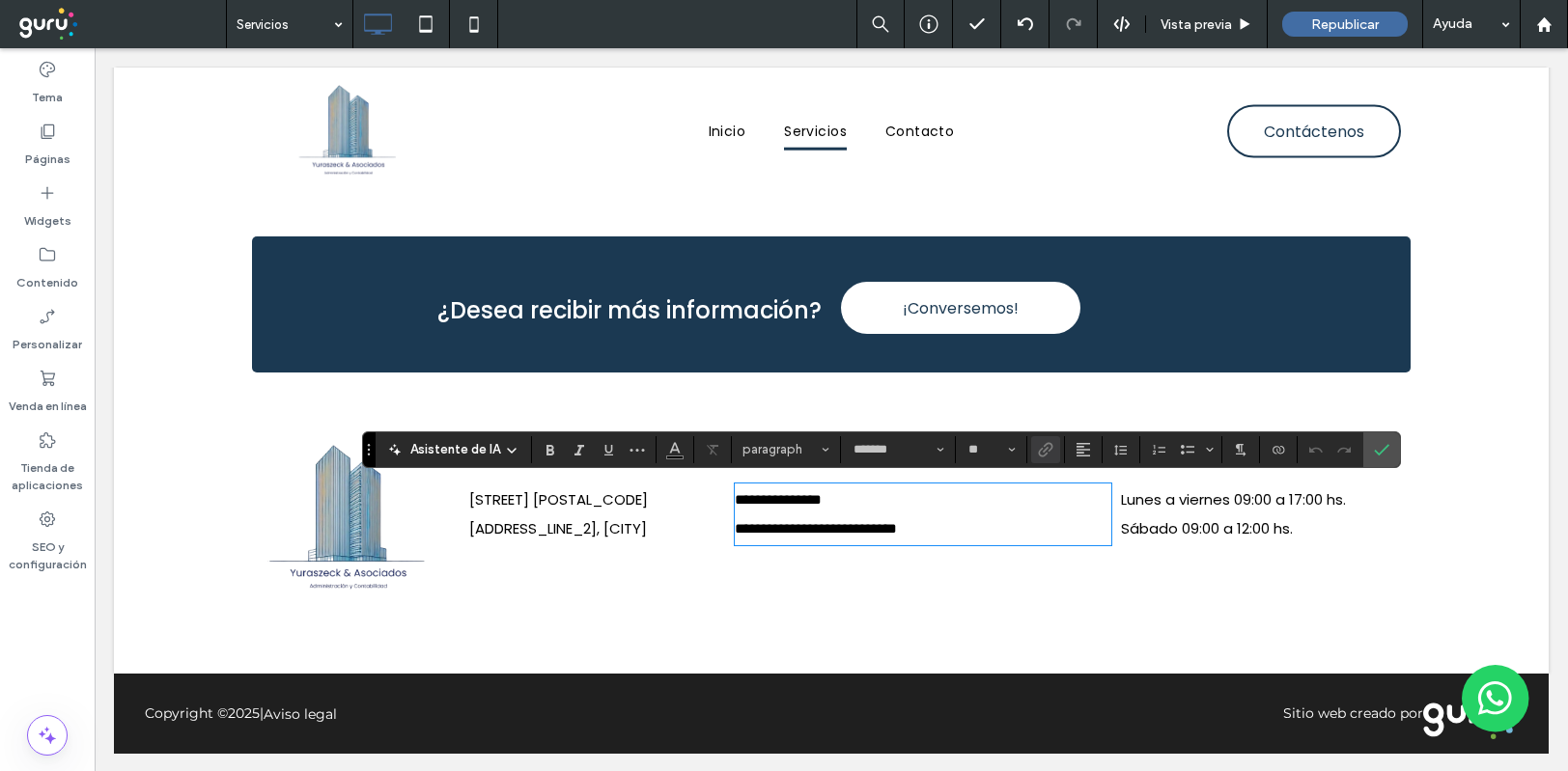 type 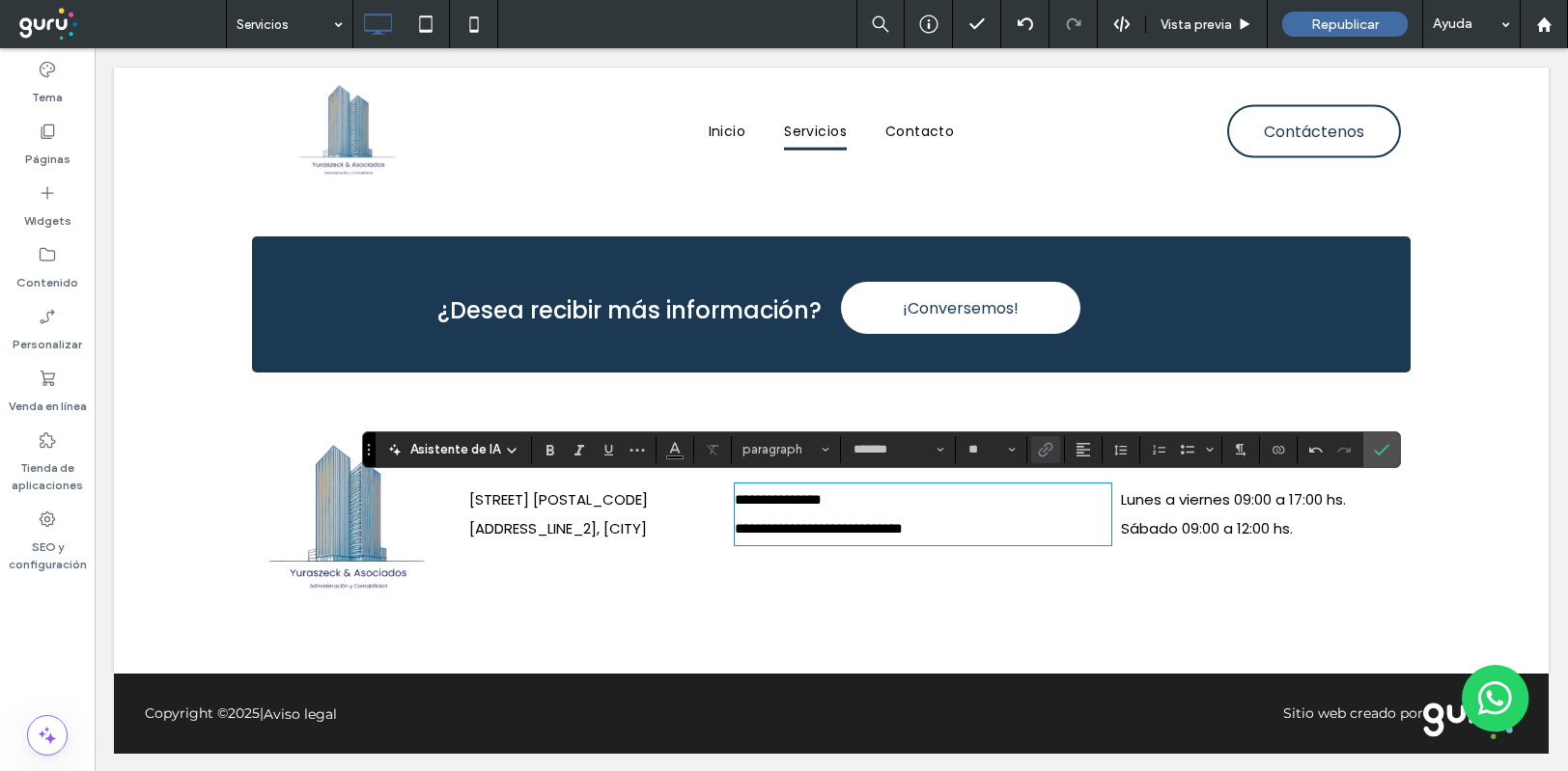 scroll, scrollTop: 0, scrollLeft: 0, axis: both 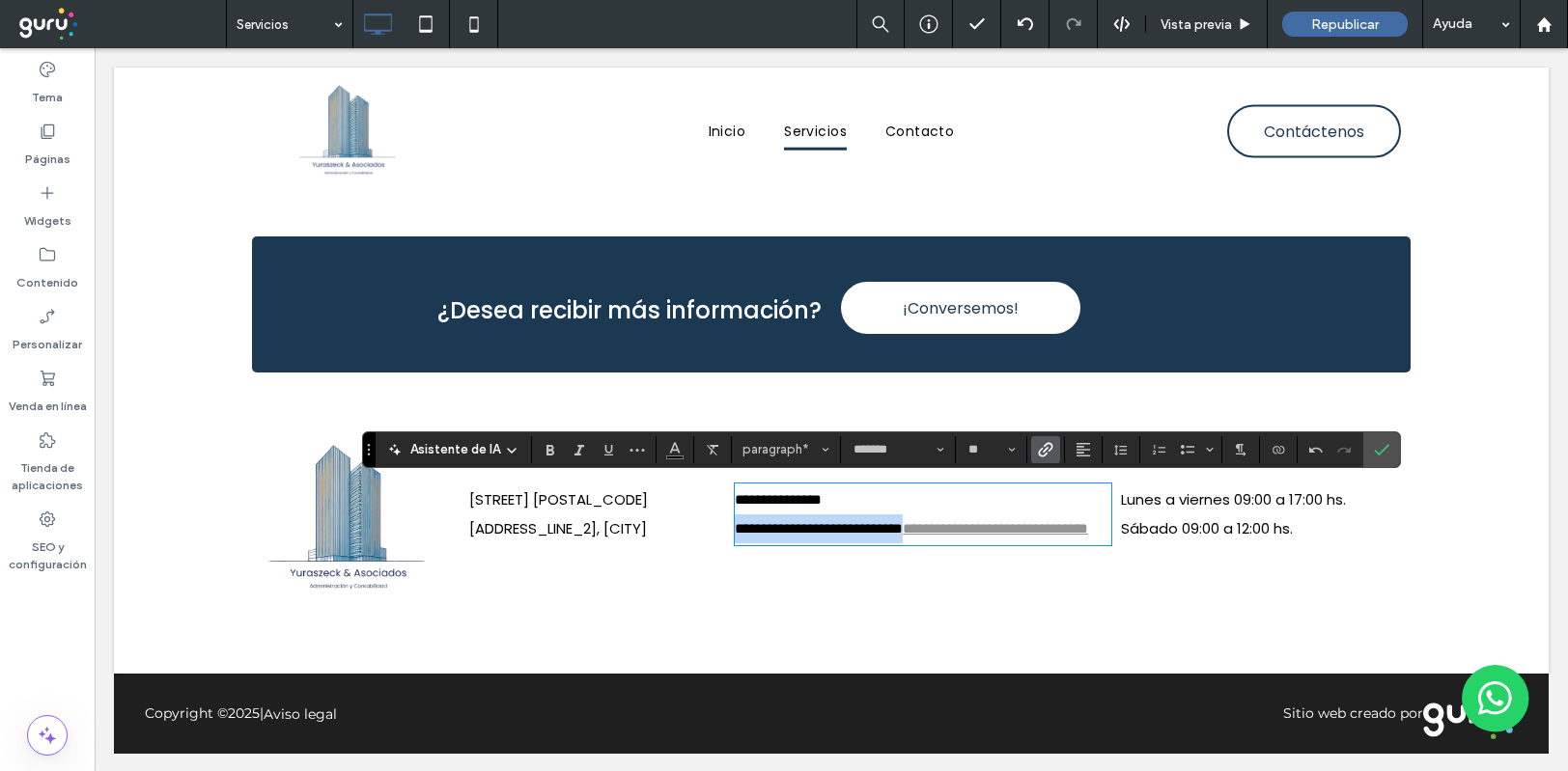 drag, startPoint x: 977, startPoint y: 526, endPoint x: 715, endPoint y: 526, distance: 262 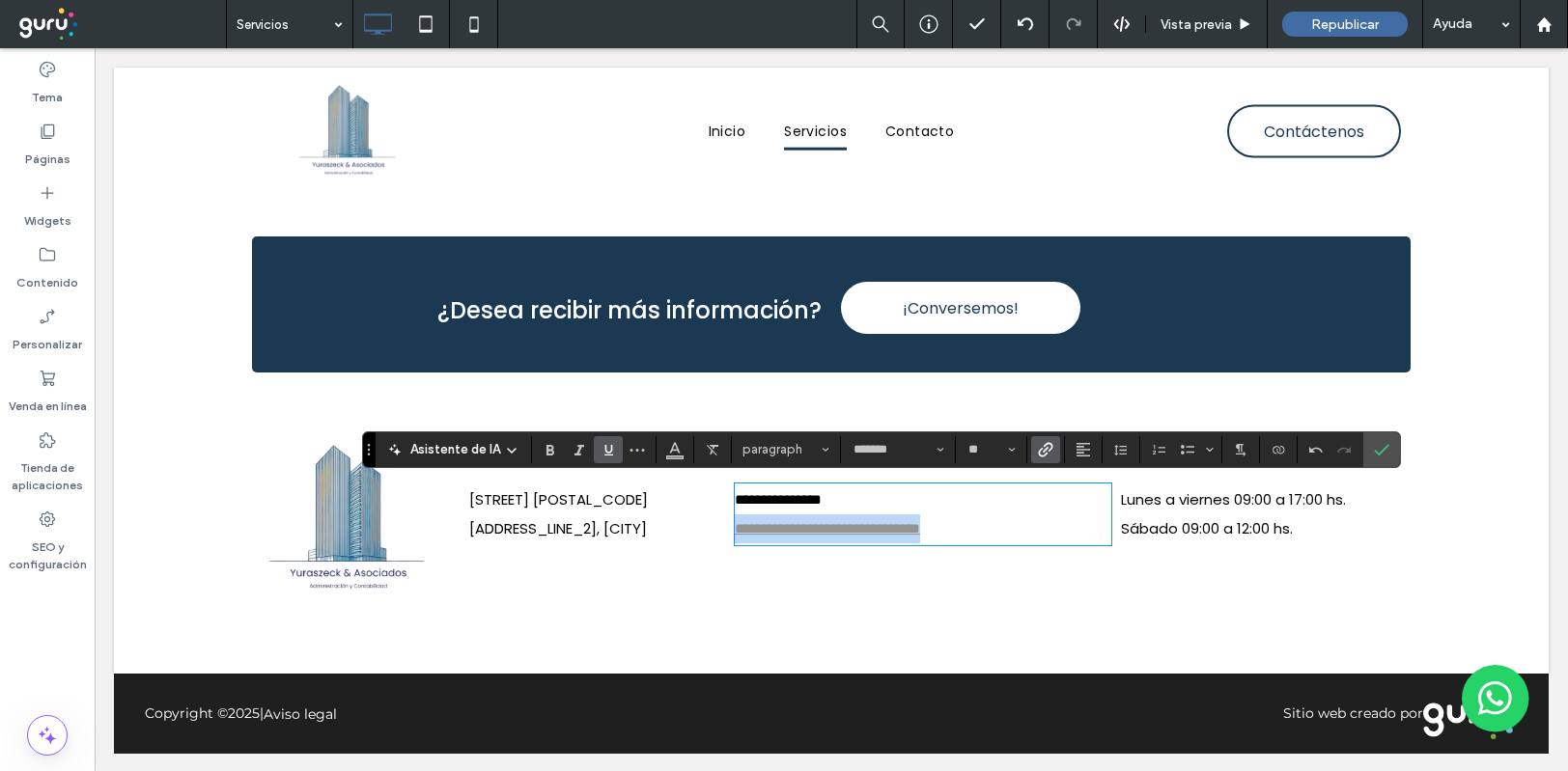 drag, startPoint x: 1006, startPoint y: 527, endPoint x: 667, endPoint y: 489, distance: 341.12314 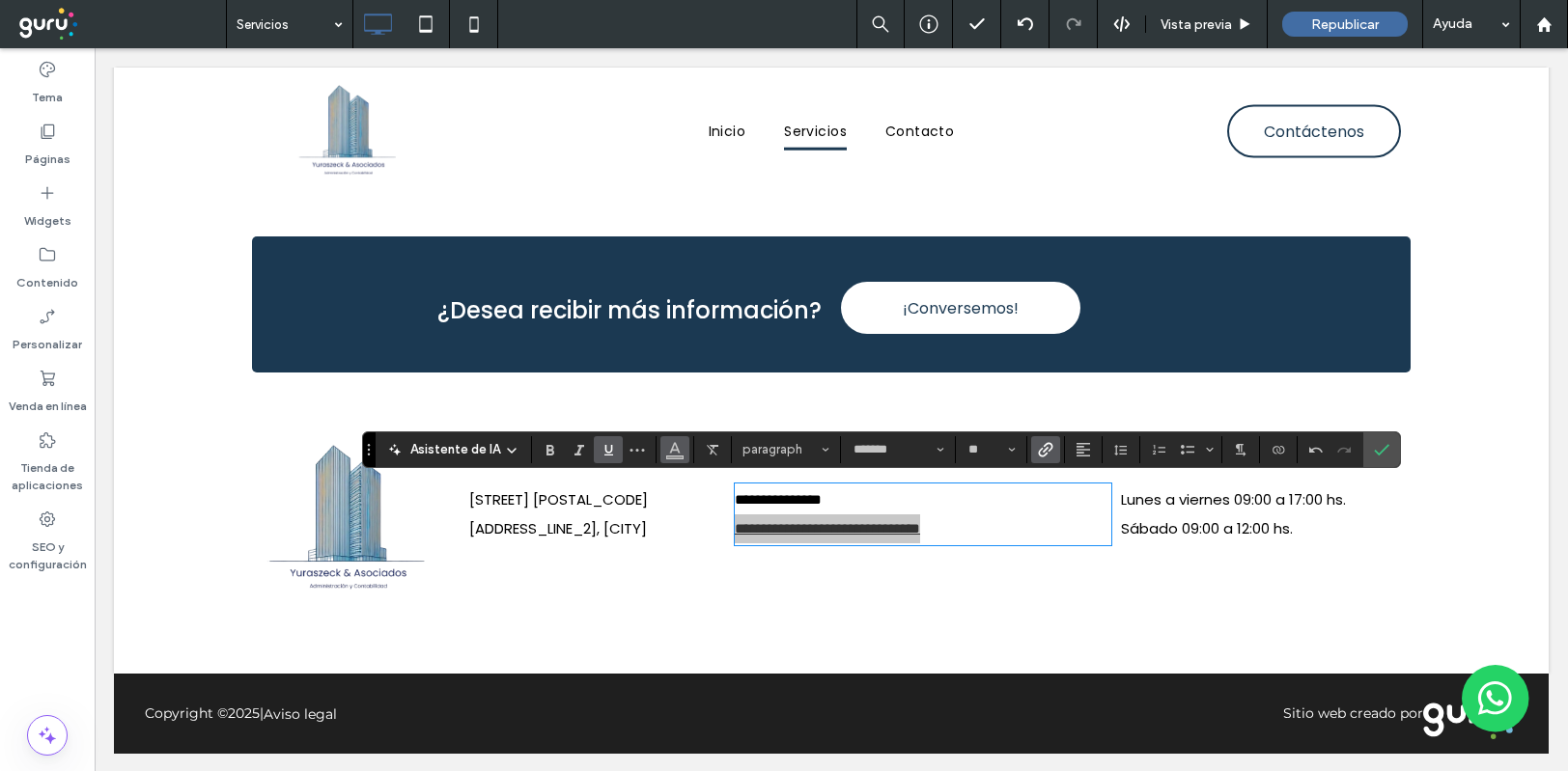 click 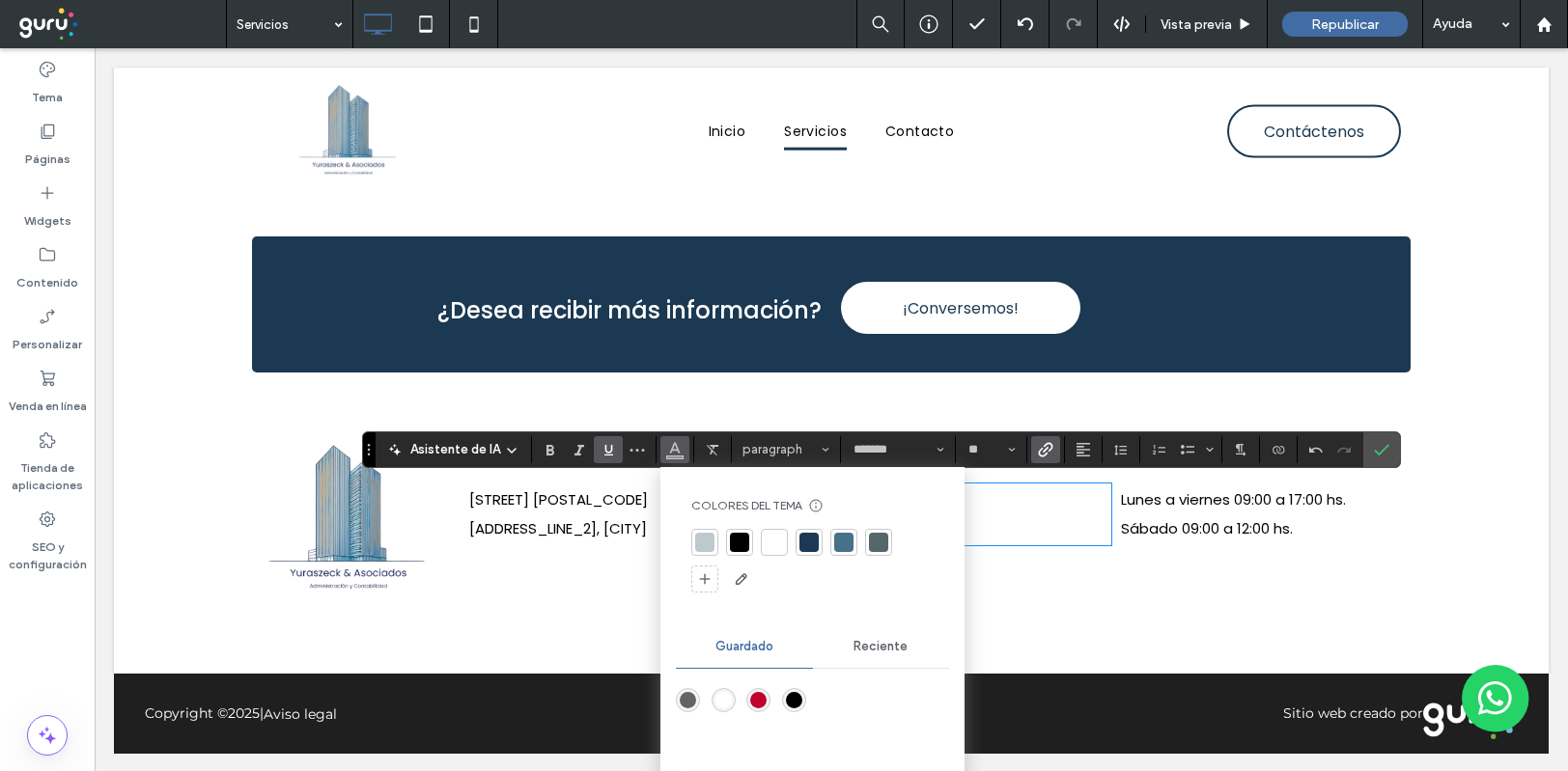 click at bounding box center (740, 542) 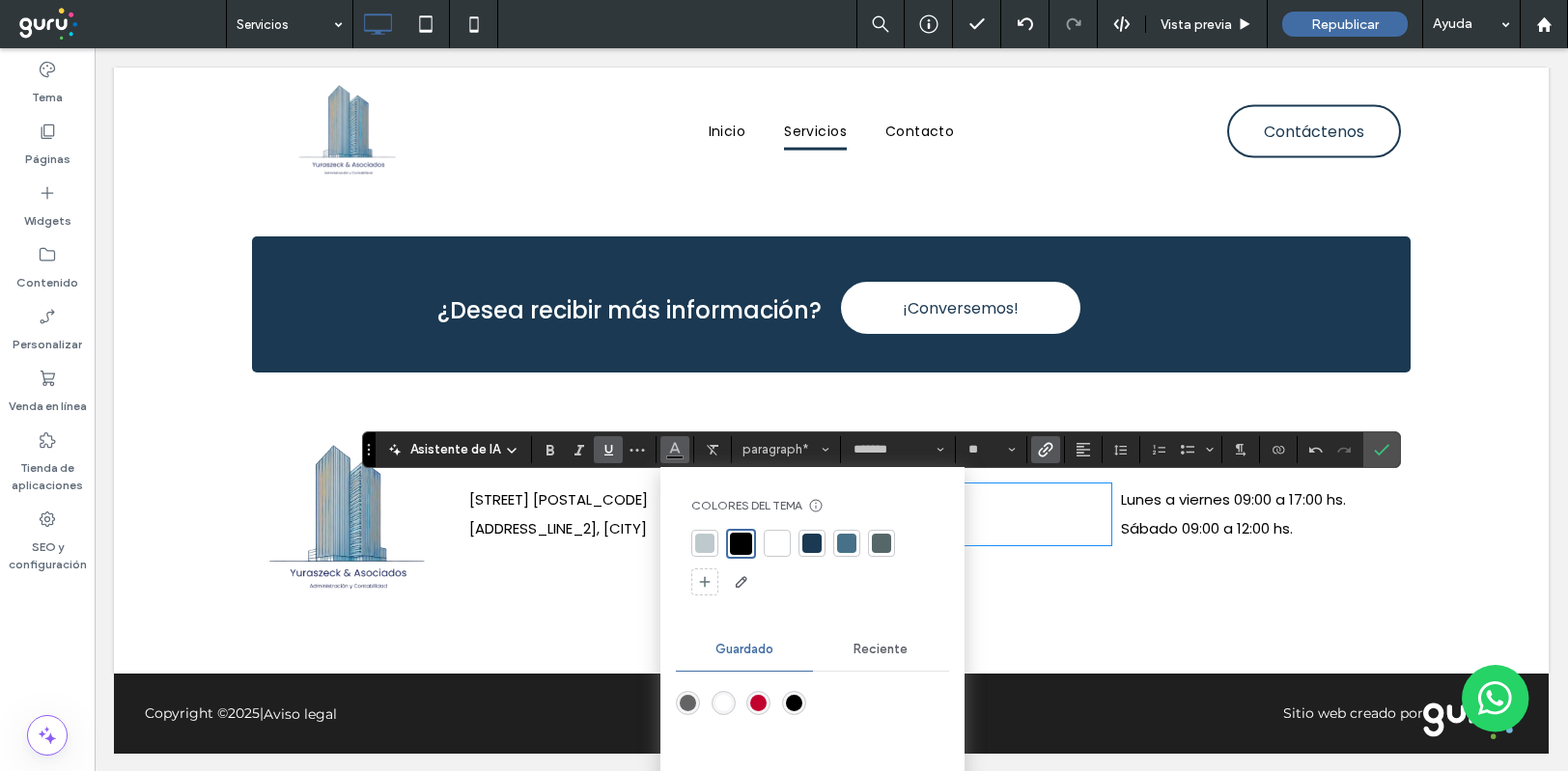 click 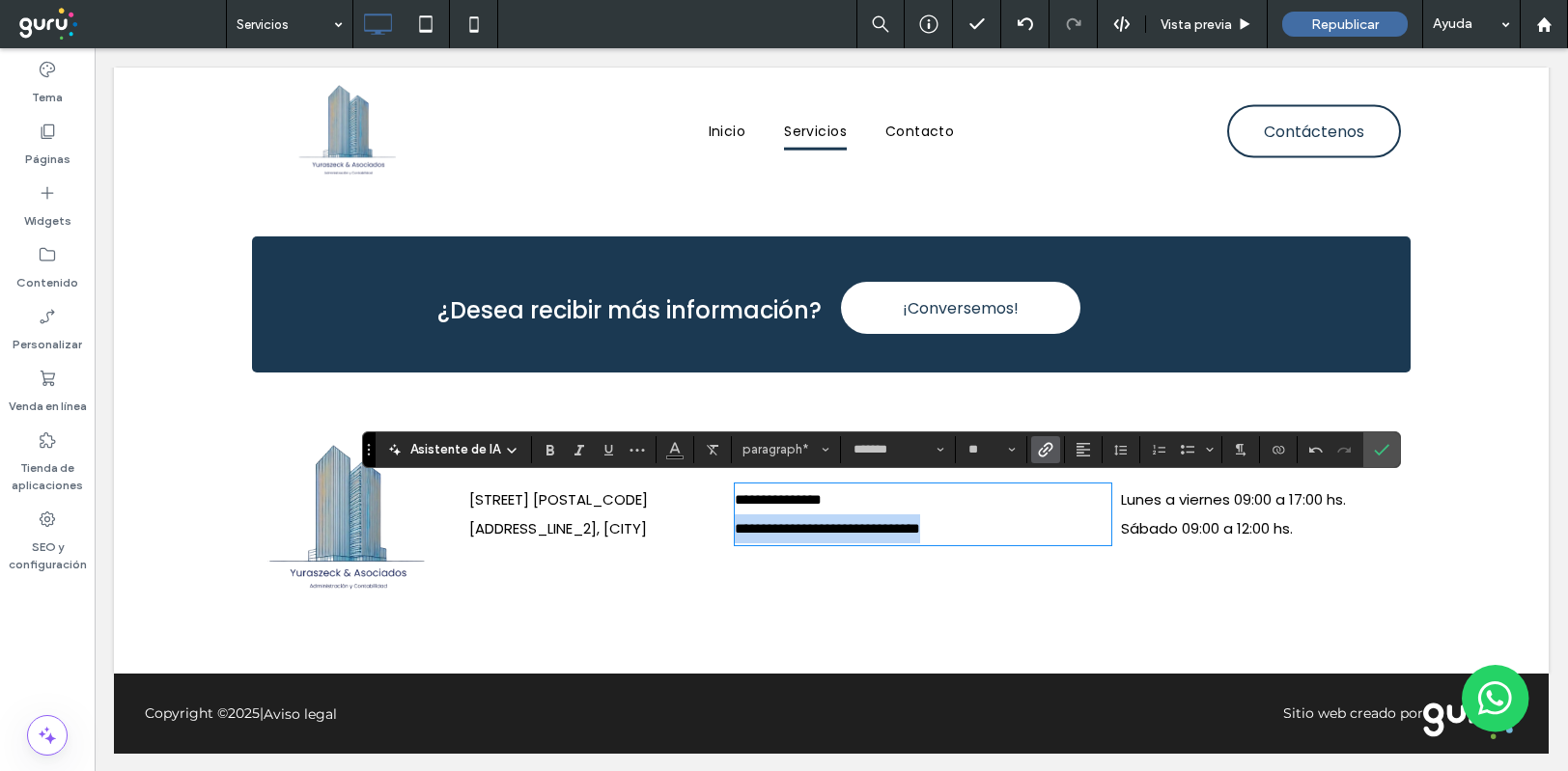 click on "**********" at bounding box center (923, 529) 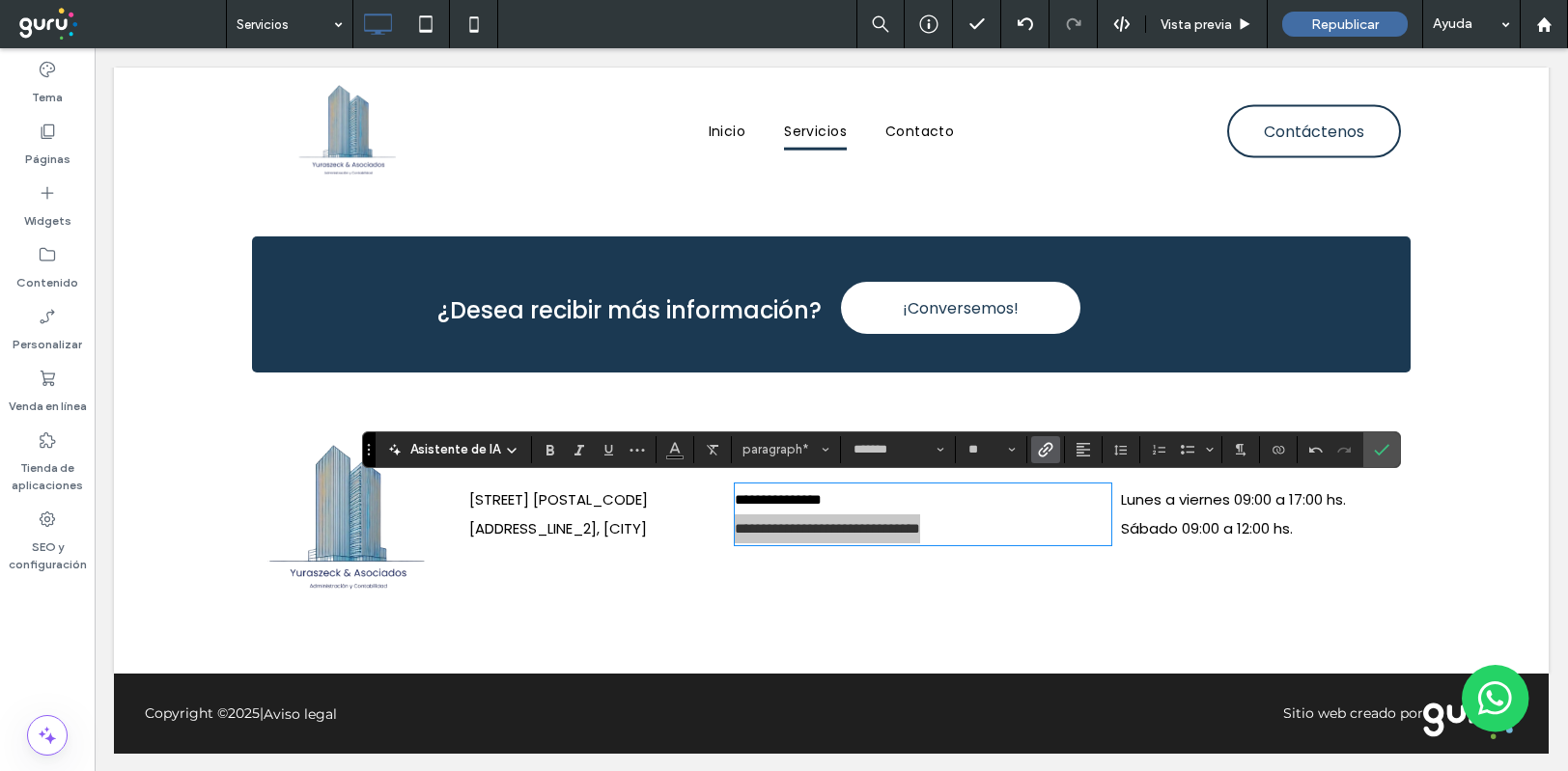 click at bounding box center [1046, 450] 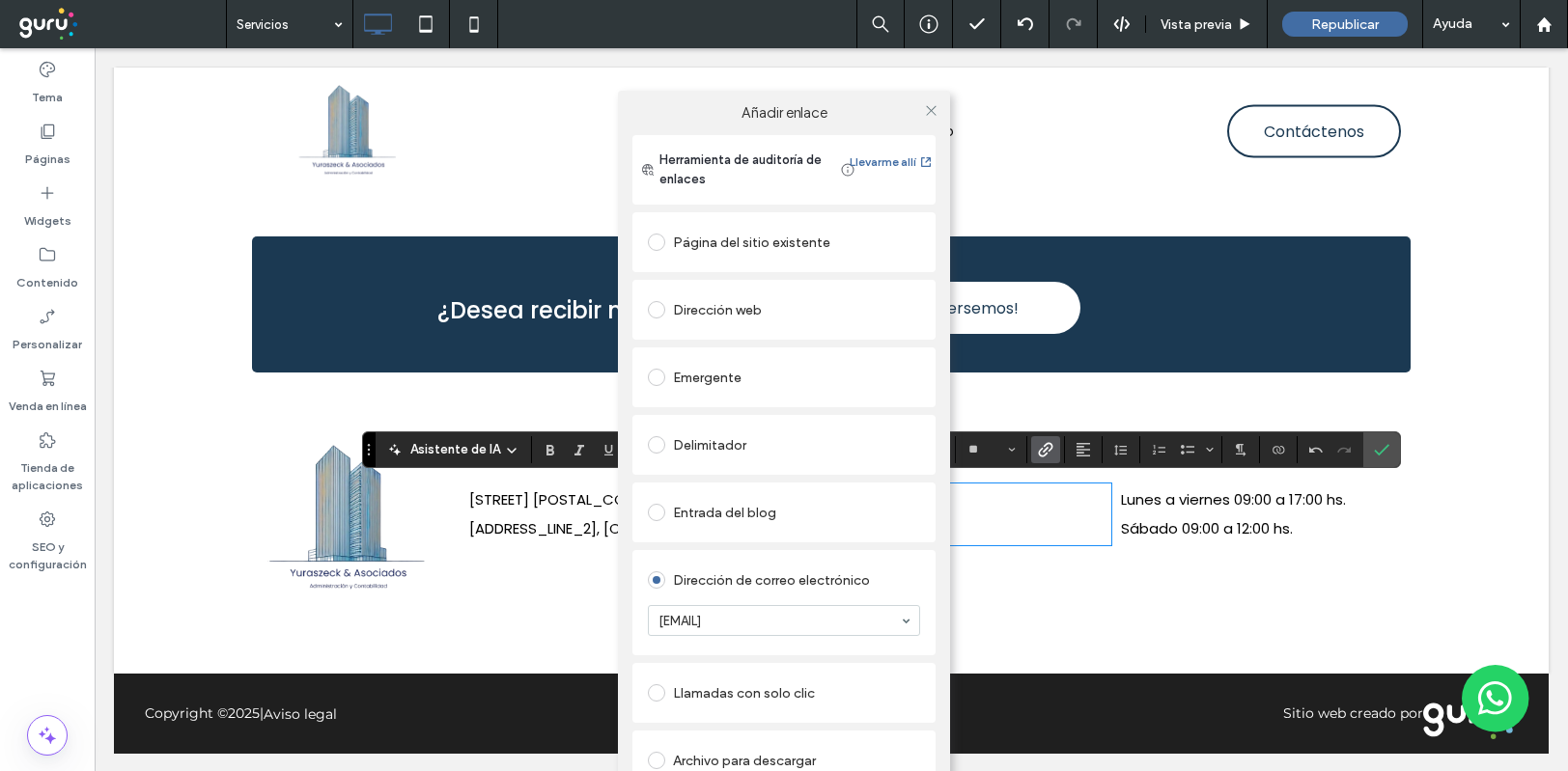 click on "Añadir enlace" at bounding box center (784, 113) 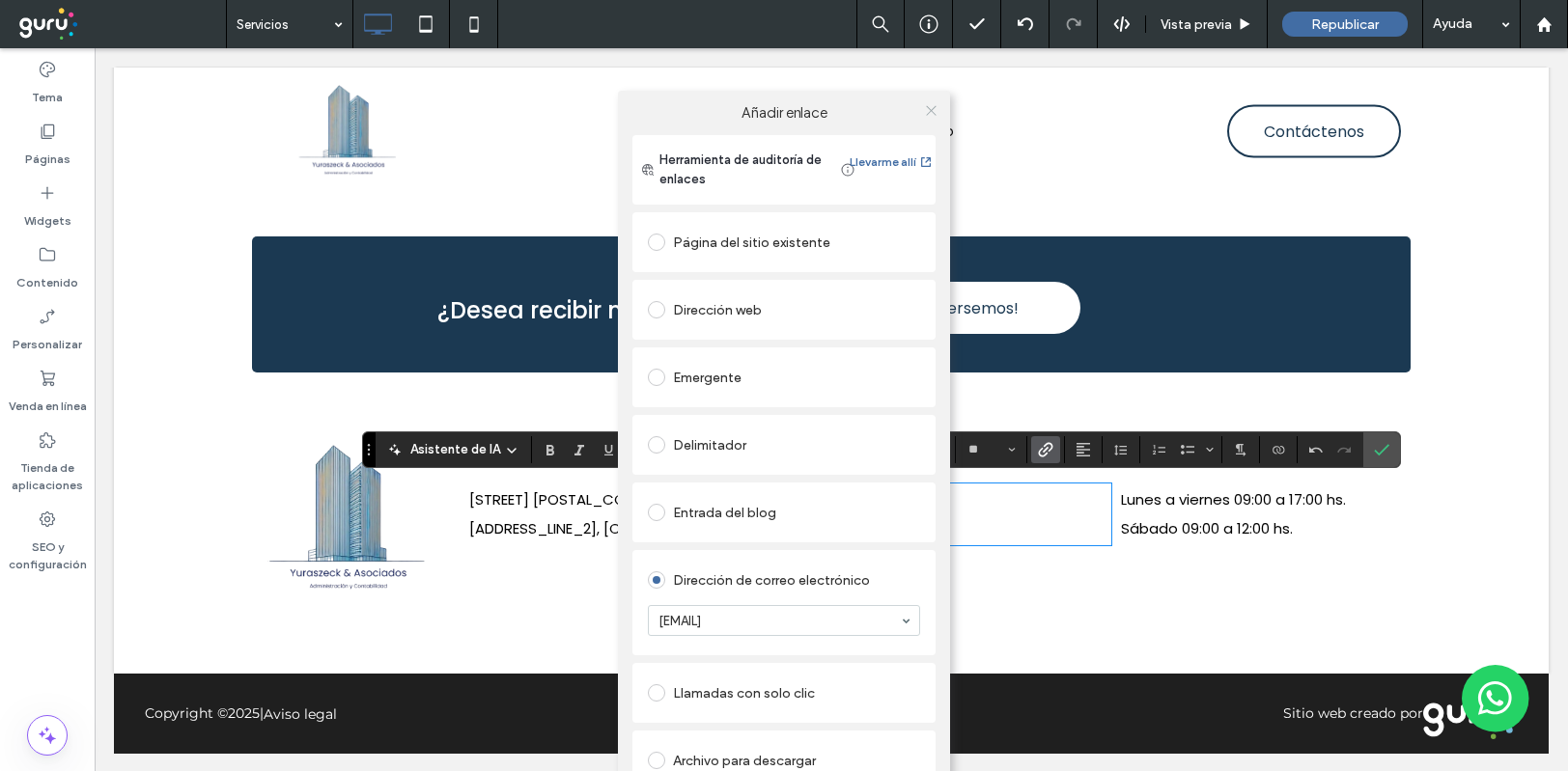 click 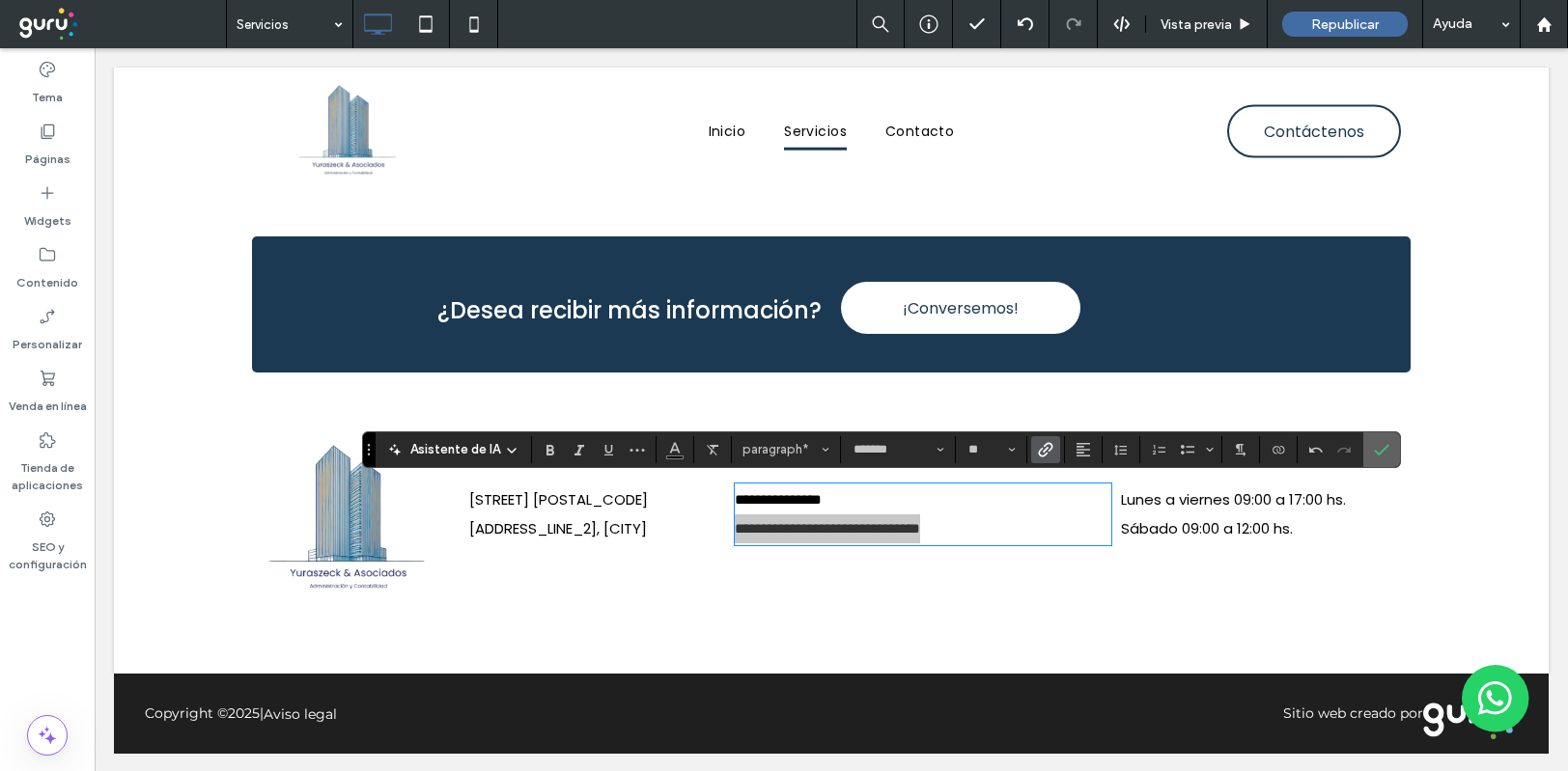 click 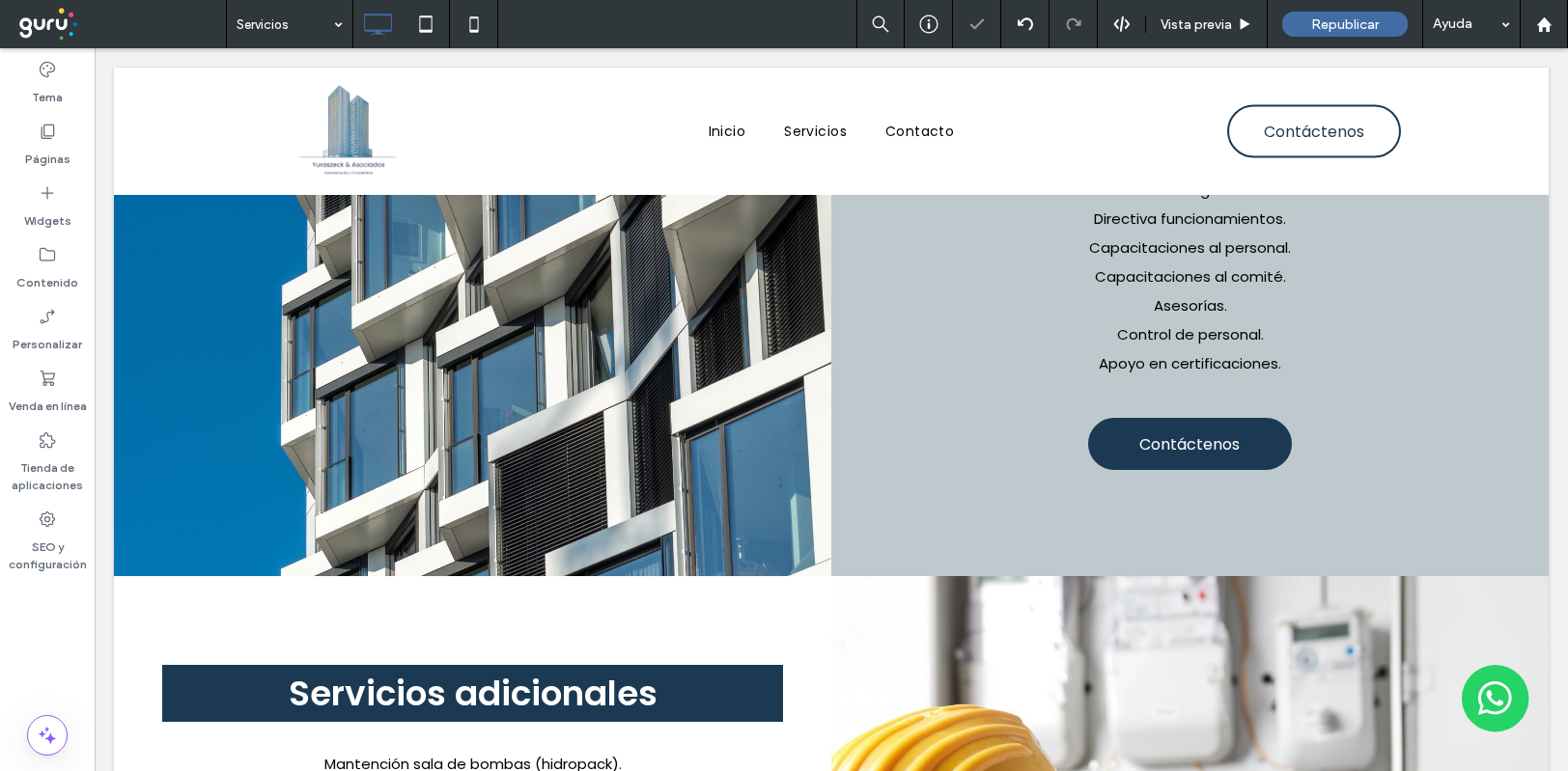 scroll, scrollTop: 231, scrollLeft: 0, axis: vertical 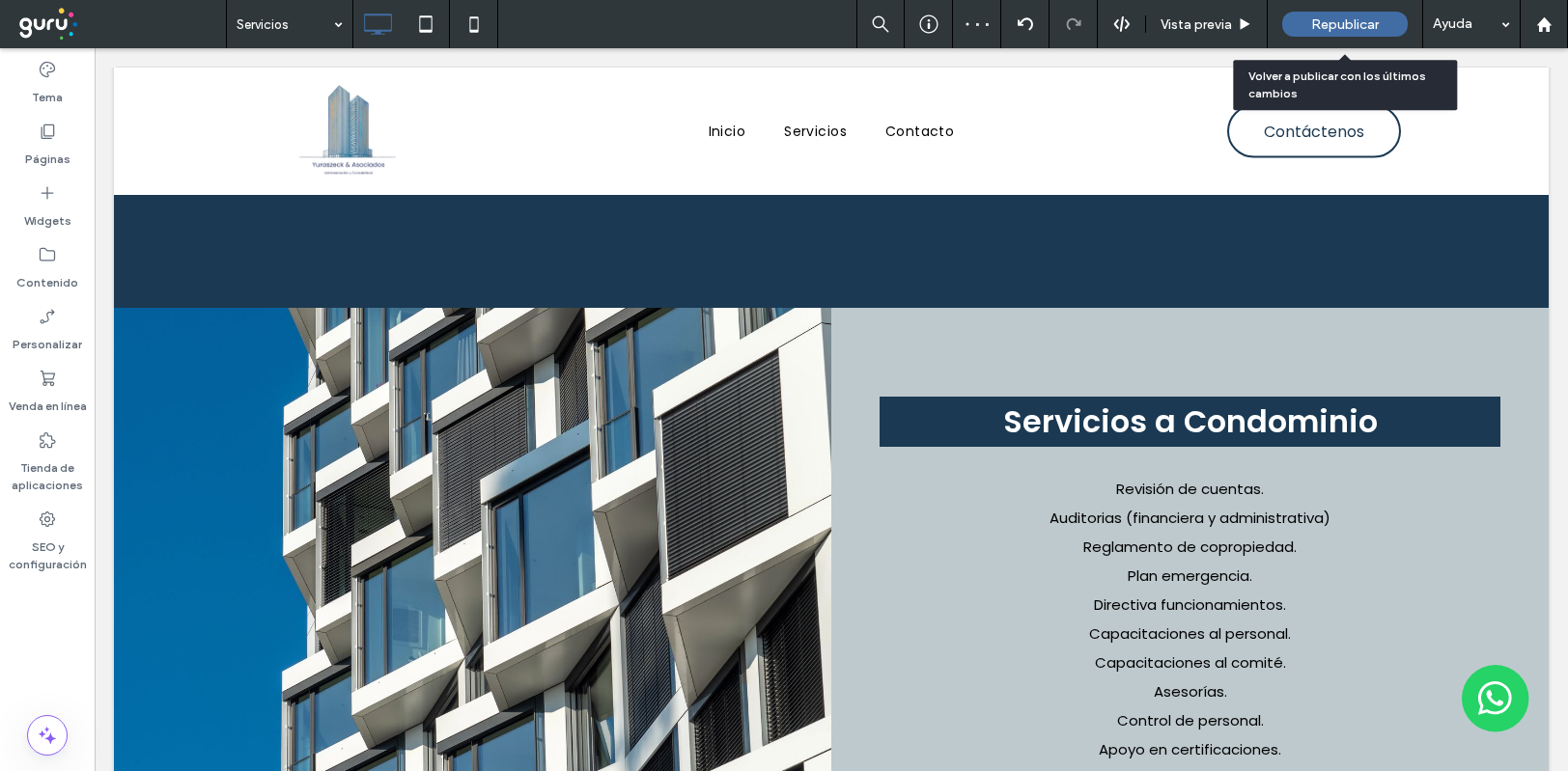 click on "Republicar" at bounding box center (1345, 24) 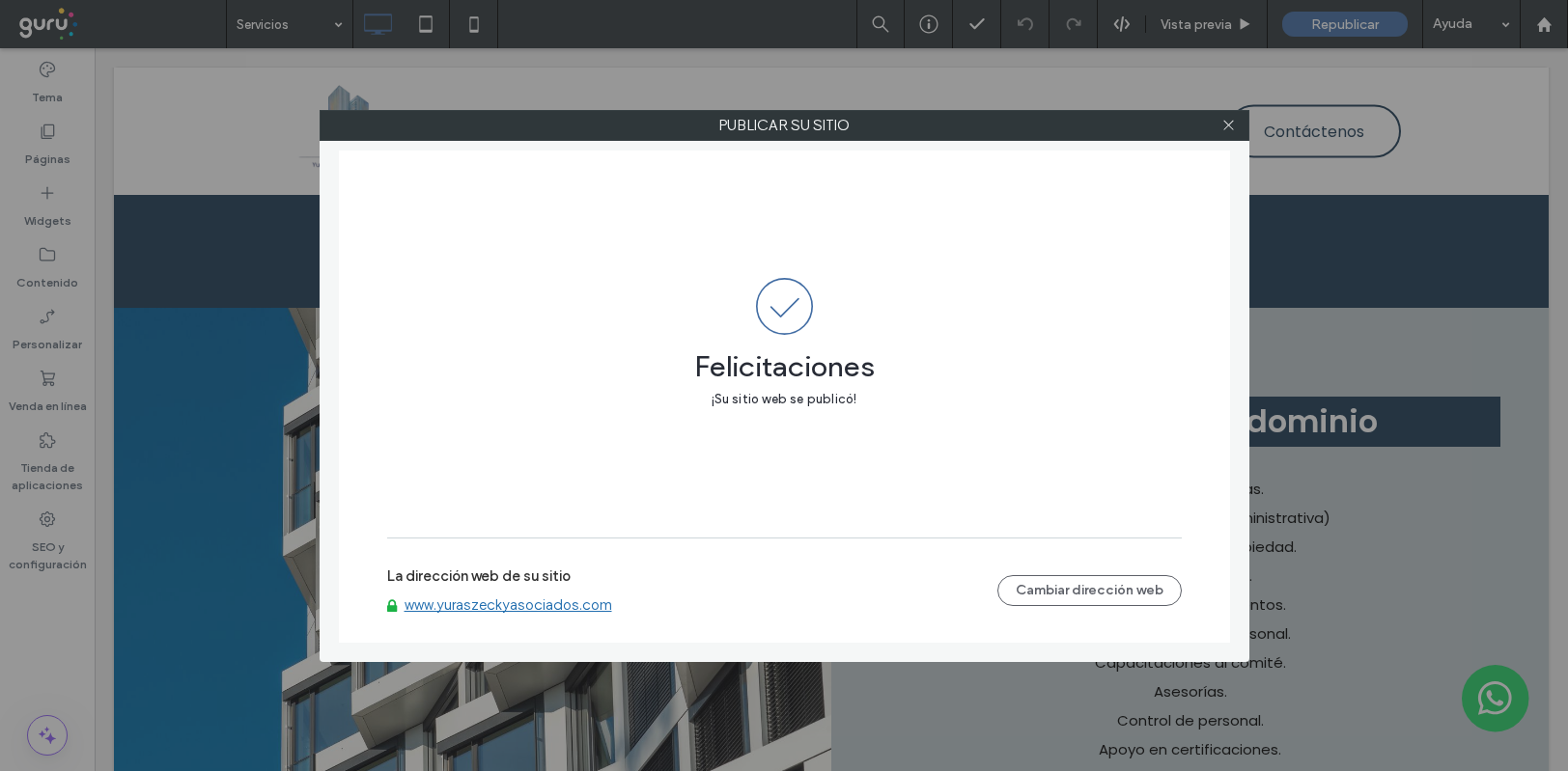 click on "www.yuraszeckyasociados.com" at bounding box center (508, 605) 